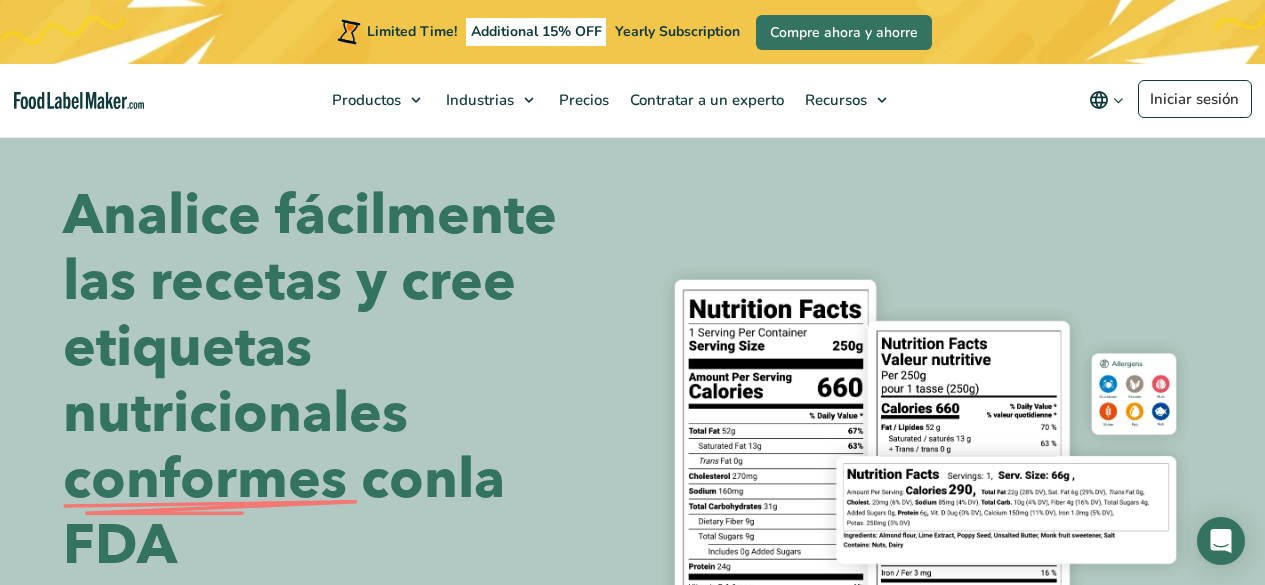 scroll, scrollTop: 670, scrollLeft: 0, axis: vertical 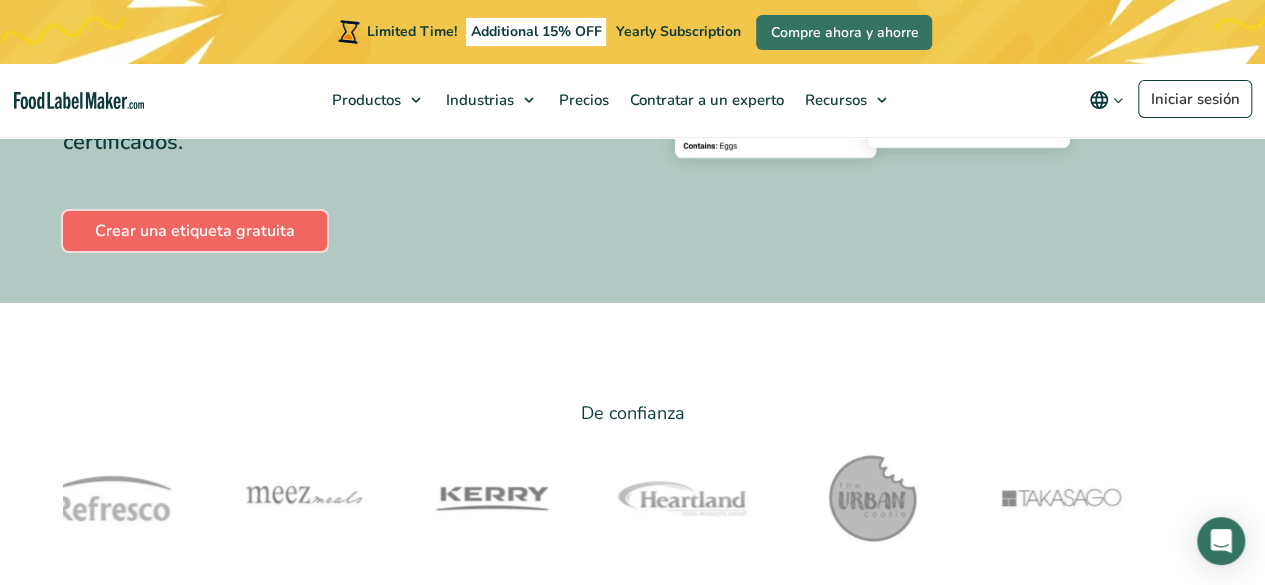 click on "Crear una etiqueta gratuita" at bounding box center [195, 231] 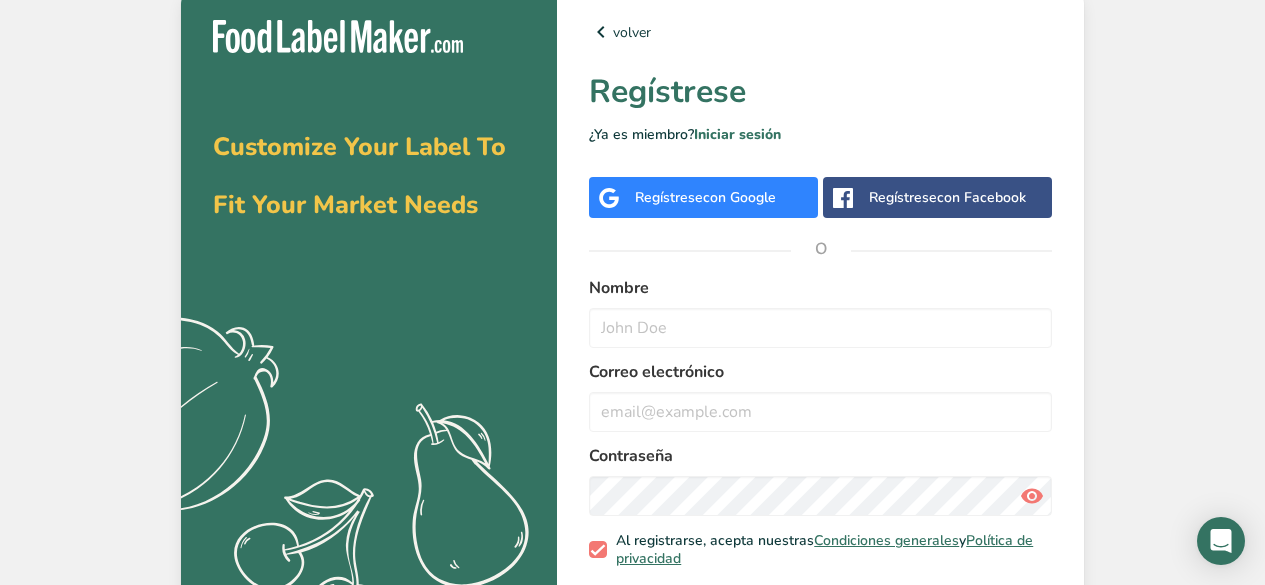 scroll, scrollTop: 0, scrollLeft: 0, axis: both 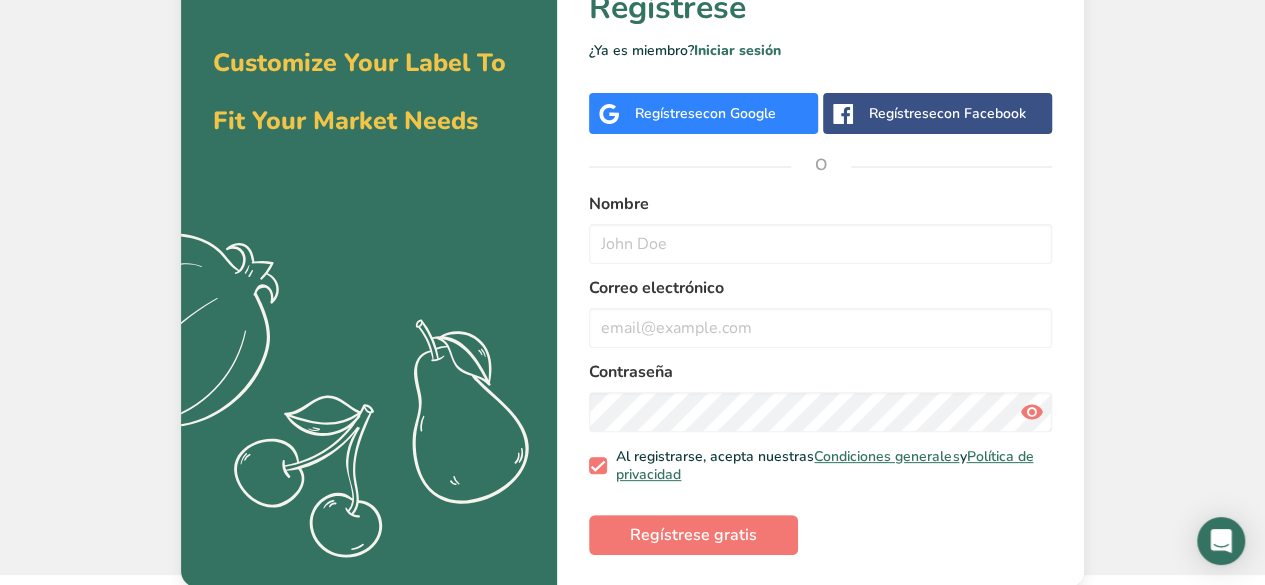 click 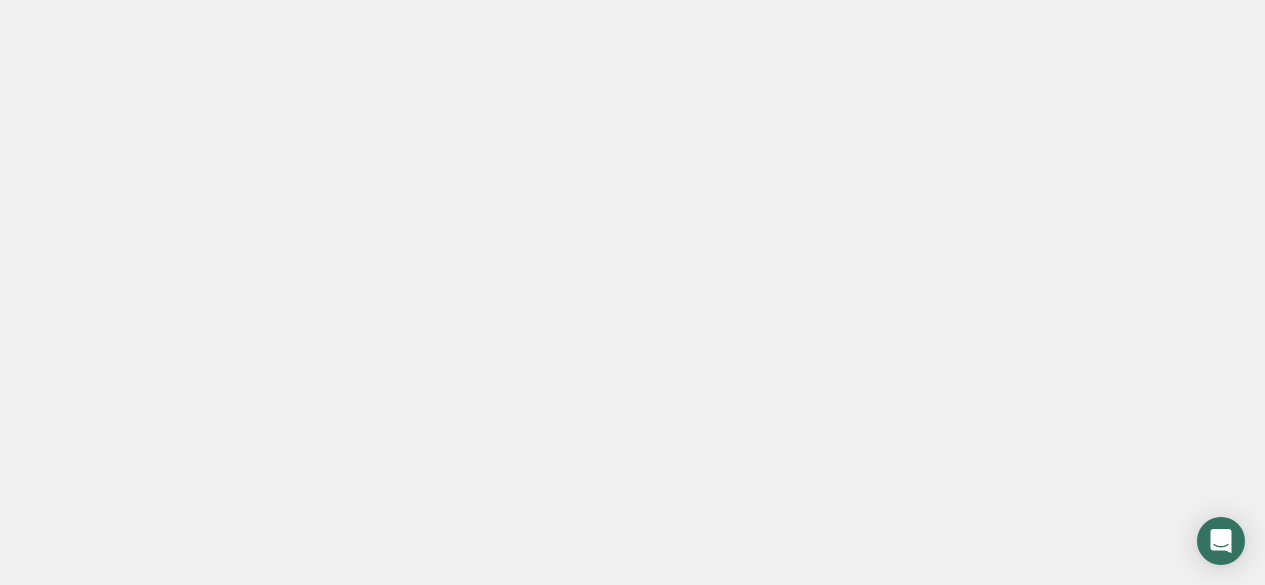 scroll, scrollTop: 0, scrollLeft: 0, axis: both 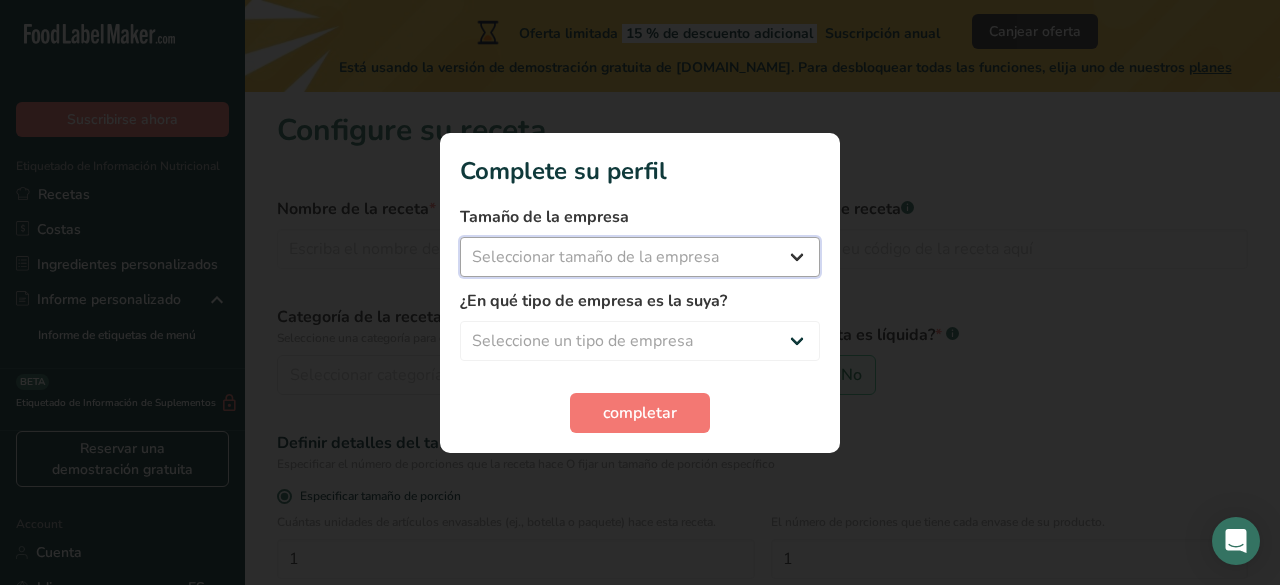 click on "Seleccionar tamaño de la empresa
Menos de 10 empleados
De 10 a 50 empleados
De 51 a 500 empleados
Más de 500 empleados" at bounding box center [640, 257] 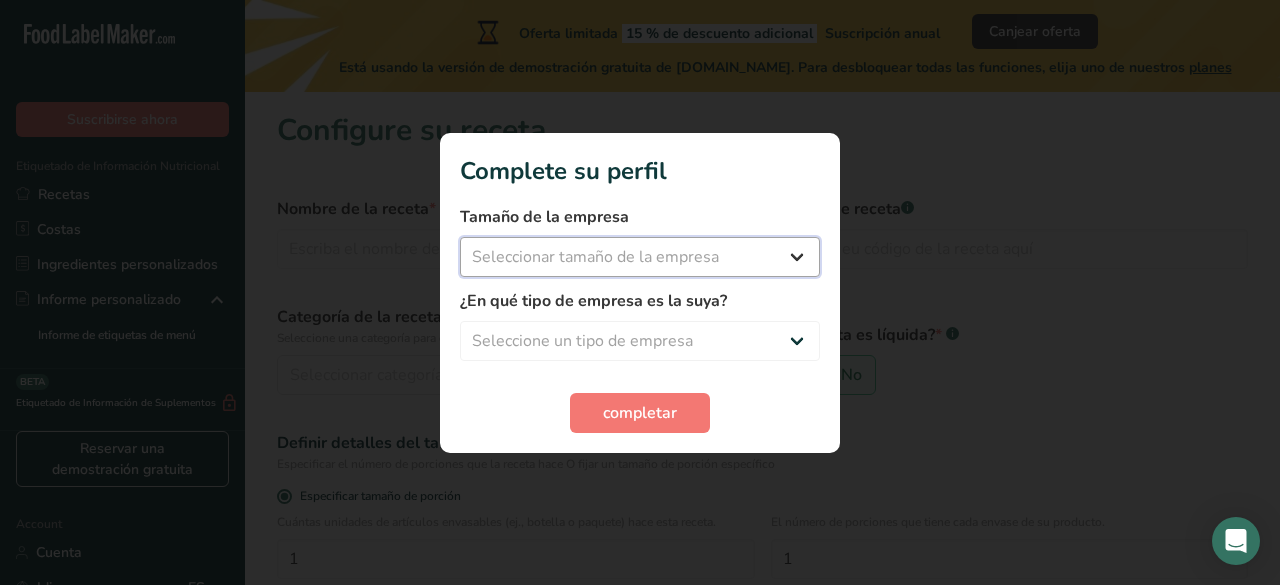 select on "1" 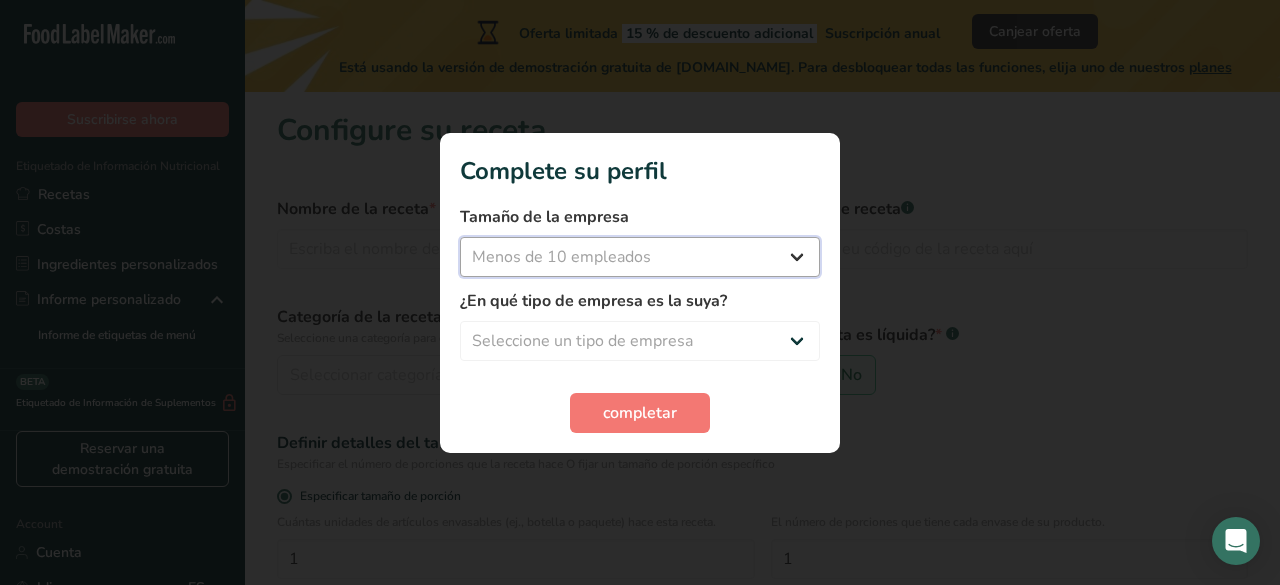 click on "Seleccionar tamaño de la empresa
Menos de 10 empleados
De 10 a 50 empleados
De 51 a 500 empleados
Más de 500 empleados" at bounding box center [640, 257] 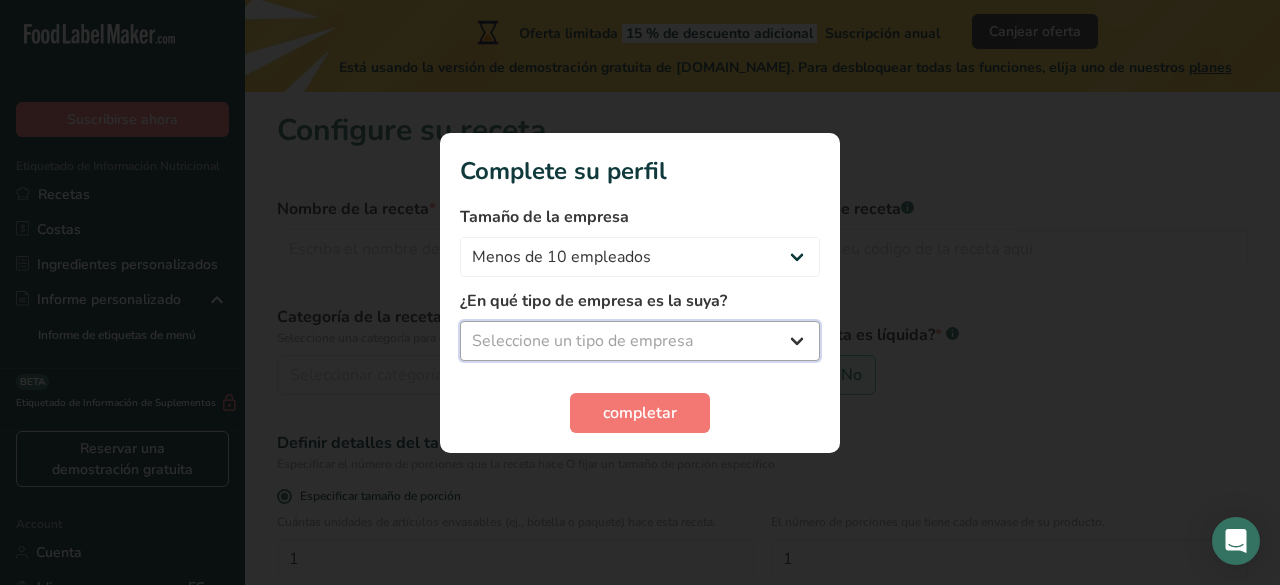 click on "Seleccione un tipo de empresa
Fabricante de alimentos envasados
Restaurante y cafetería
[GEOGRAPHIC_DATA]
Empresa de comidas preparadas y cáterin
Nutricionista
Bloguero gastronómico
Entrenador personal
Otro" at bounding box center [640, 341] 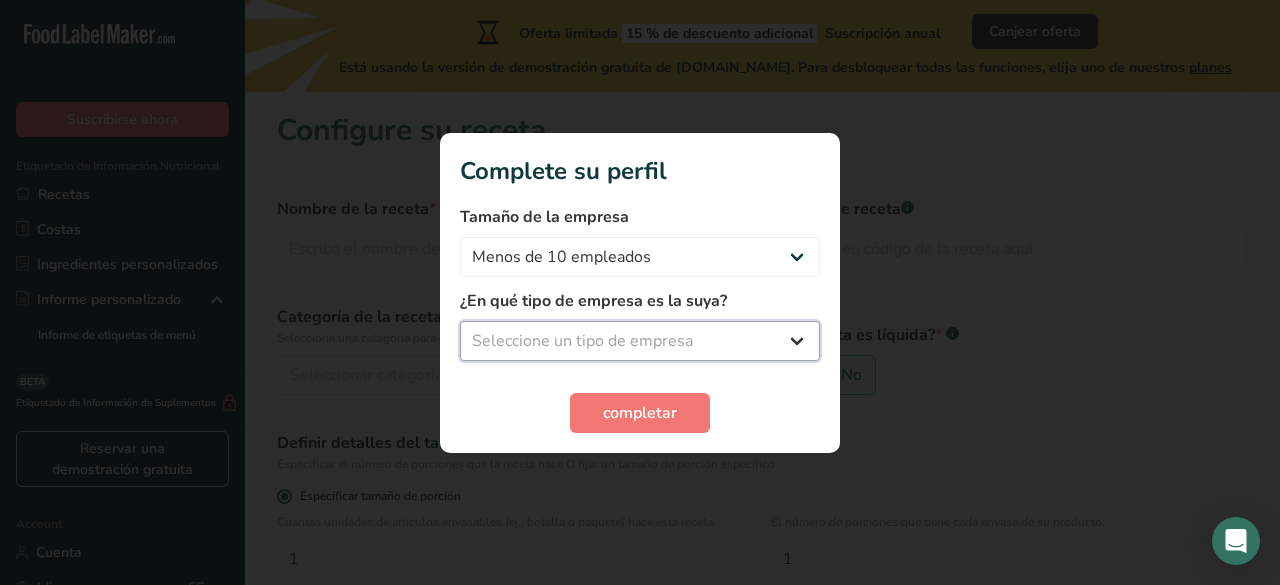 select on "1" 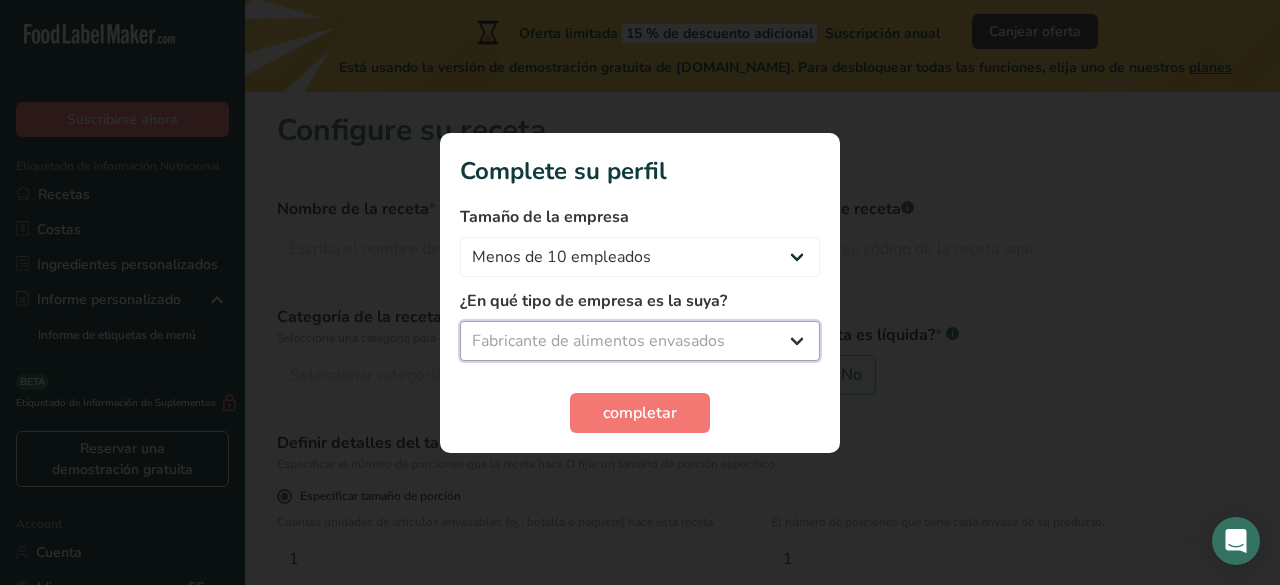 click on "Seleccione un tipo de empresa
Fabricante de alimentos envasados
Restaurante y cafetería
[GEOGRAPHIC_DATA]
Empresa de comidas preparadas y cáterin
Nutricionista
Bloguero gastronómico
Entrenador personal
Otro" at bounding box center [640, 341] 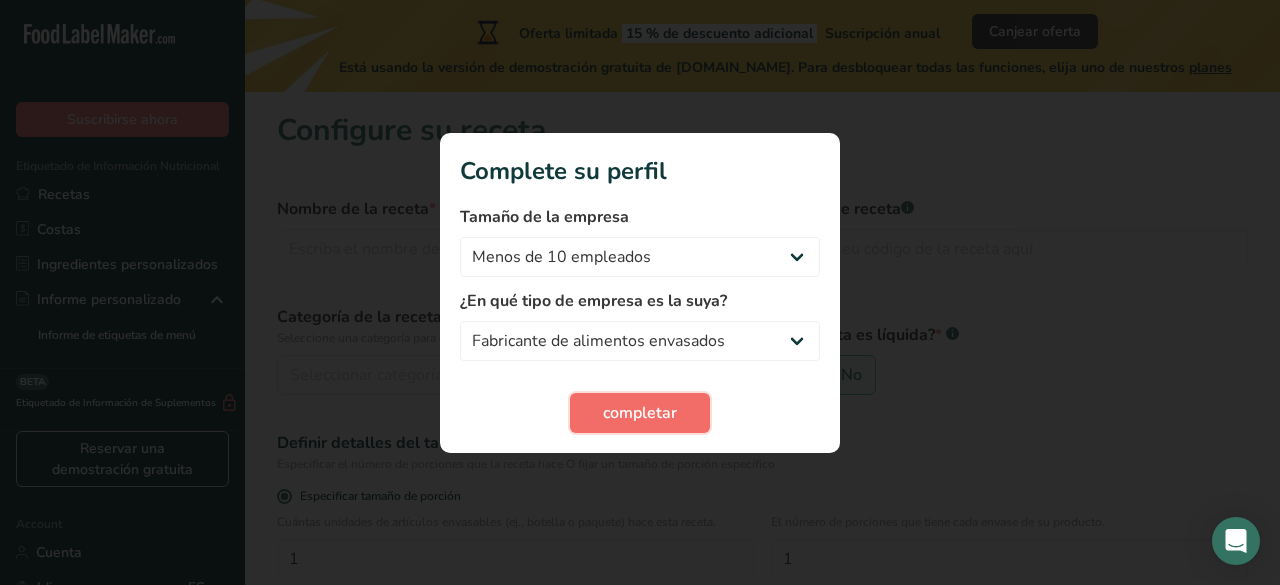 click on "completar" at bounding box center (640, 413) 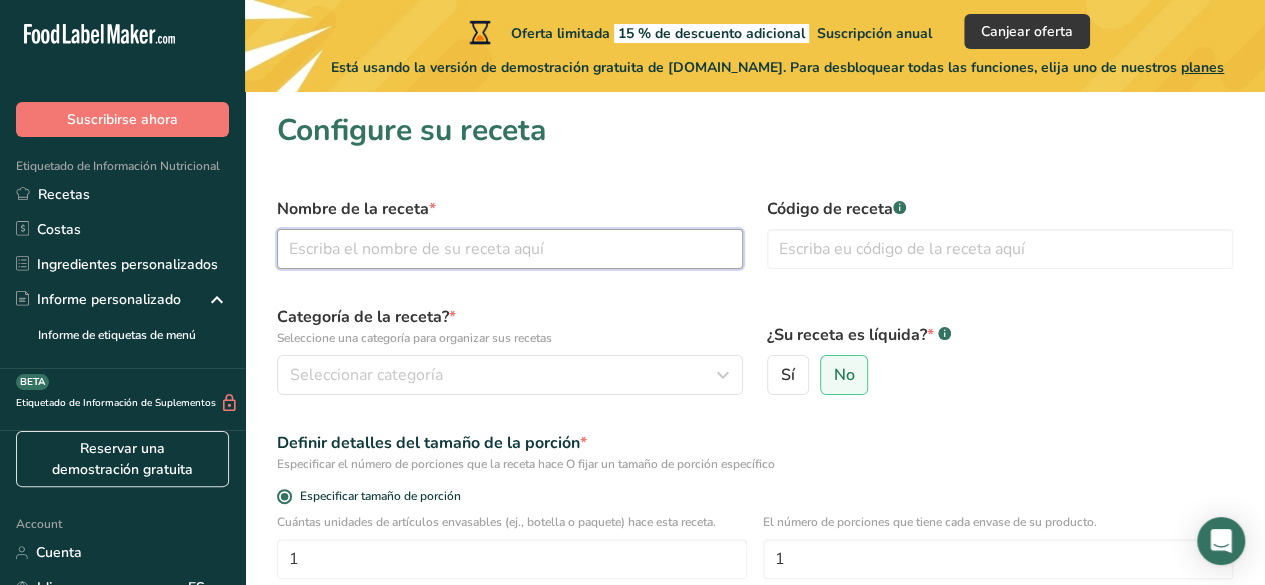click at bounding box center [510, 249] 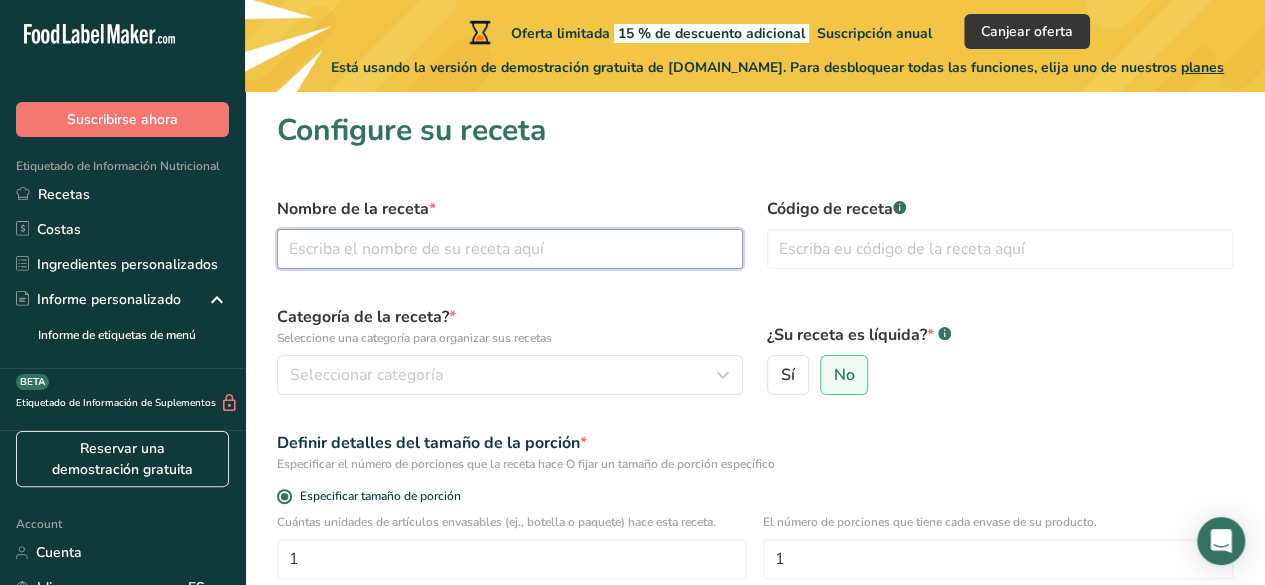 type on "K" 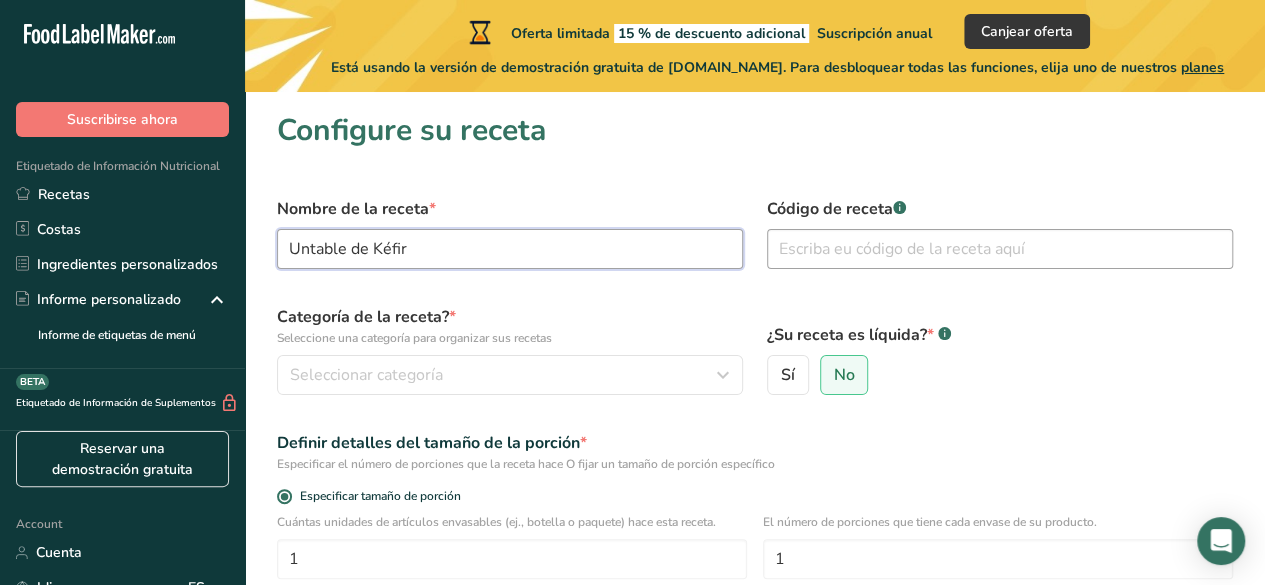 type on "Untable de Kéfir" 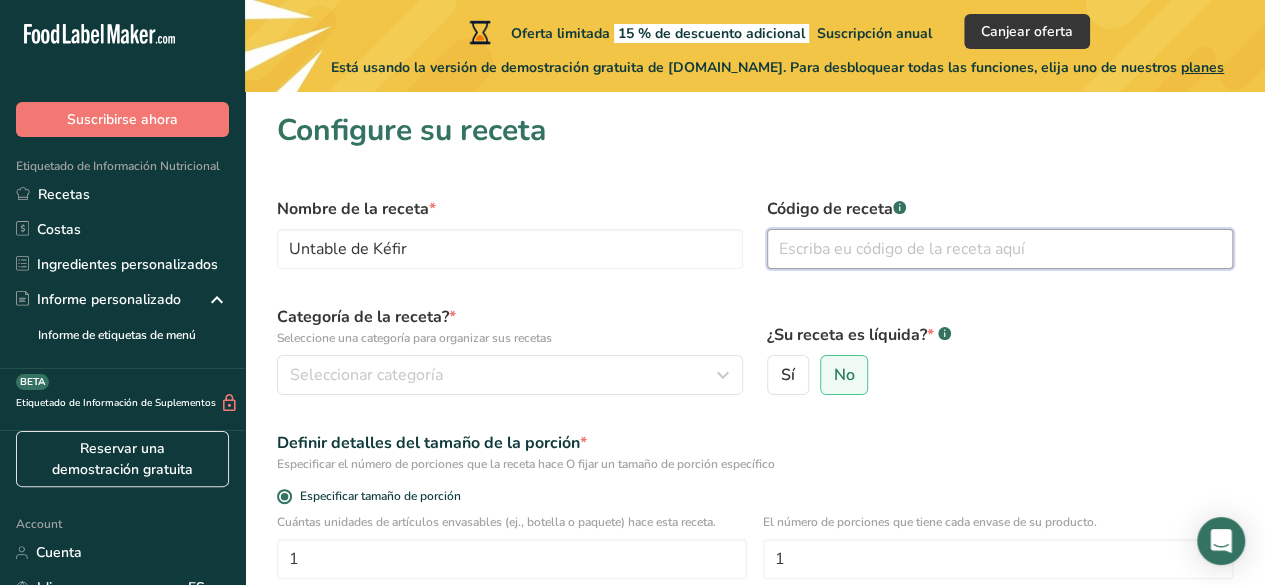 click at bounding box center [1000, 249] 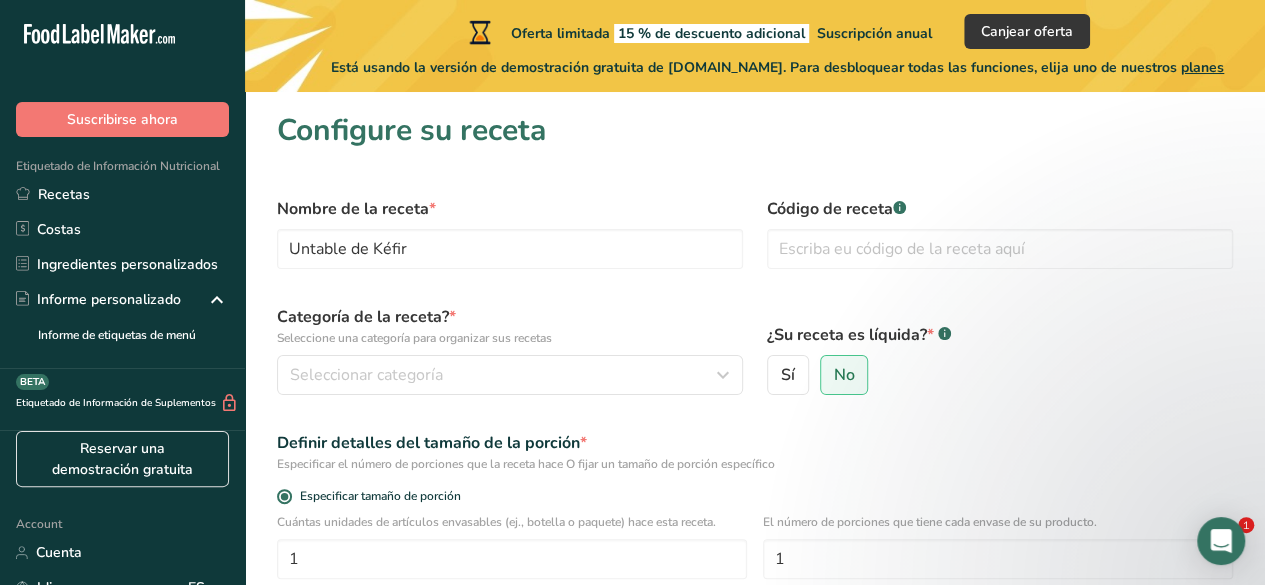 click 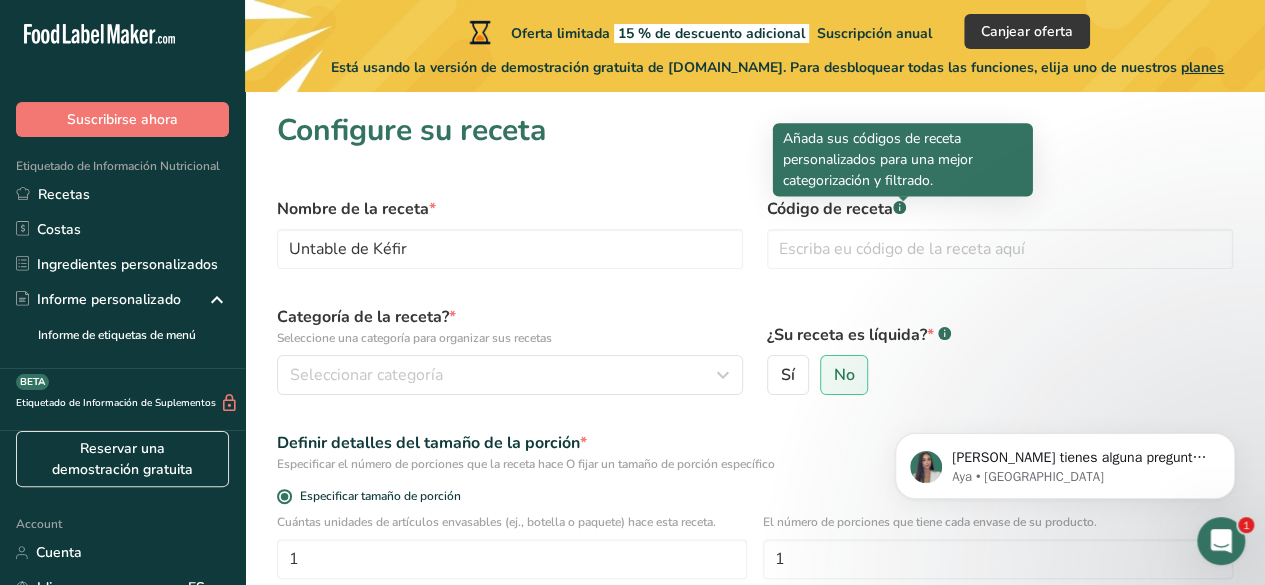 scroll, scrollTop: 0, scrollLeft: 0, axis: both 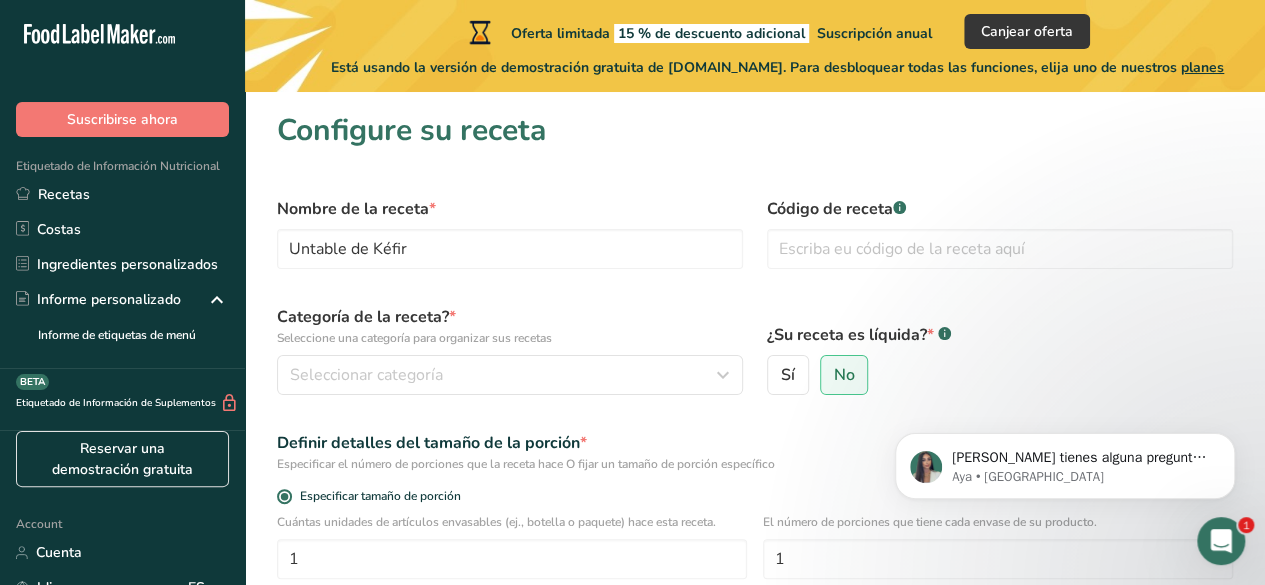 click 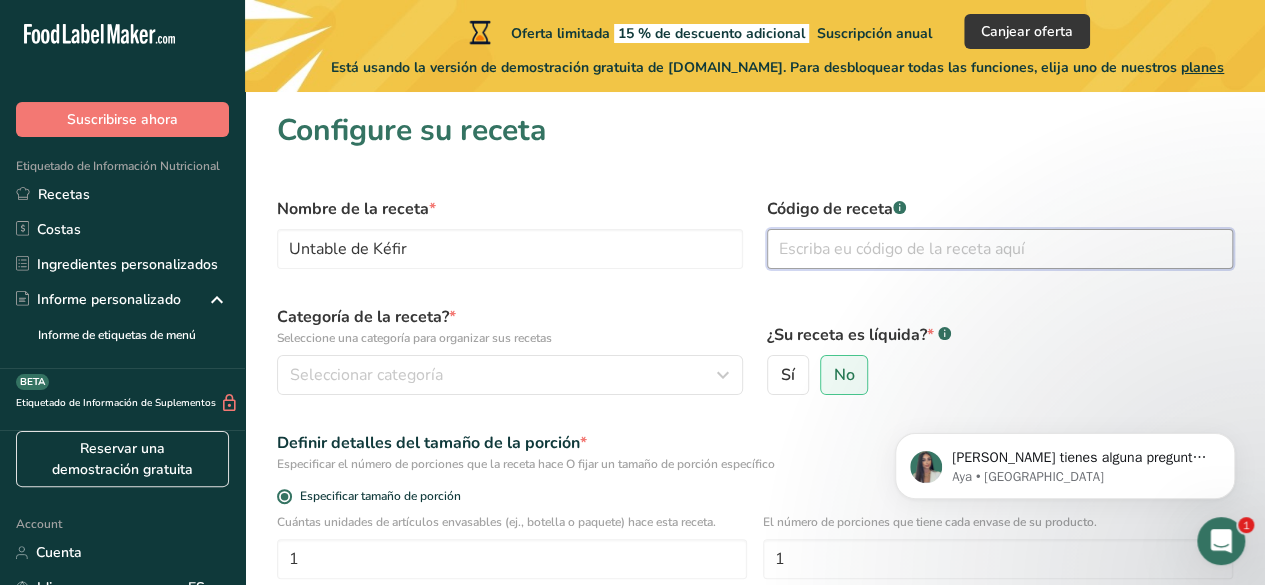 click at bounding box center (1000, 249) 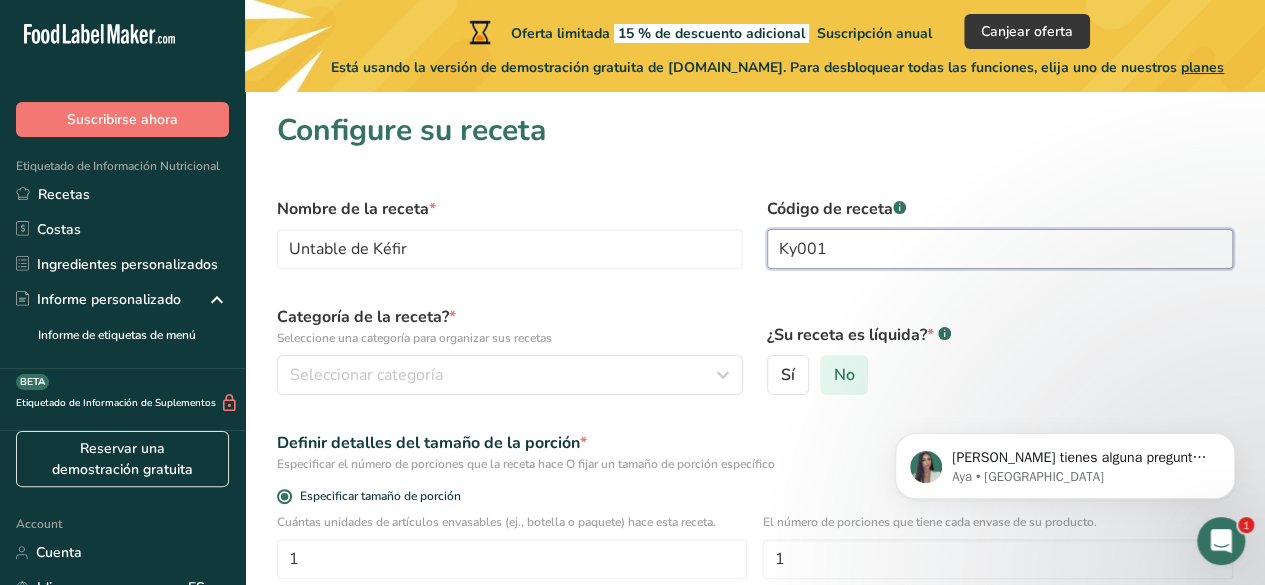 type on "Ky001" 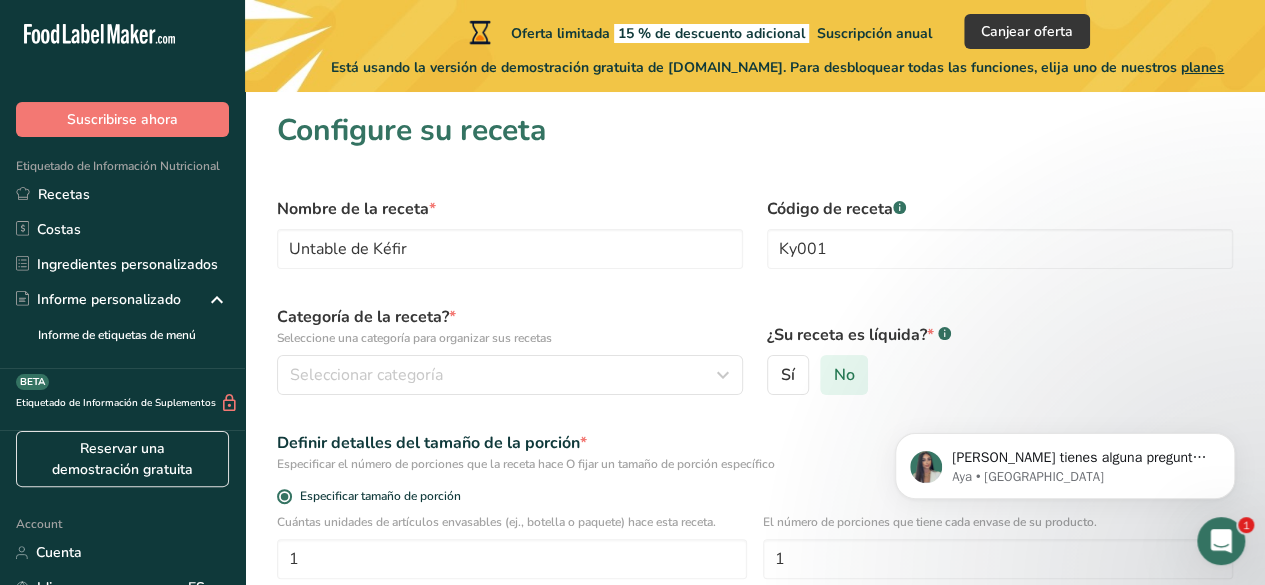 click on "No" at bounding box center (843, 375) 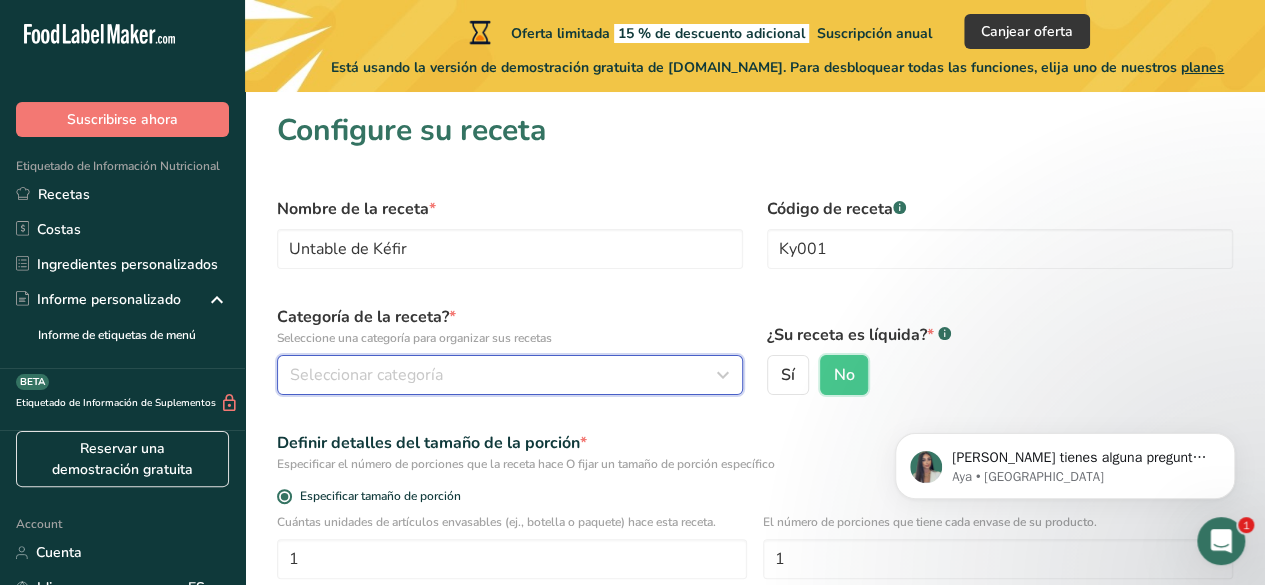 click on "Seleccionar categoría" at bounding box center (366, 375) 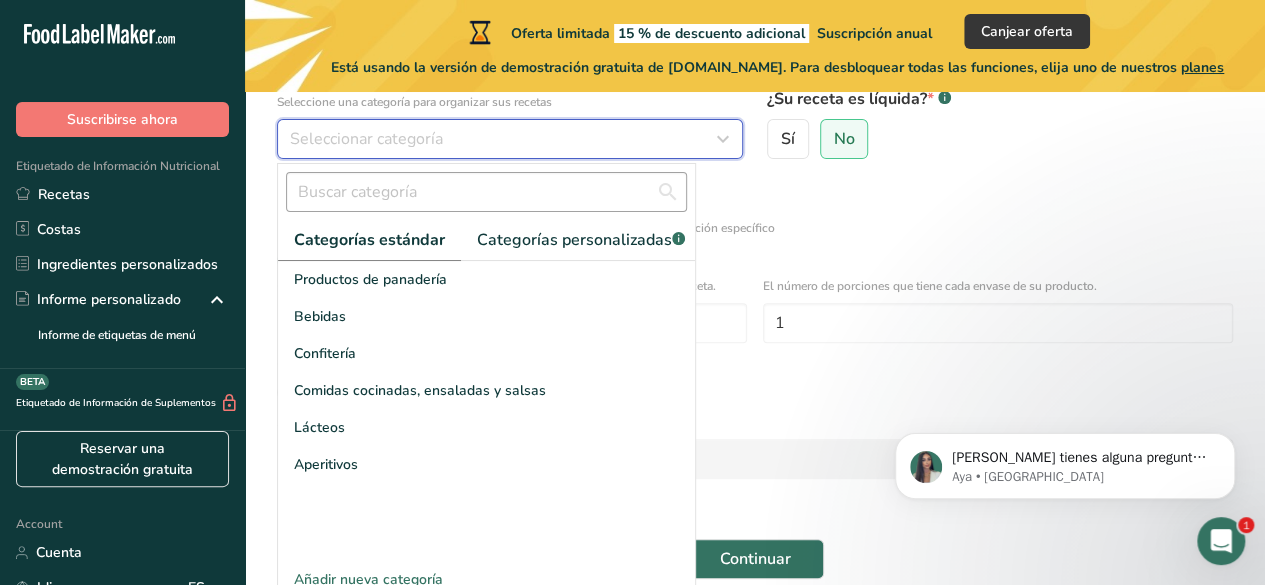 scroll, scrollTop: 247, scrollLeft: 0, axis: vertical 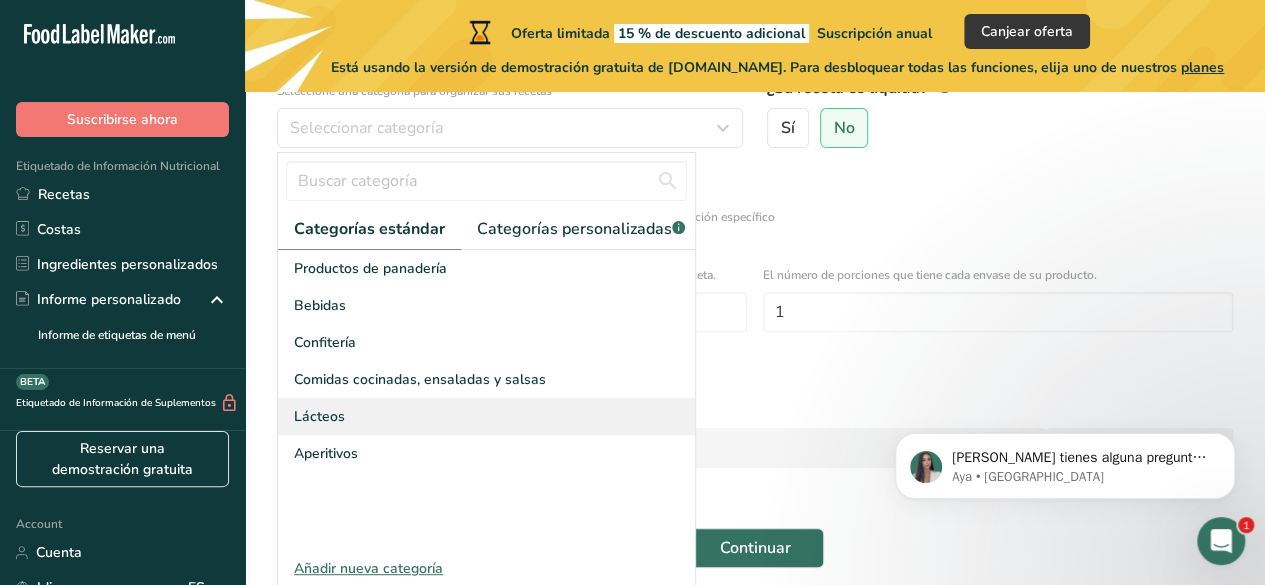 click on "Lácteos" at bounding box center [486, 416] 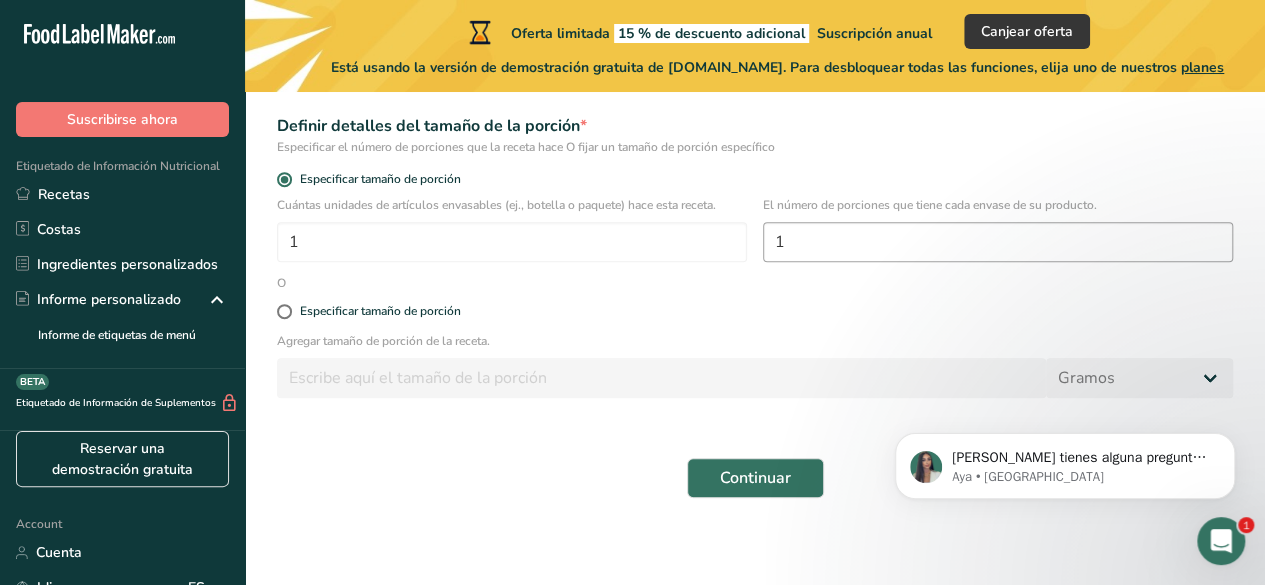 scroll, scrollTop: 318, scrollLeft: 0, axis: vertical 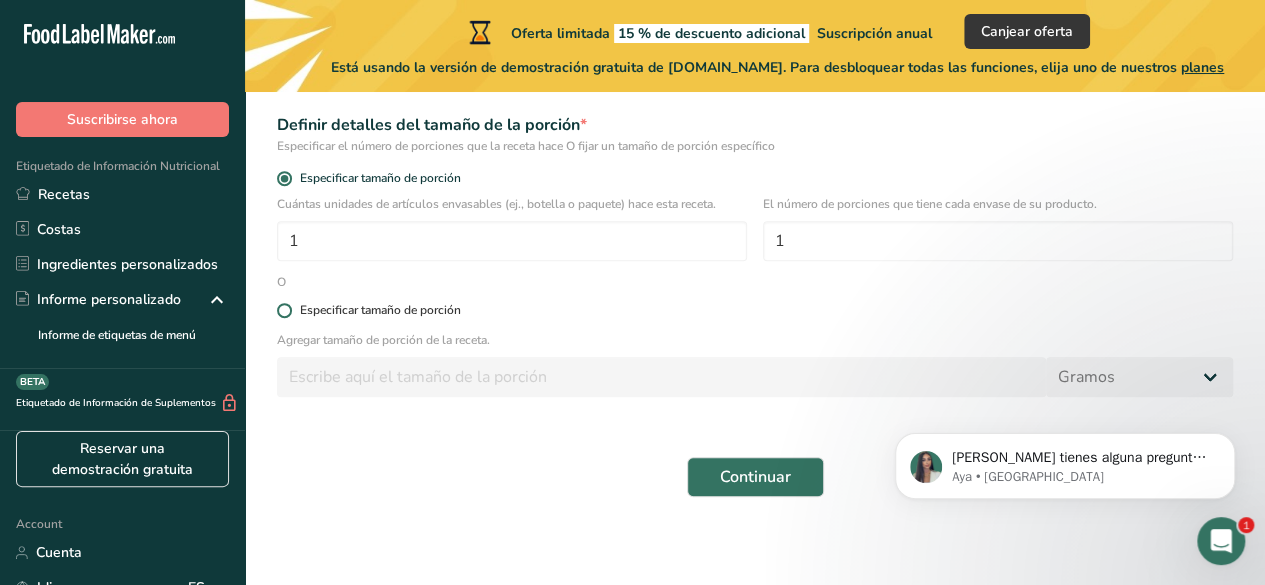 click on "Especificar tamaño de porción" at bounding box center [380, 310] 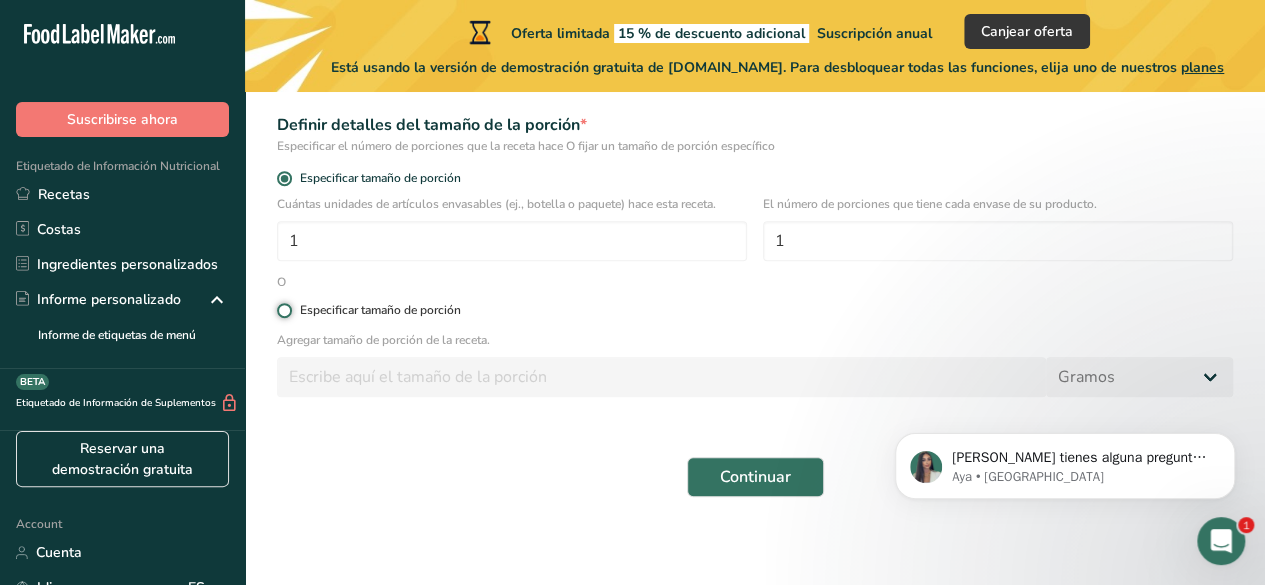 click on "Especificar tamaño de porción" at bounding box center [283, 310] 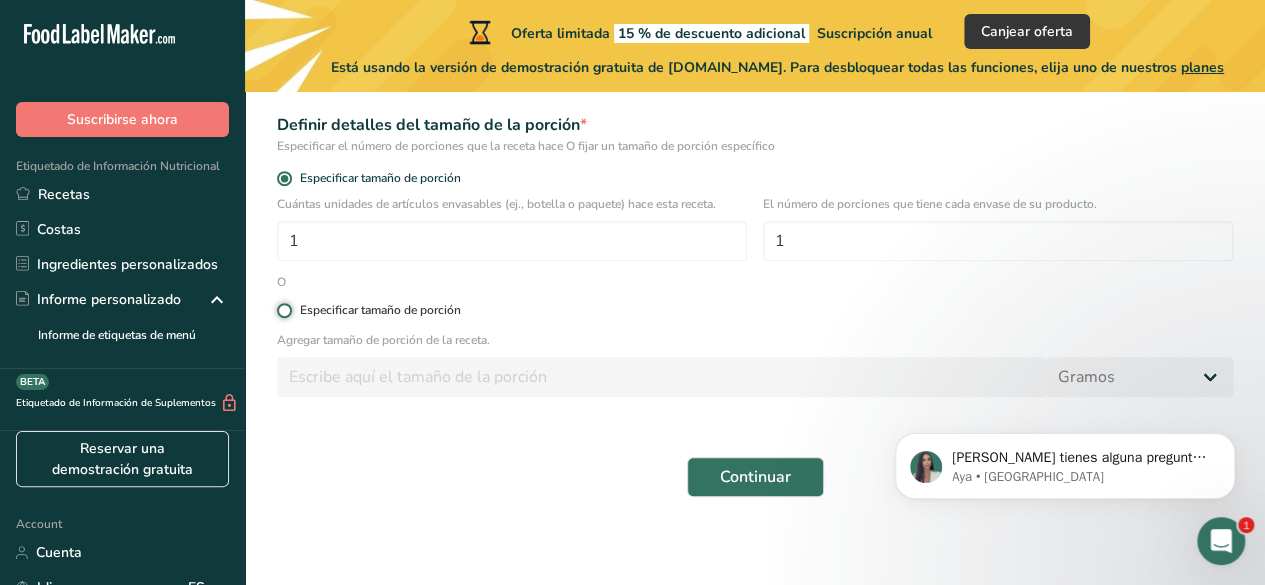 radio on "true" 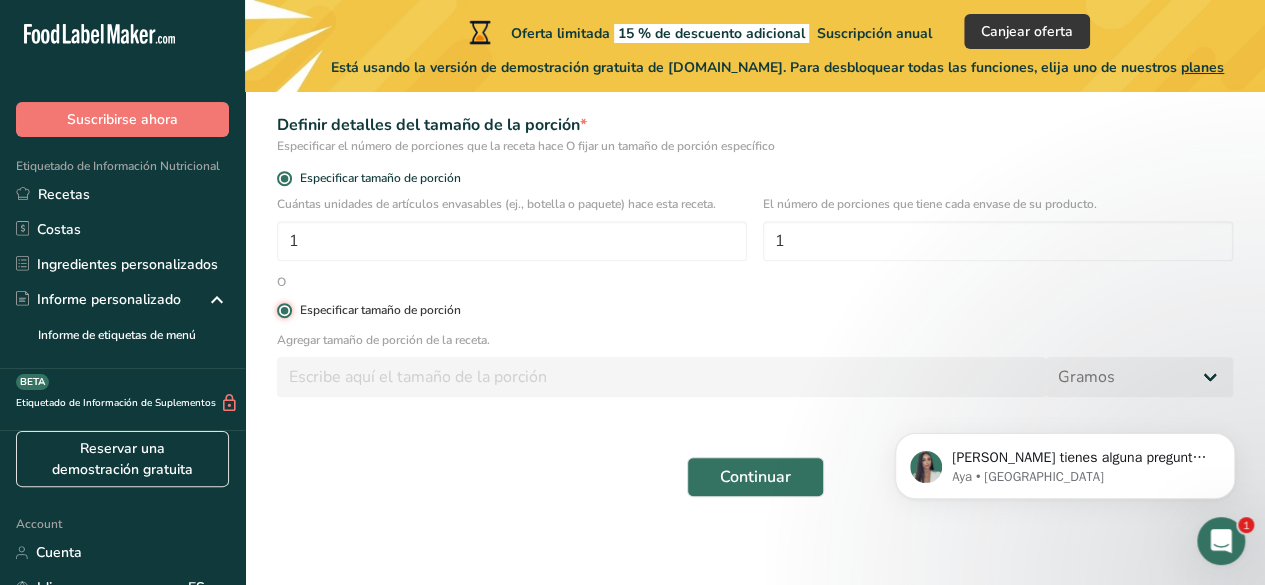 radio on "false" 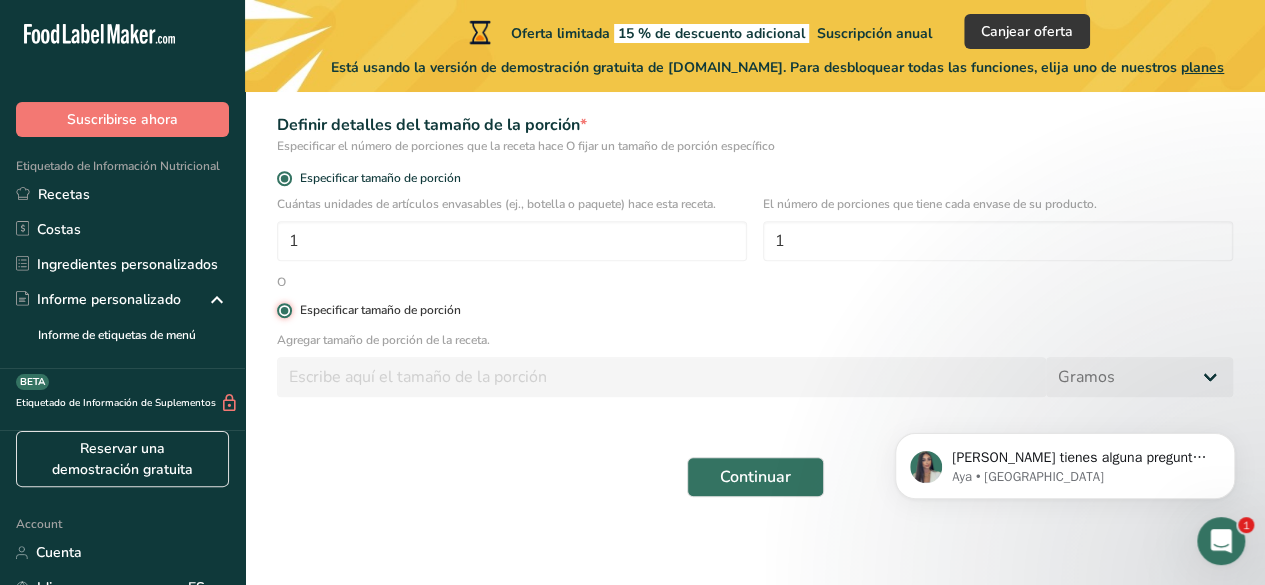 type 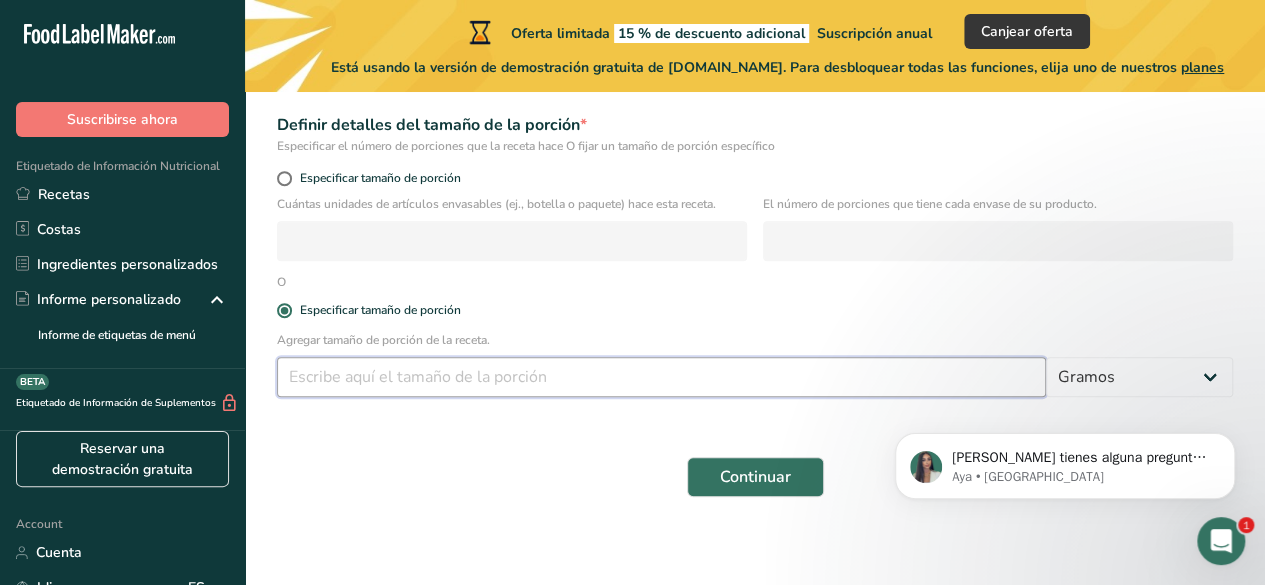 click at bounding box center [661, 377] 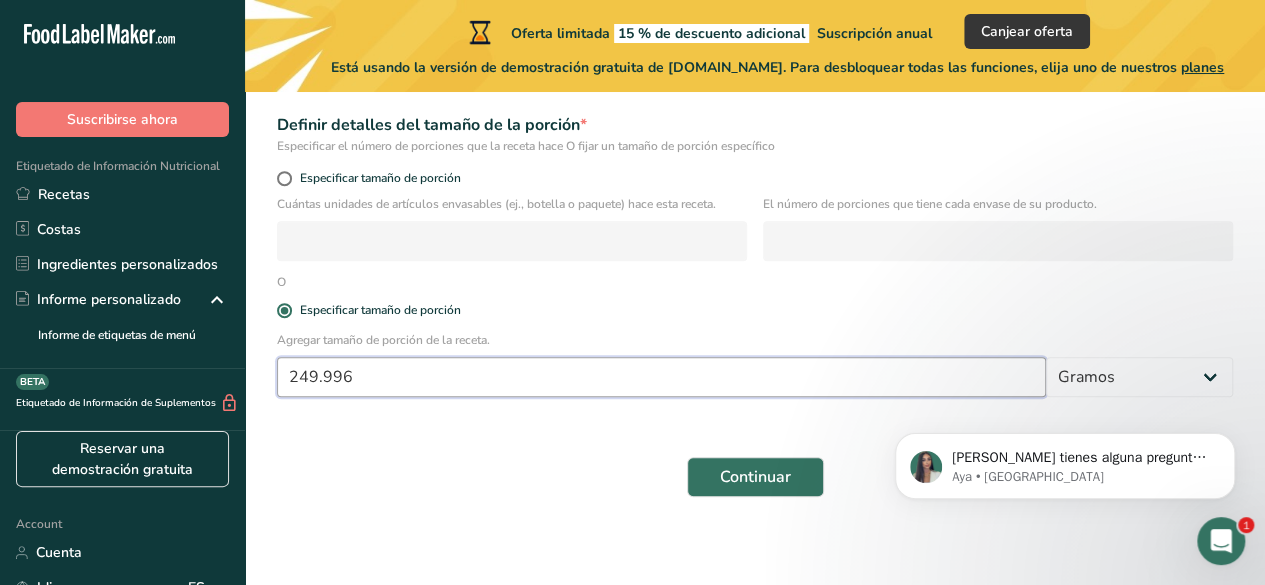 scroll, scrollTop: 326, scrollLeft: 0, axis: vertical 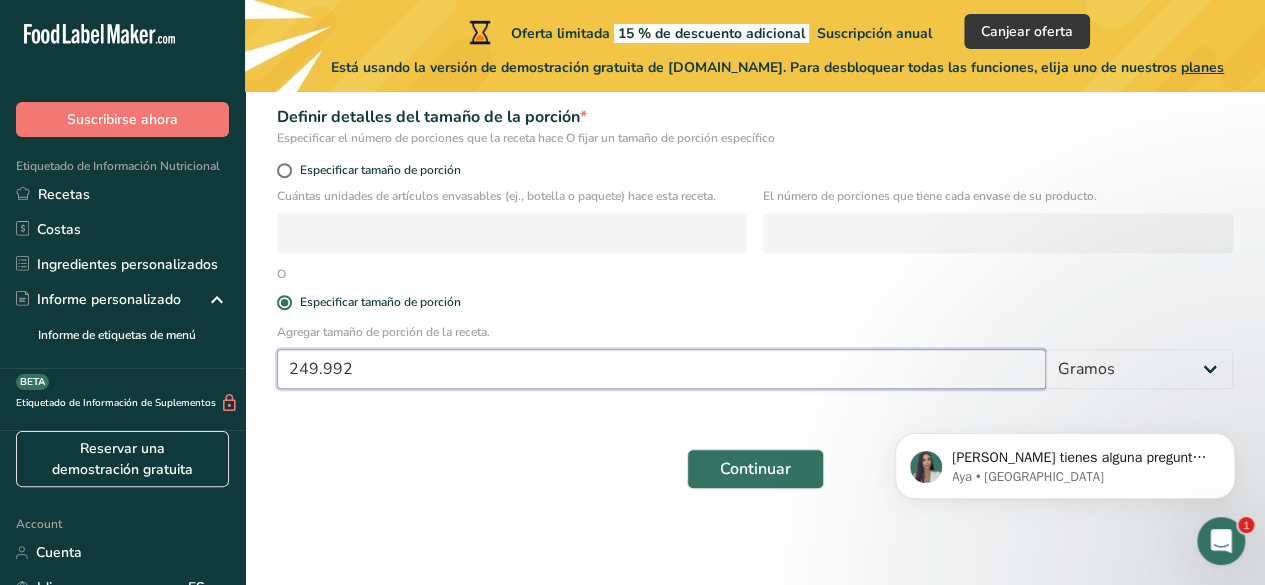type on "249.992" 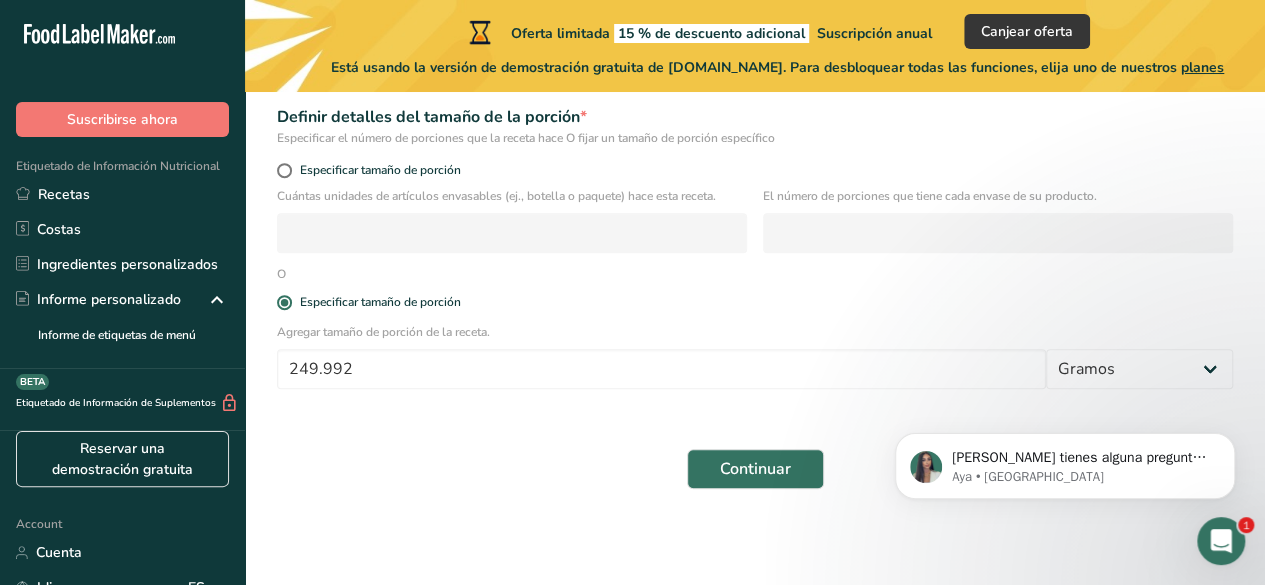 click on "Continuar" at bounding box center (755, 469) 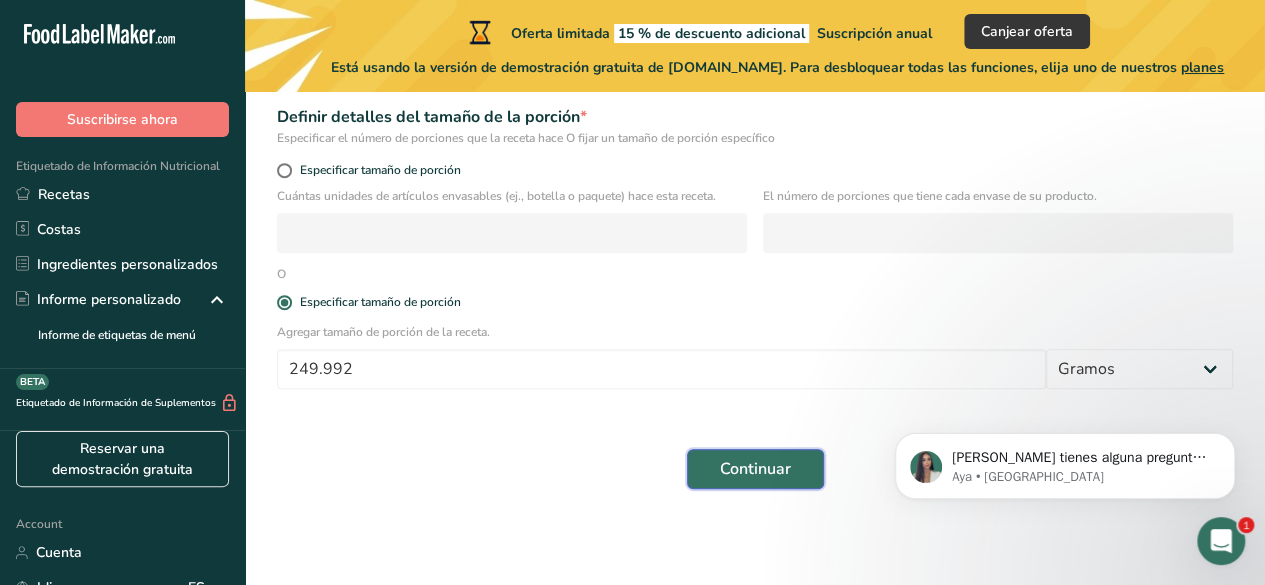 click on "Continuar" at bounding box center [755, 469] 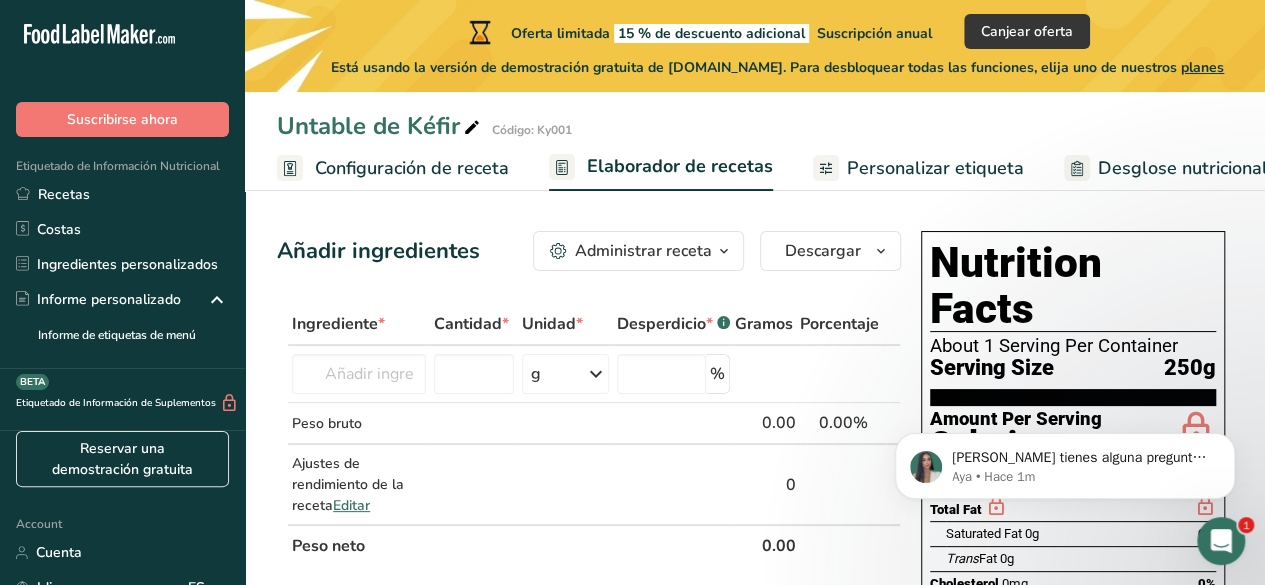 scroll, scrollTop: 0, scrollLeft: 0, axis: both 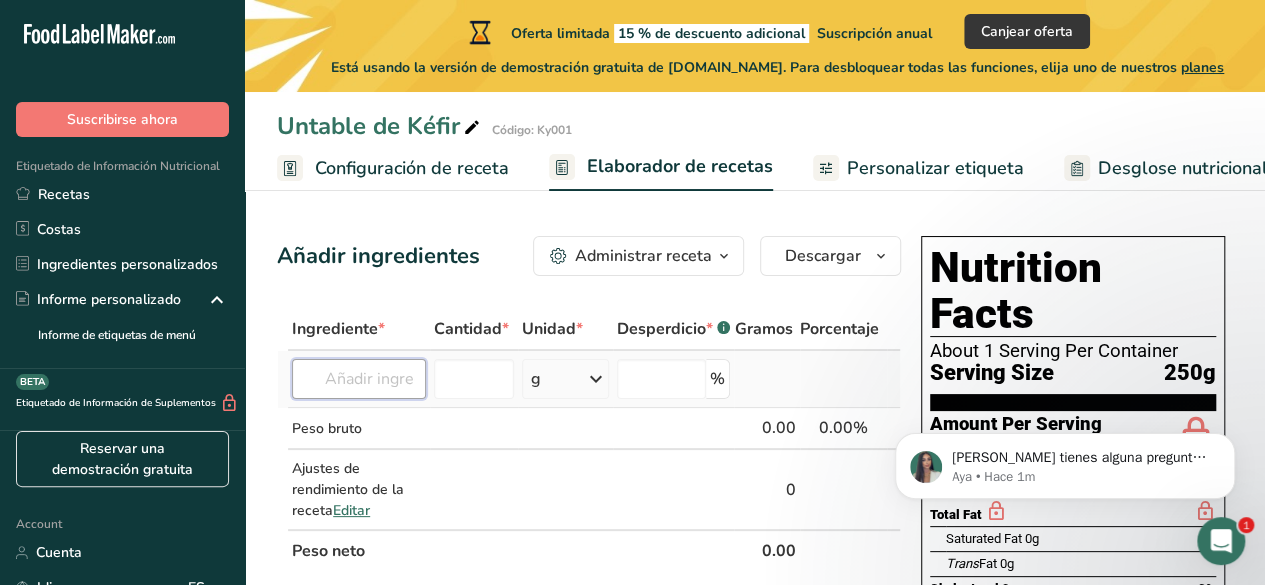 click at bounding box center (359, 379) 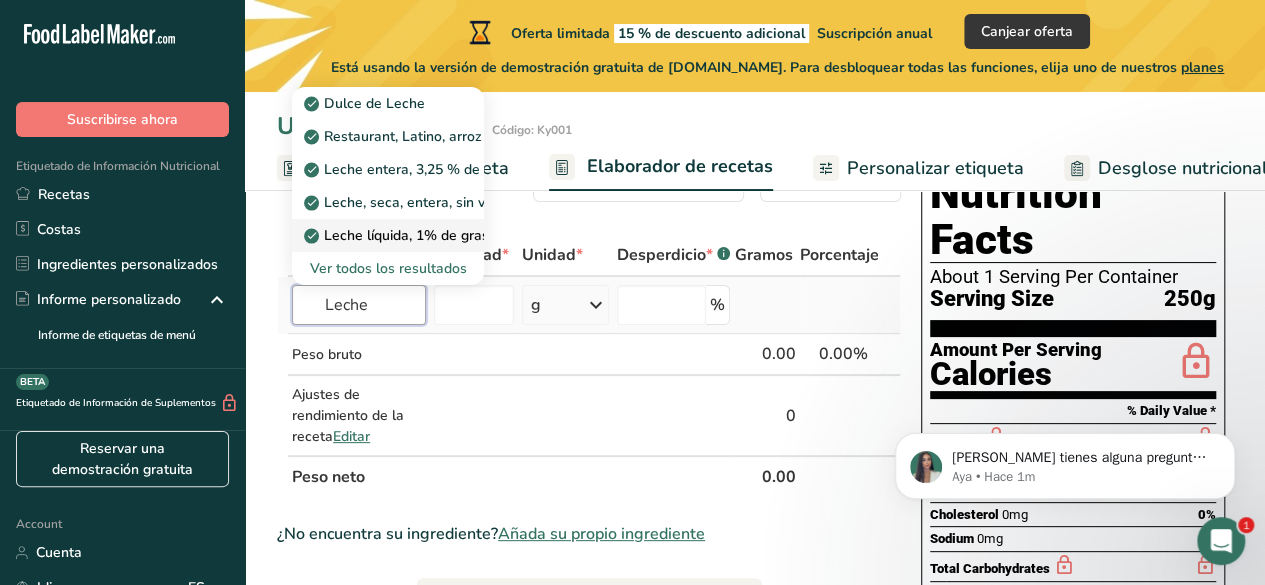 scroll, scrollTop: 0, scrollLeft: 0, axis: both 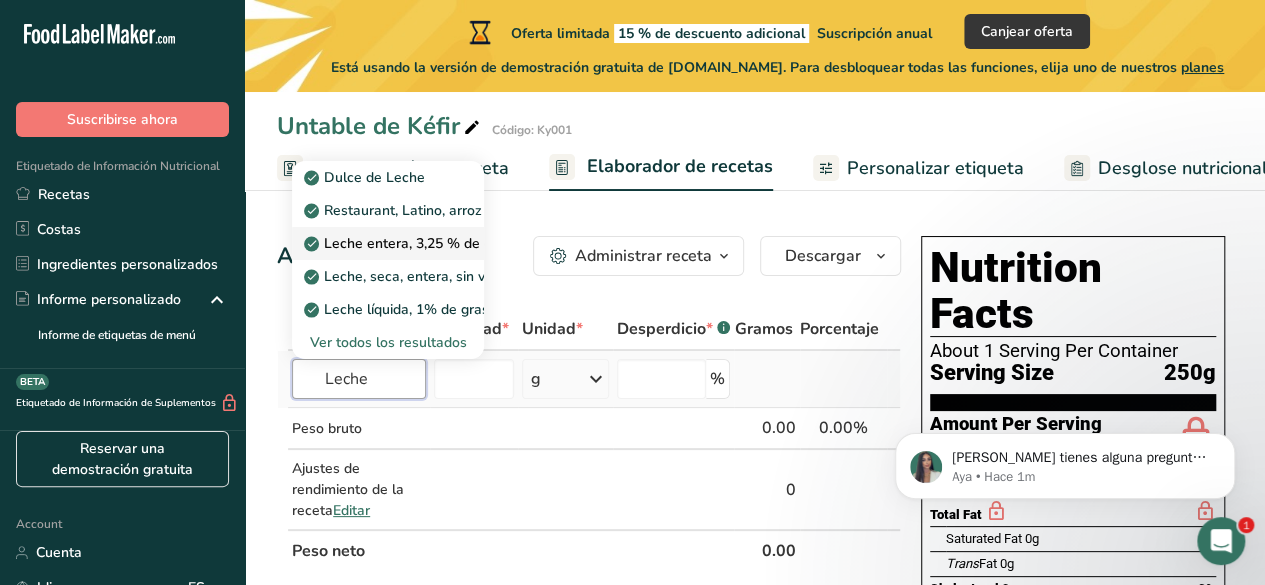 type on "Leche" 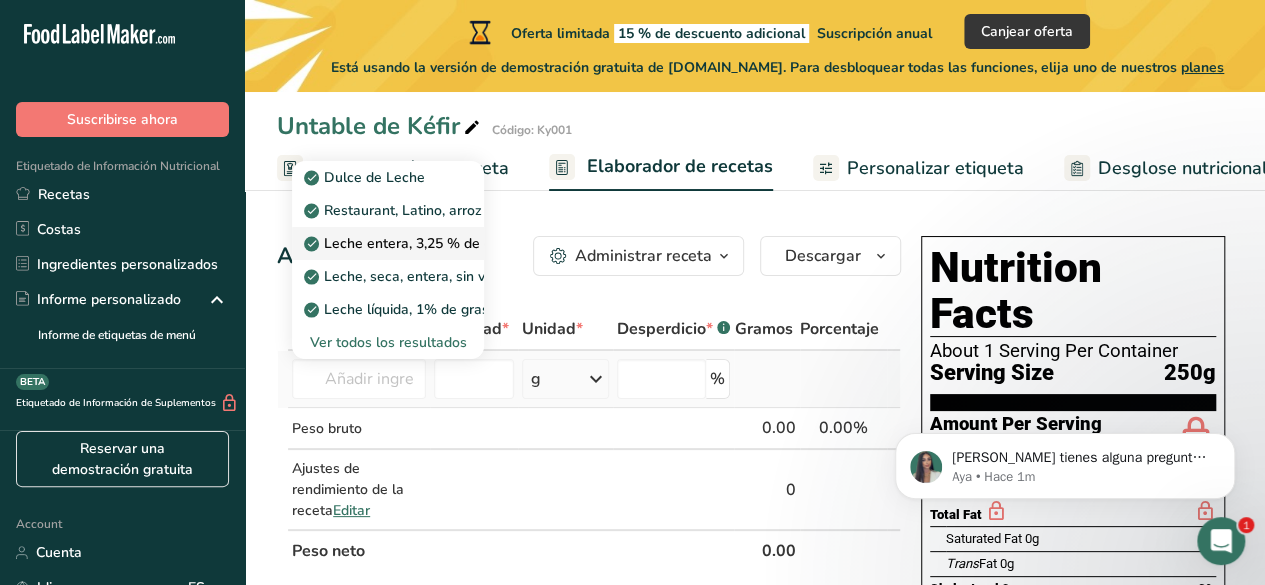 click on "Leche entera, 3,25 % de grasa láctea, sin vitamina A ni vitamina D añadidas" at bounding box center [559, 243] 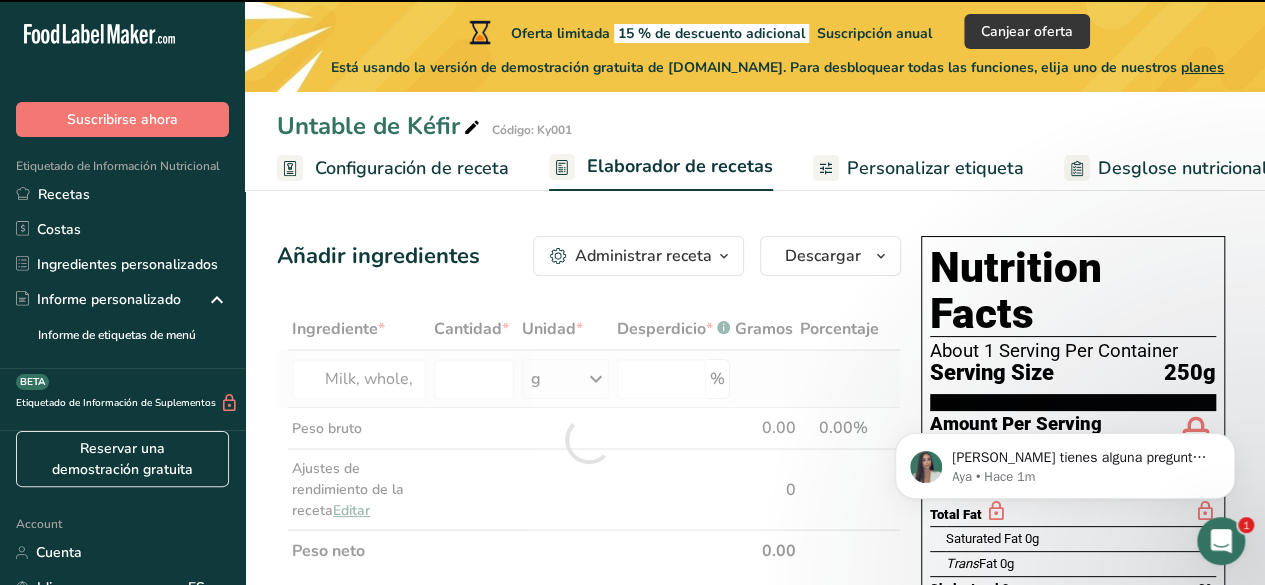 type on "0" 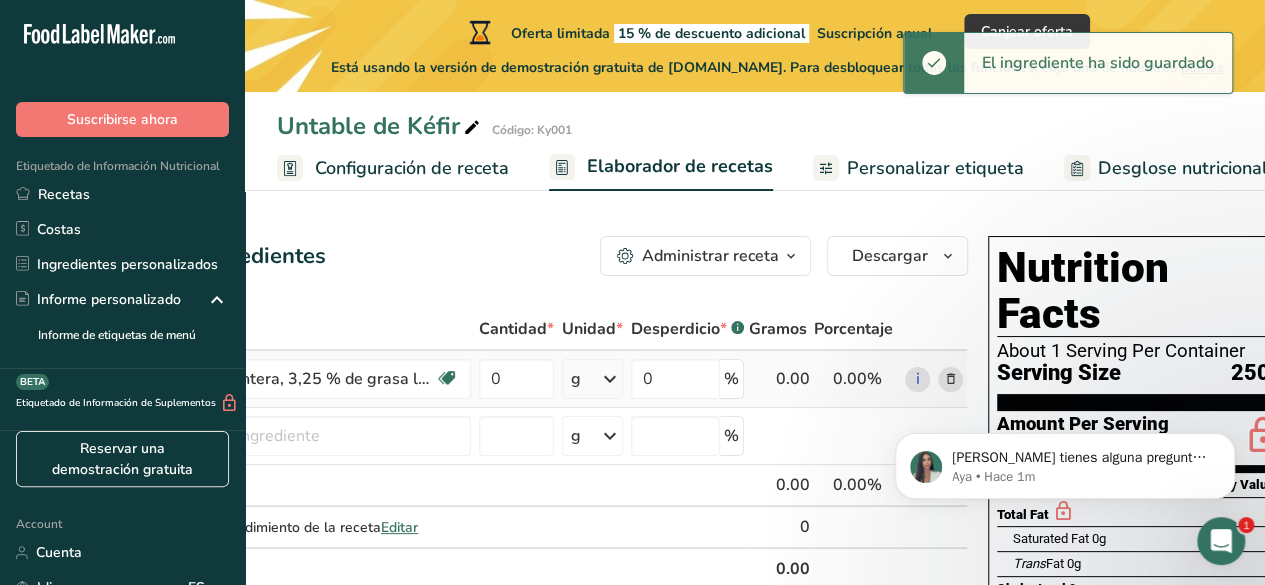 scroll, scrollTop: 0, scrollLeft: 186, axis: horizontal 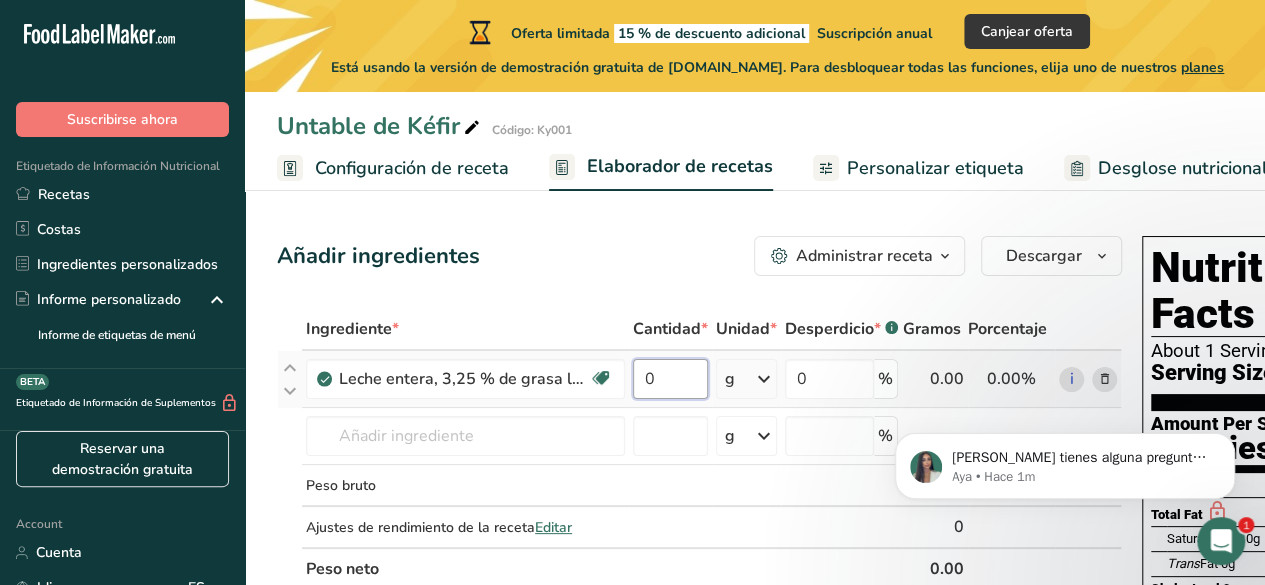 click on "0" at bounding box center [670, 379] 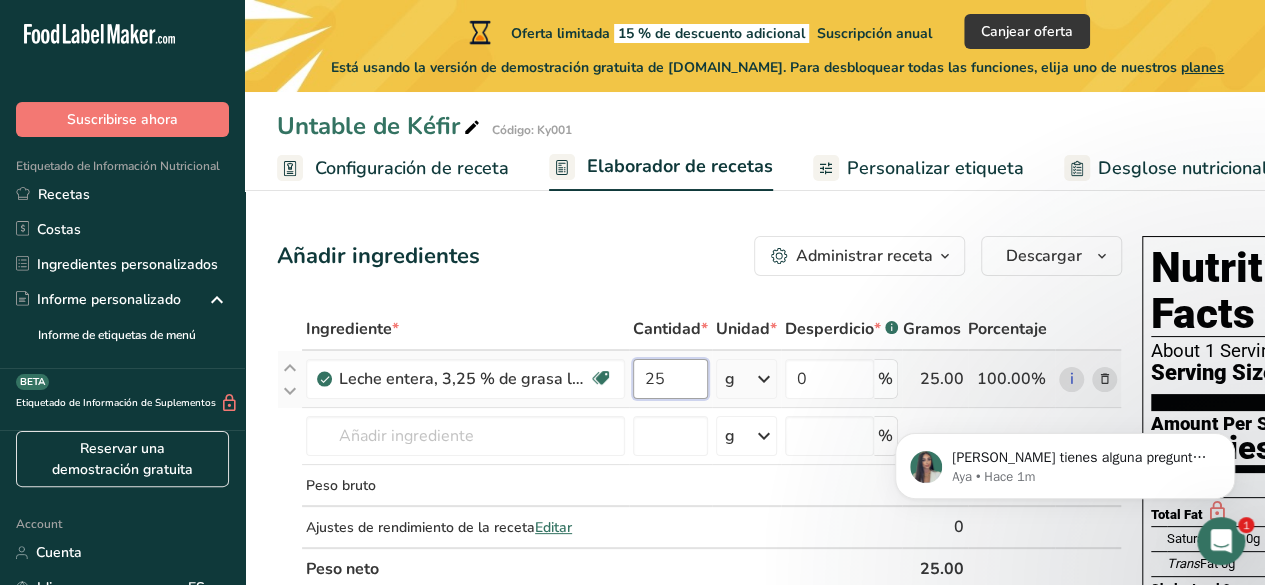 type on "2" 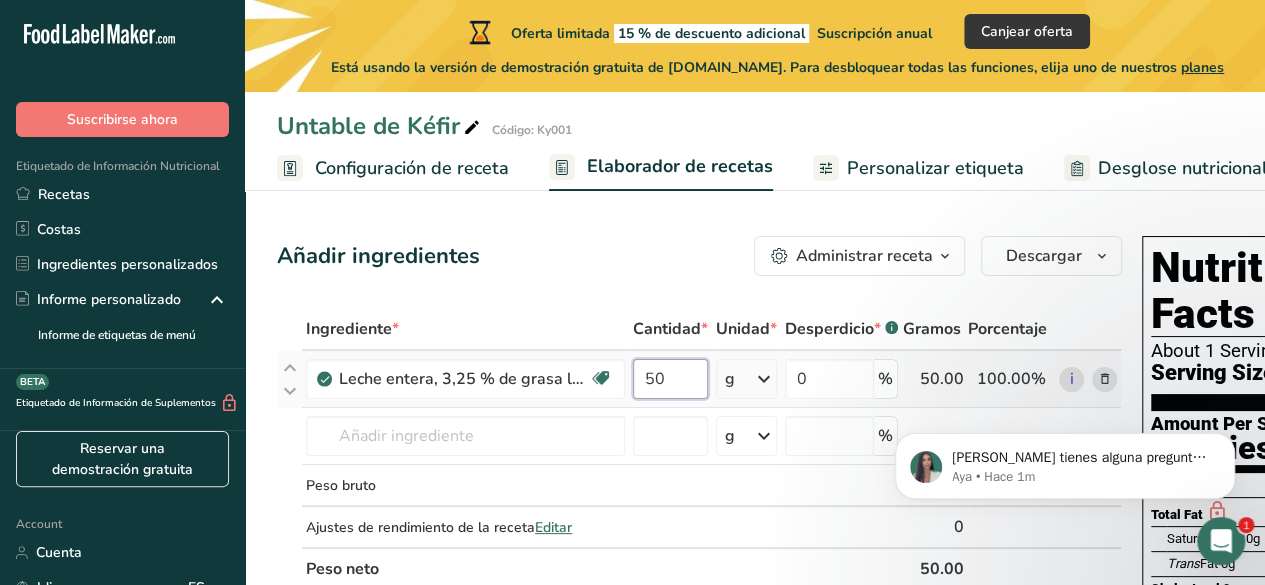 type on "5" 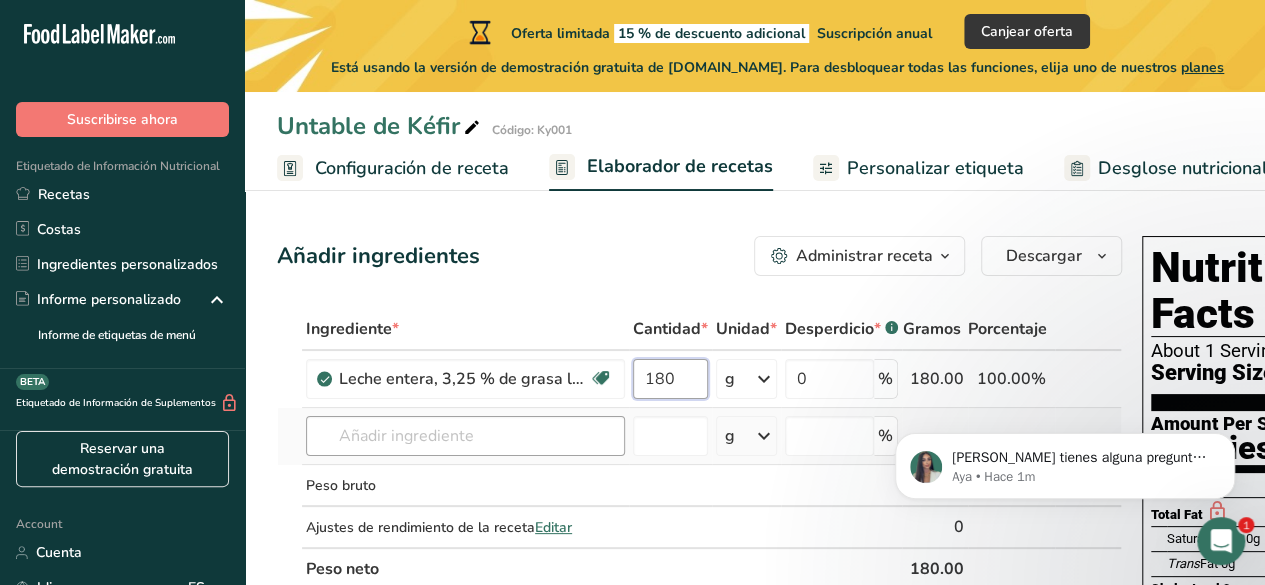 type on "180" 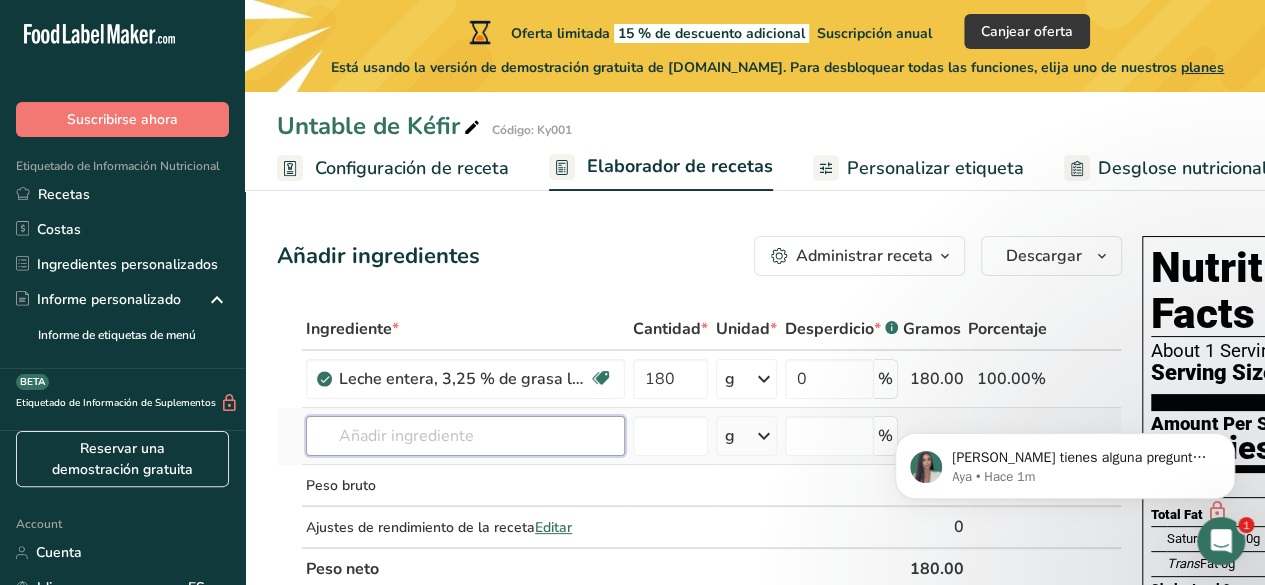 click on "Ingrediente *
Cantidad *
Unidad *
Desperdicio *   .a-a{fill:#347362;}.b-a{fill:#fff;}          Gramos
Porcentaje
Leche entera, 3,25 % de grasa láctea, sin vitamina A ni vitamina D añadidas
Libre de gluten
Vegetariano
Libre de soja
180
g
Porciones
1 cup
1 tbsp
1 fl oz
Ver más
Unidades de peso
g
kg
mg
Ver más
Unidades de volumen
[GEOGRAPHIC_DATA]
Las unidades de volumen requieren una conversión de densidad. Si conoce la densidad de su ingrediente, introdúzcala a continuación. De lo contrario, haga clic en "RIA", nuestra asistente regulatoria de IA, quien podrá ayudarle.
lb/pie³
mL" at bounding box center (699, 449) 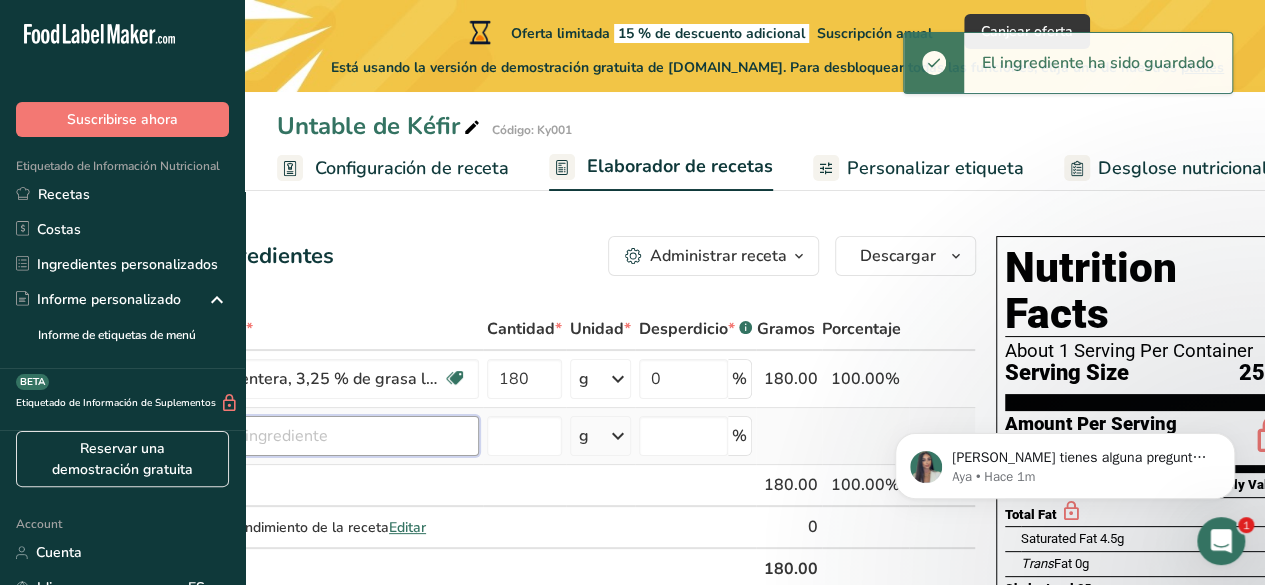 scroll, scrollTop: 0, scrollLeft: 186, axis: horizontal 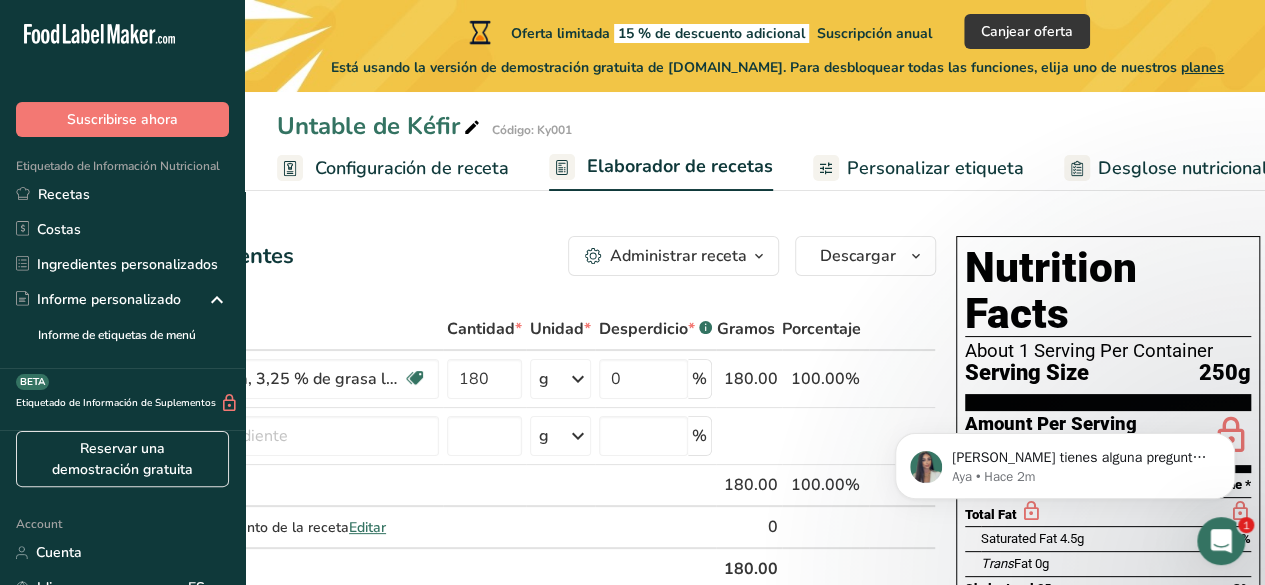 click 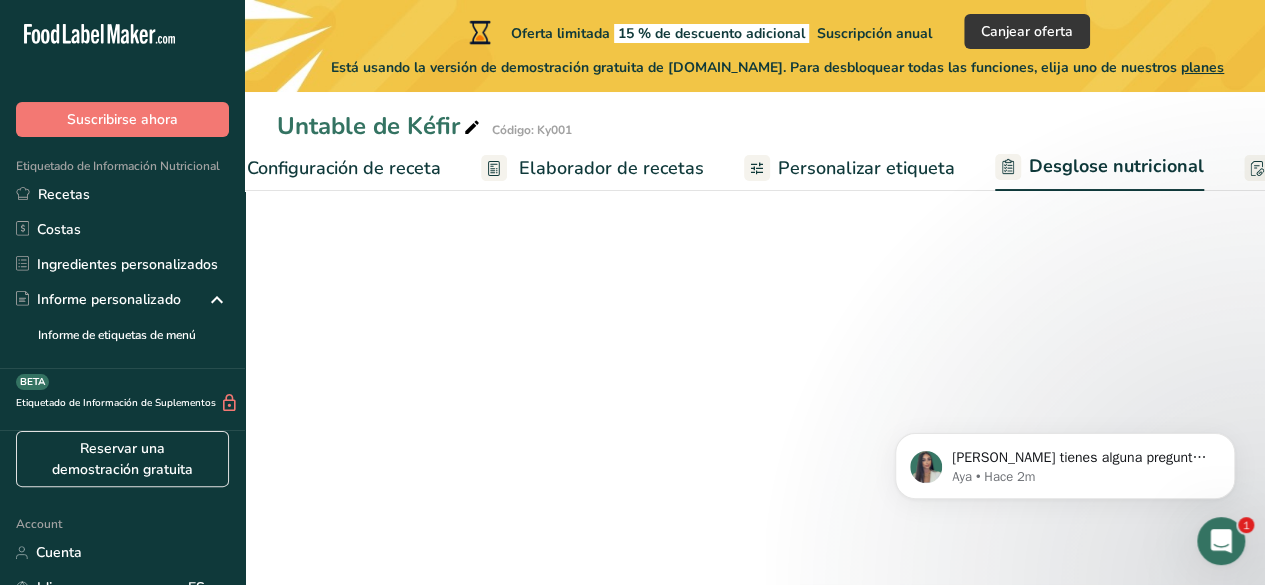 select on "Calories" 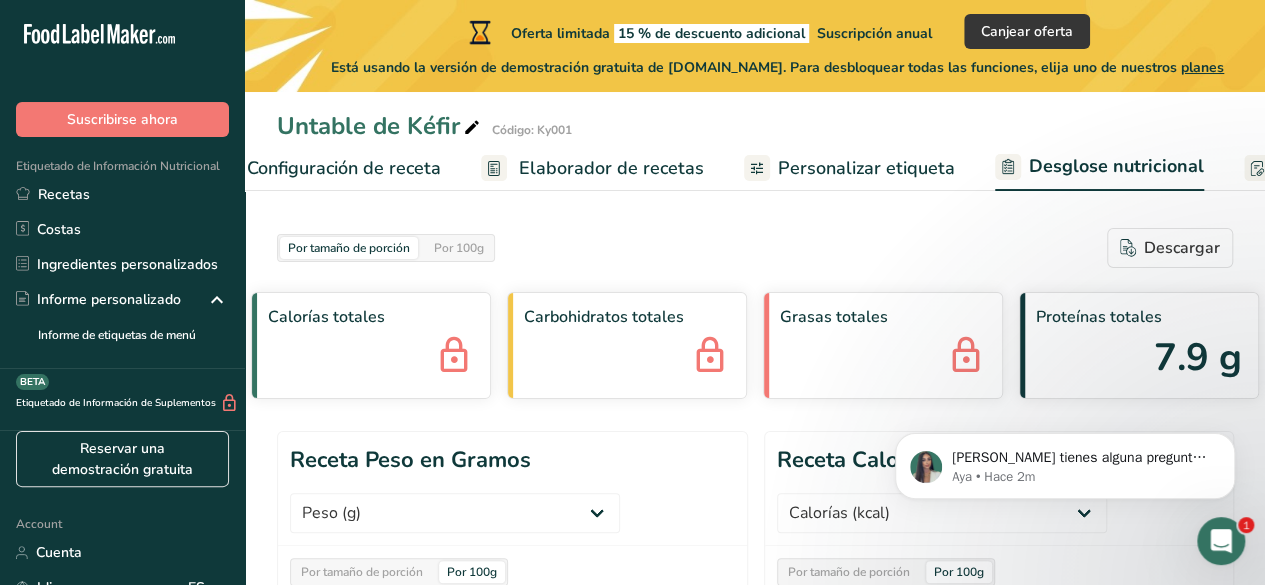 scroll, scrollTop: 0, scrollLeft: 478, axis: horizontal 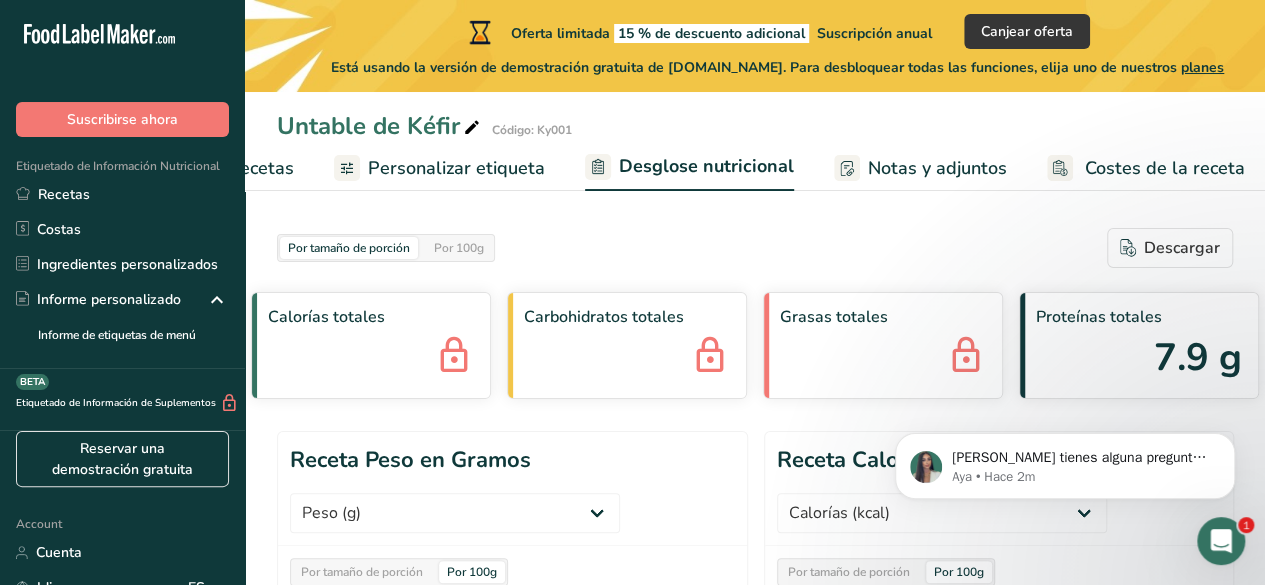 click on "Personalizar etiqueta" at bounding box center (456, 168) 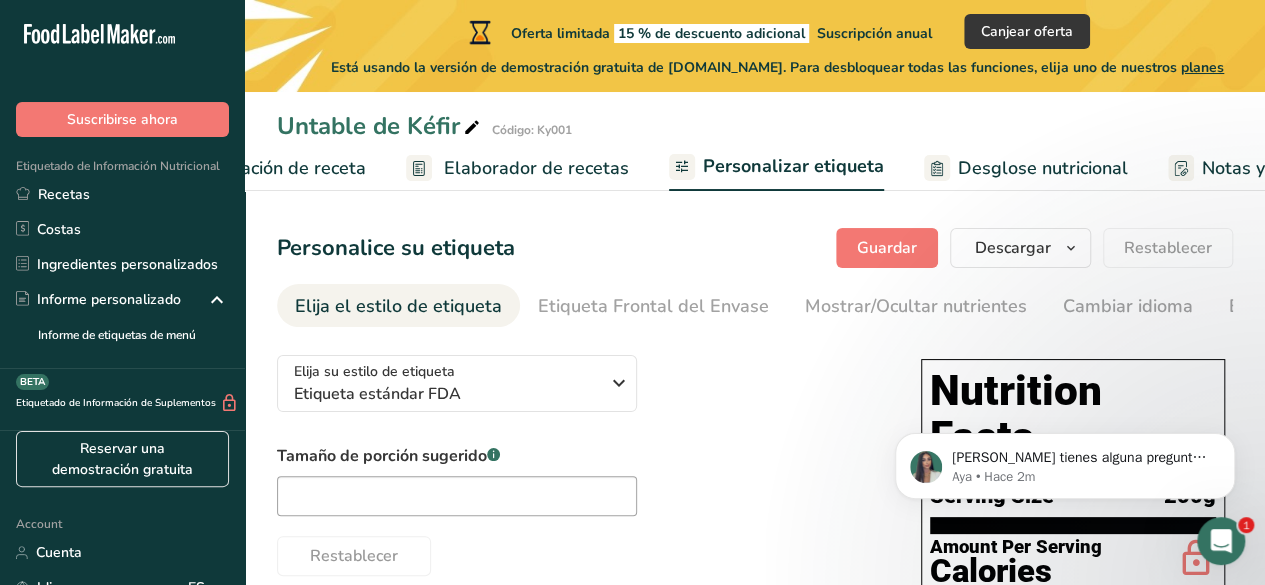 scroll, scrollTop: 0, scrollLeft: 78, axis: horizontal 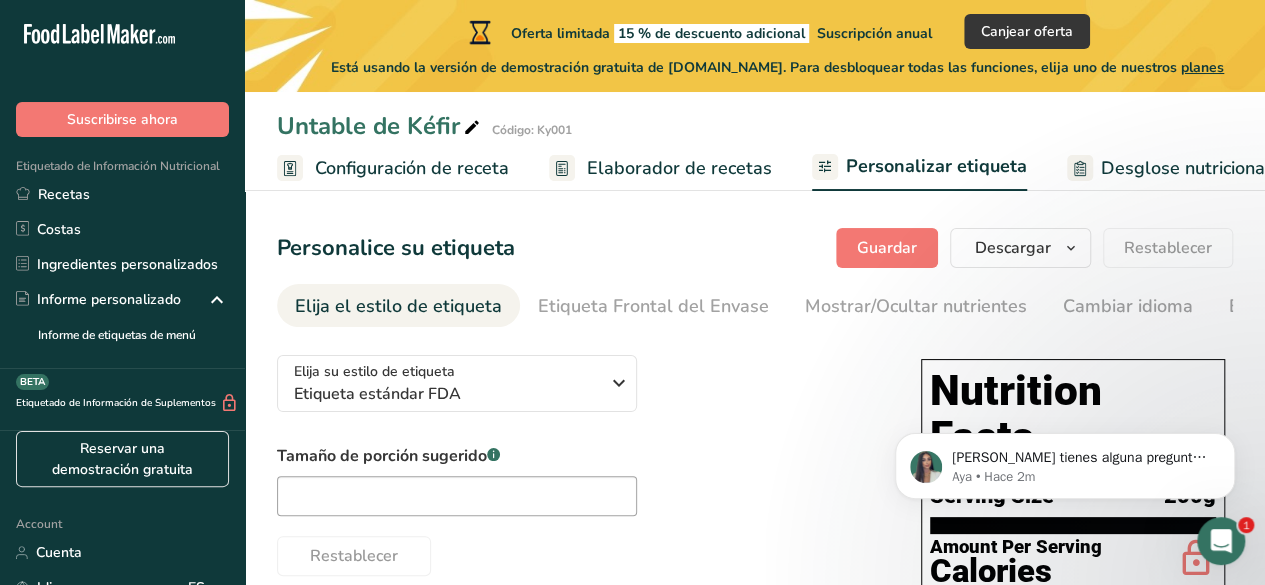 click on "Configuración de receta" at bounding box center (412, 168) 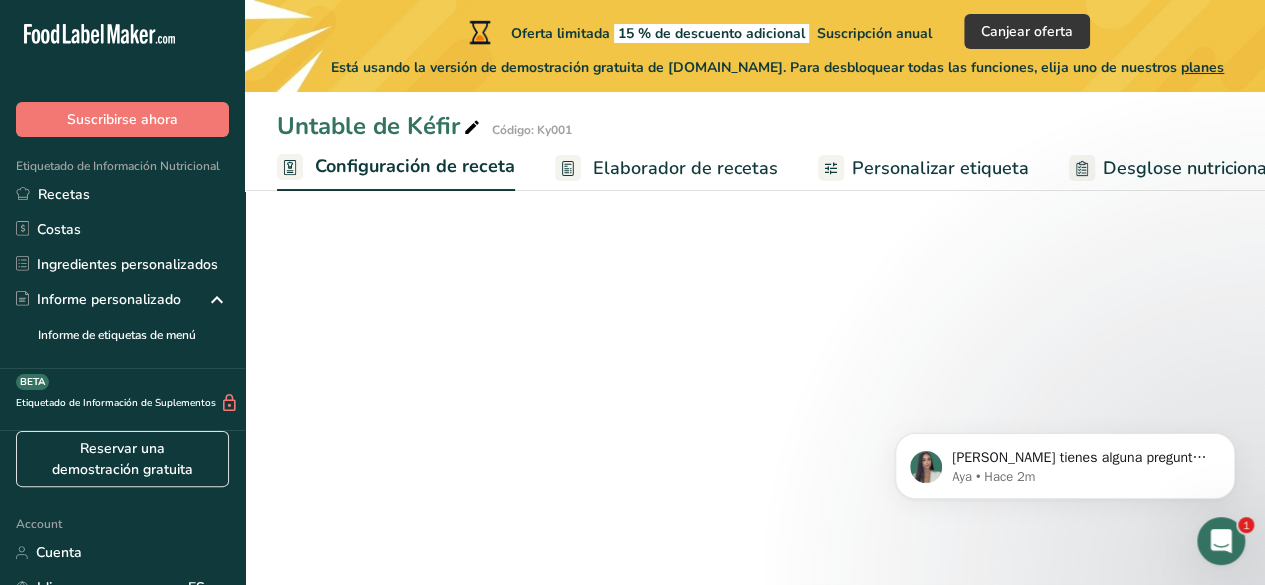 scroll, scrollTop: 0, scrollLeft: 7, axis: horizontal 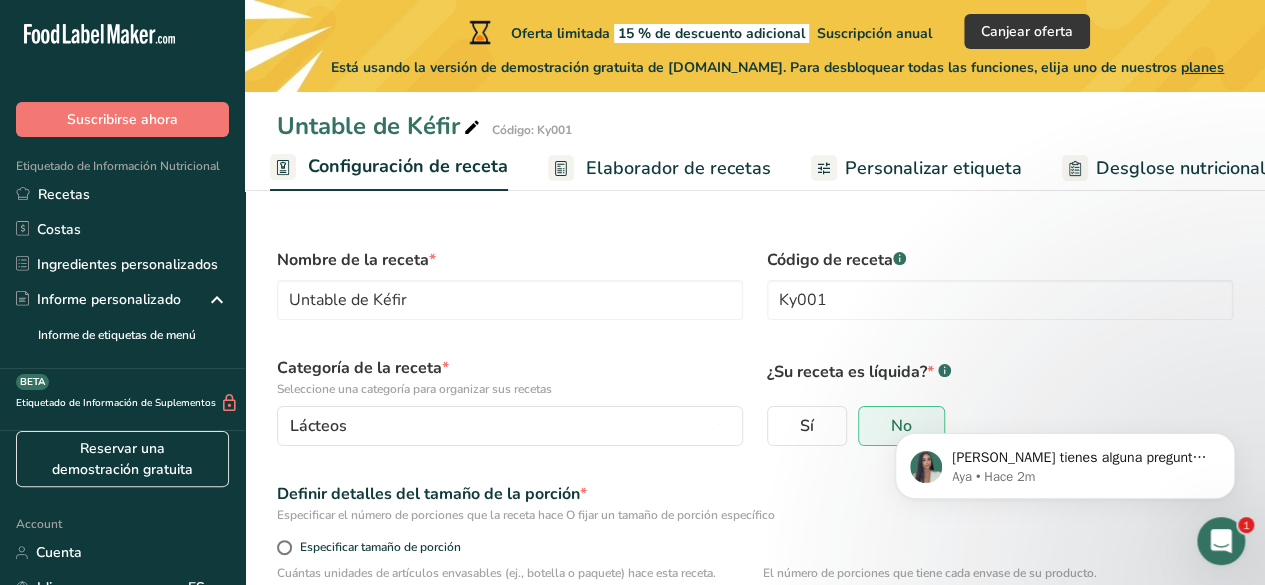 click on "Elaborador de recetas" at bounding box center (659, 168) 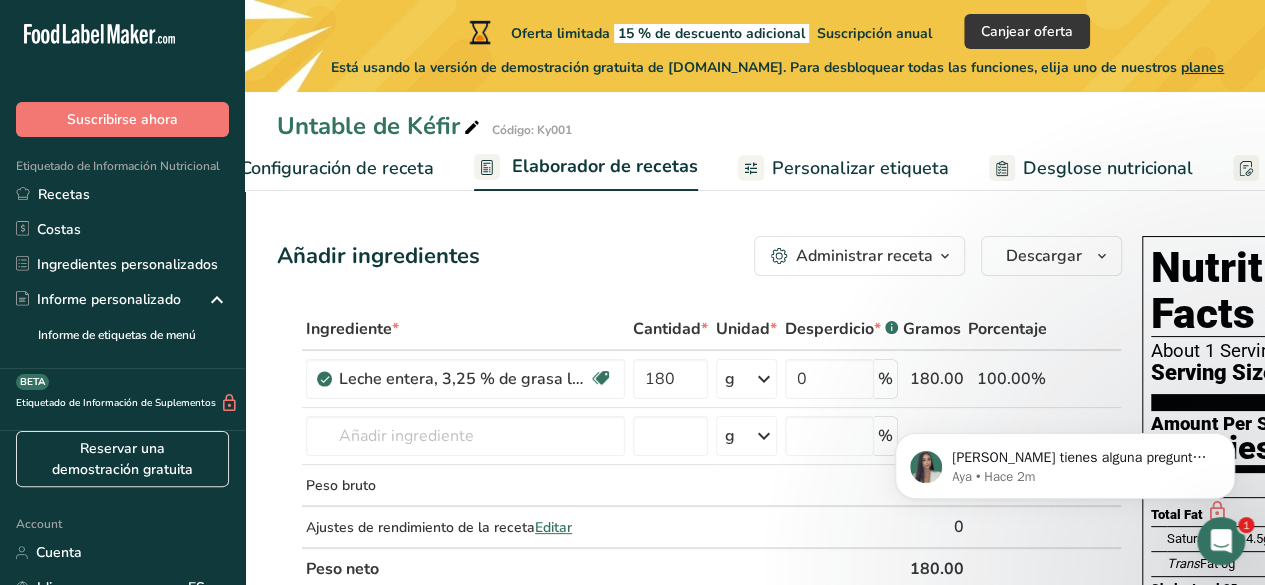 scroll, scrollTop: 0, scrollLeft: 278, axis: horizontal 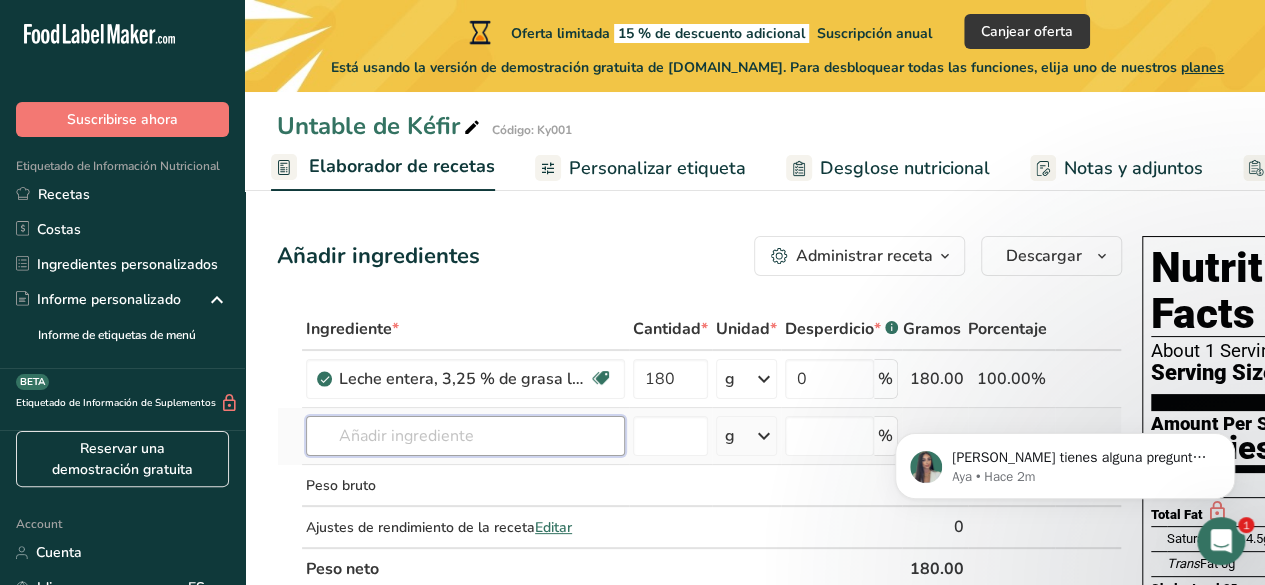 click at bounding box center [465, 436] 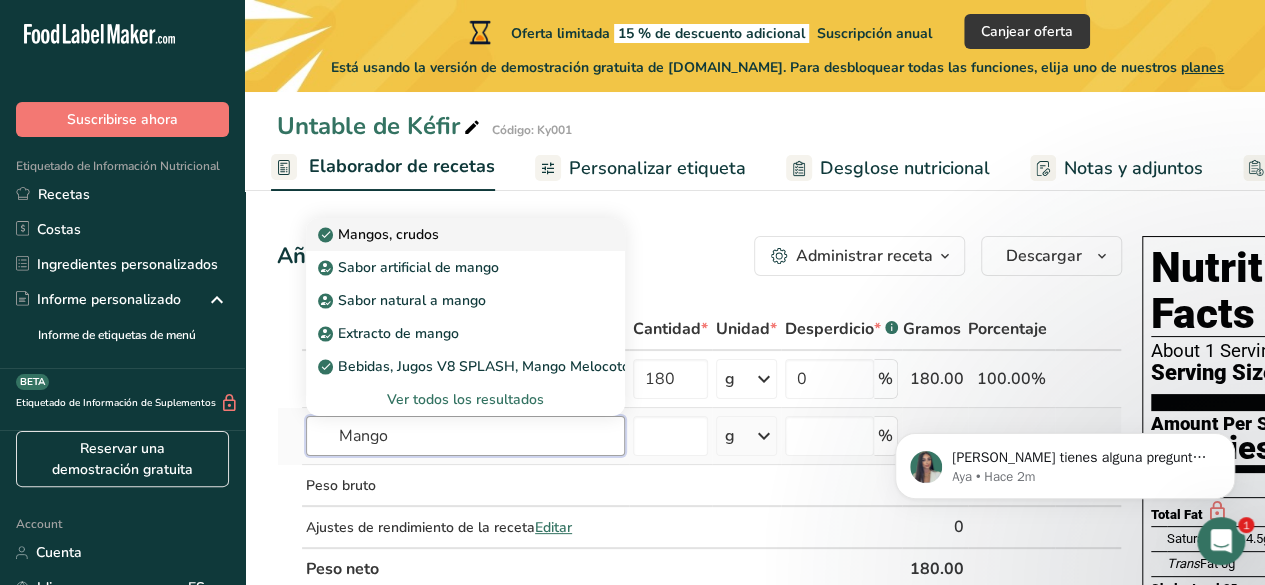 type on "Mango" 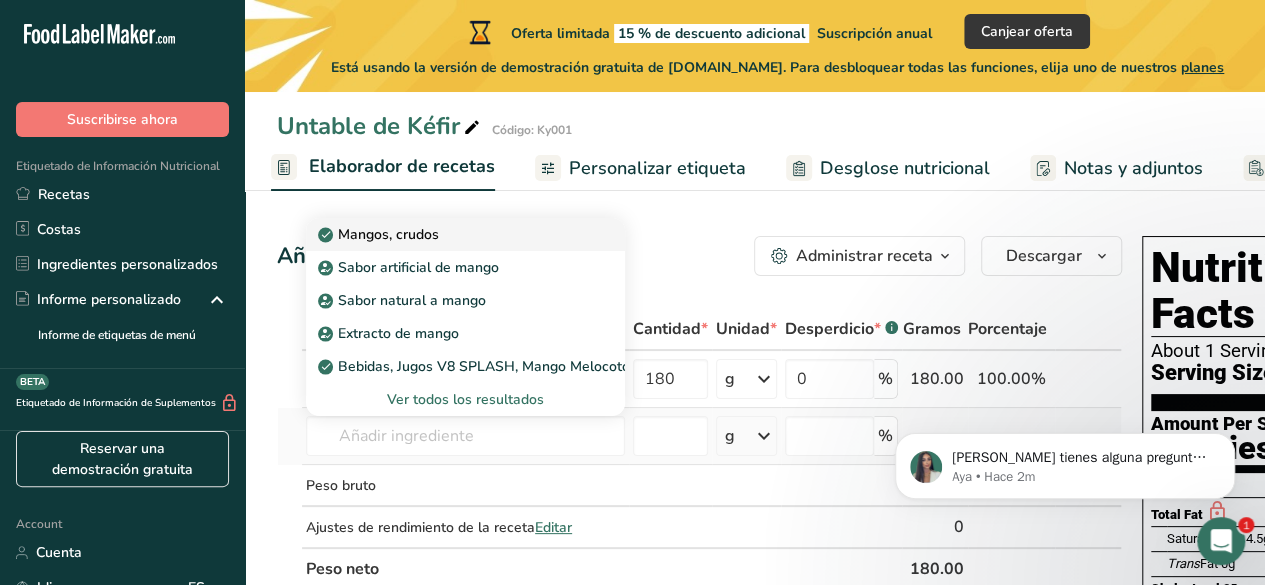 click on "Mangos, crudos" at bounding box center [465, 234] 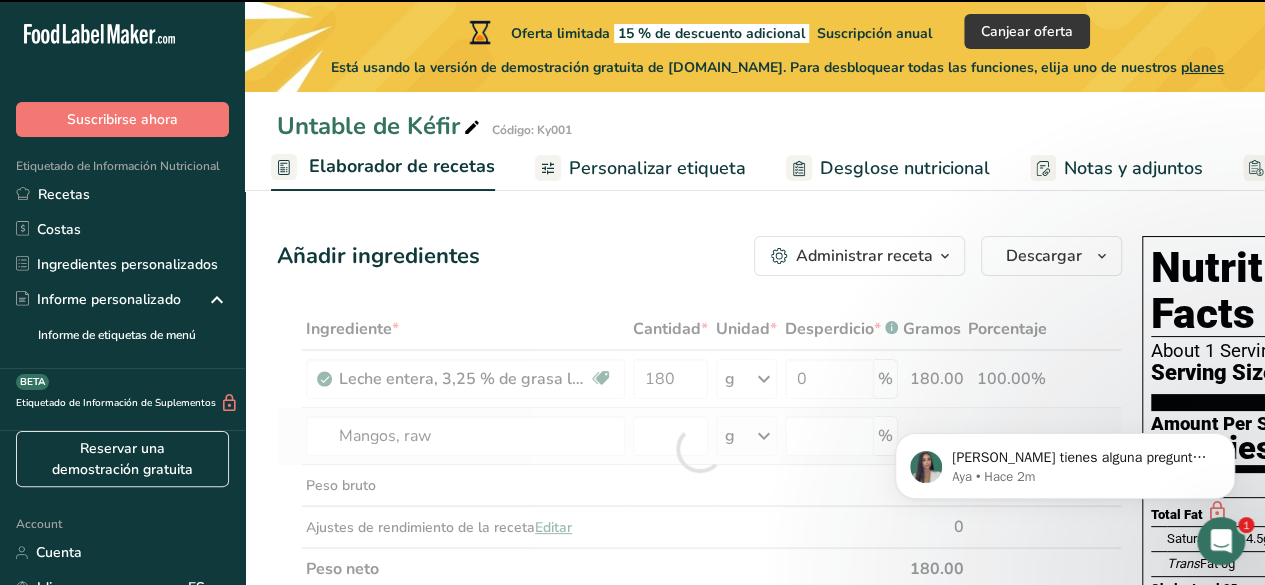 type on "0" 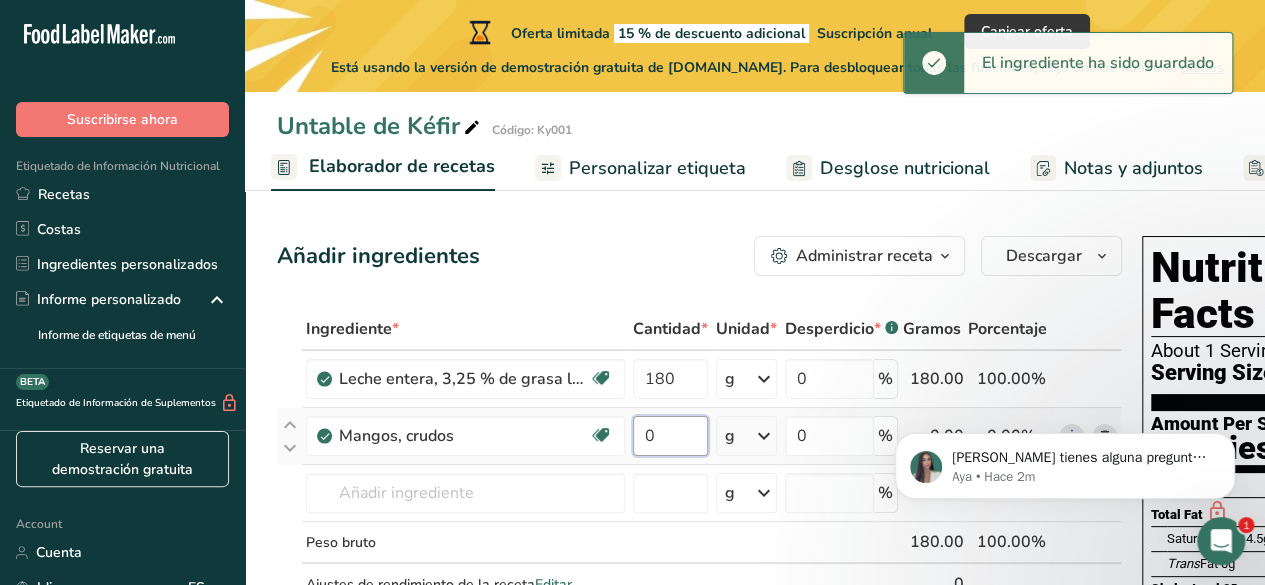 click on "0" at bounding box center (670, 436) 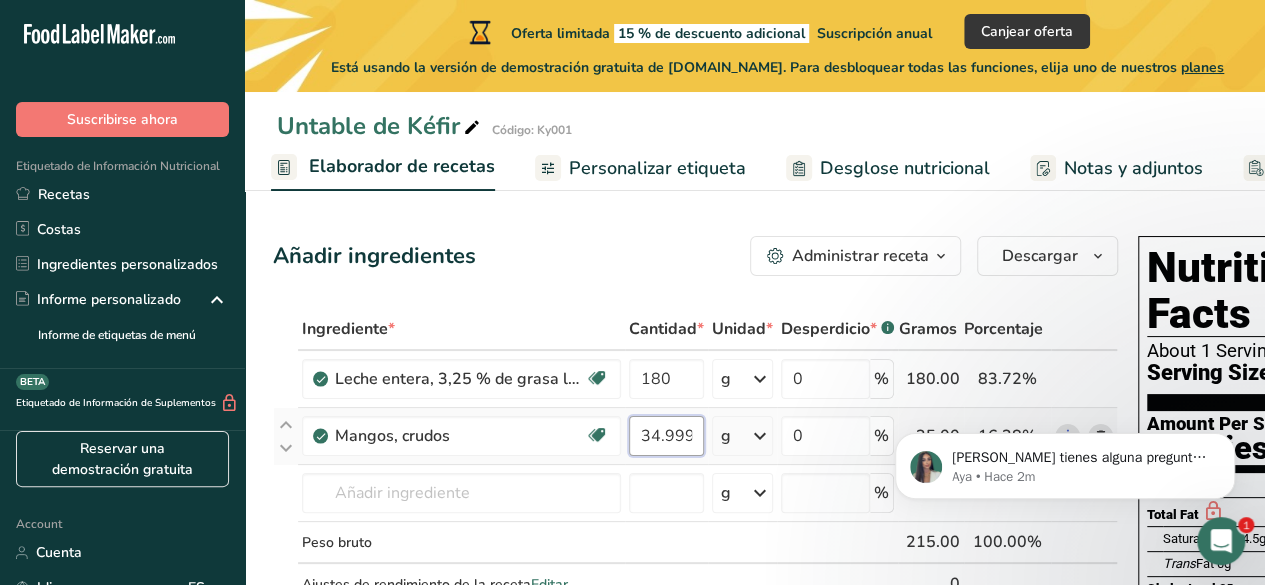 scroll, scrollTop: 0, scrollLeft: 0, axis: both 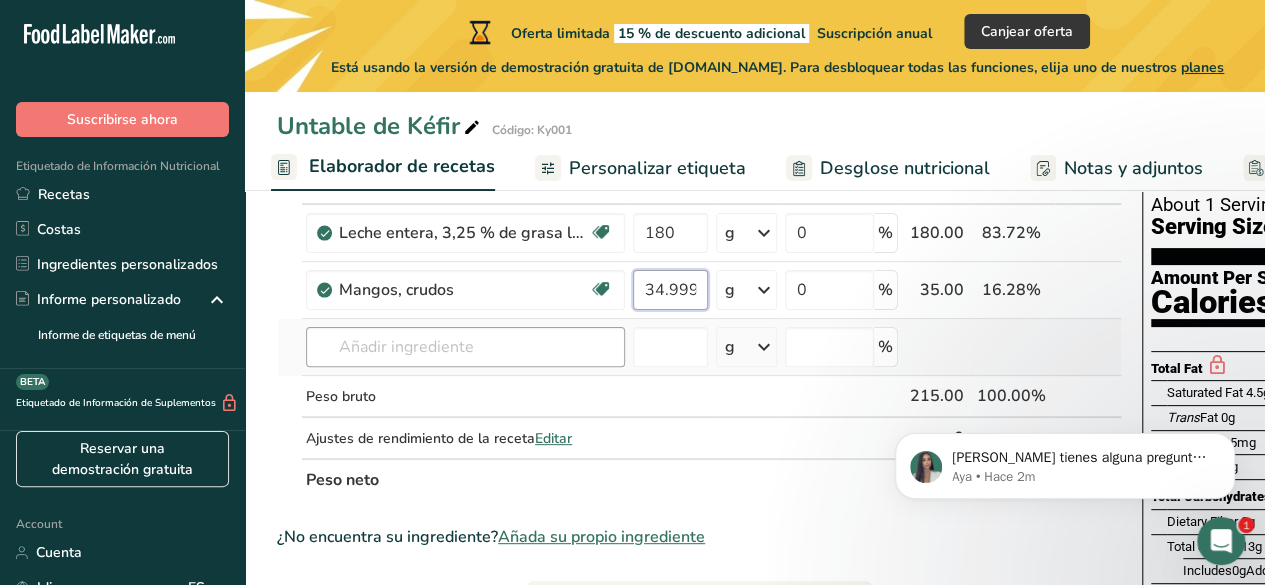 type on "34.999966" 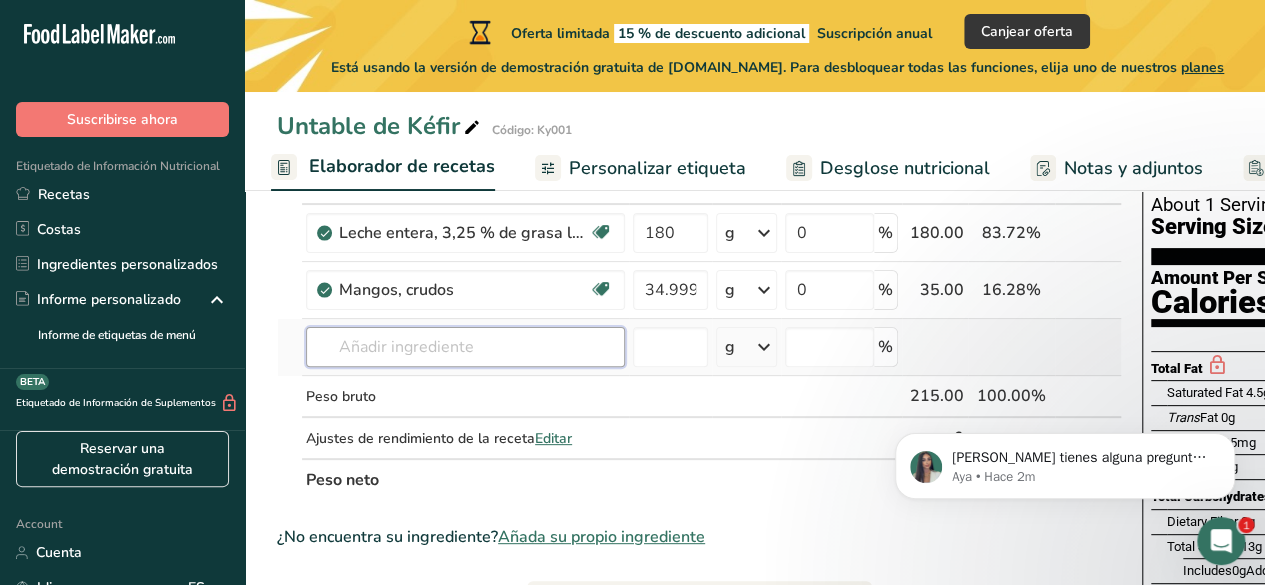 click on "Ingrediente *
Cantidad *
Unidad *
Desperdicio *   .a-a{fill:#347362;}.b-a{fill:#fff;}          Gramos
Porcentaje
Leche entera, 3,25 % de grasa láctea, sin vitamina A ni vitamina D añadidas
Libre de gluten
Vegetariano
Libre de soja
180
g
Porciones
1 cup
1 tbsp
1 fl oz
Ver más
Unidades de peso
g
kg
mg
Ver más
Unidades de volumen
[GEOGRAPHIC_DATA]
Las unidades de volumen requieren una conversión de densidad. Si conoce la densidad de su ingrediente, introdúzcala a continuación. De lo contrario, haga clic en "RIA", nuestra asistente regulatoria de IA, quien podrá ayudarle.
lb/pie³
mL" at bounding box center [699, 331] 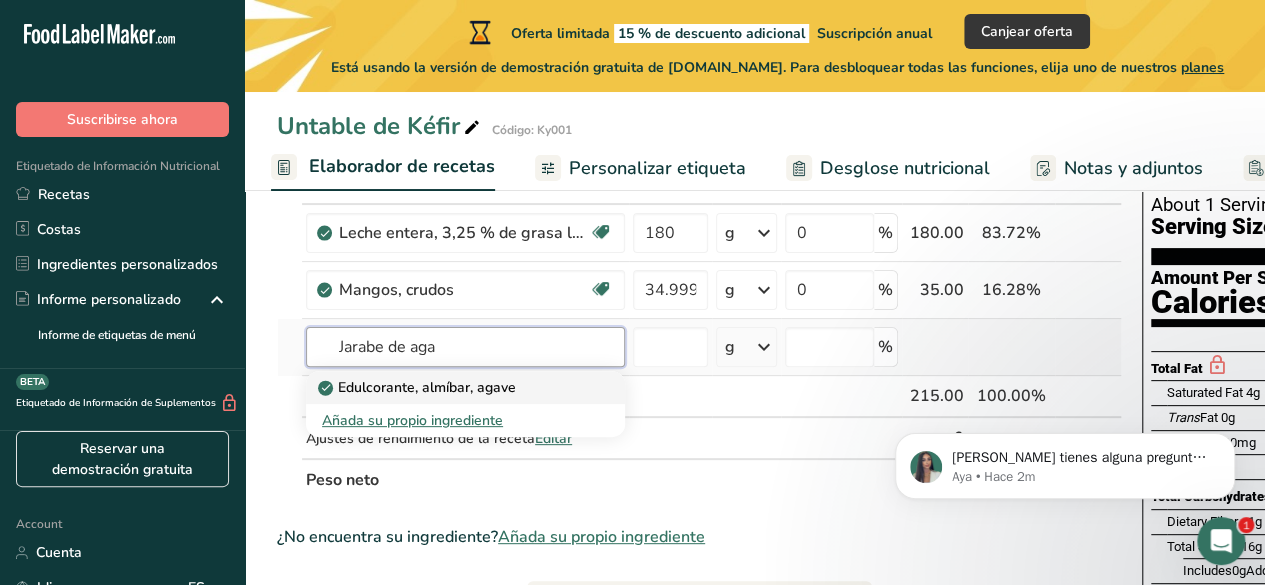 type on "Jarabe de aga" 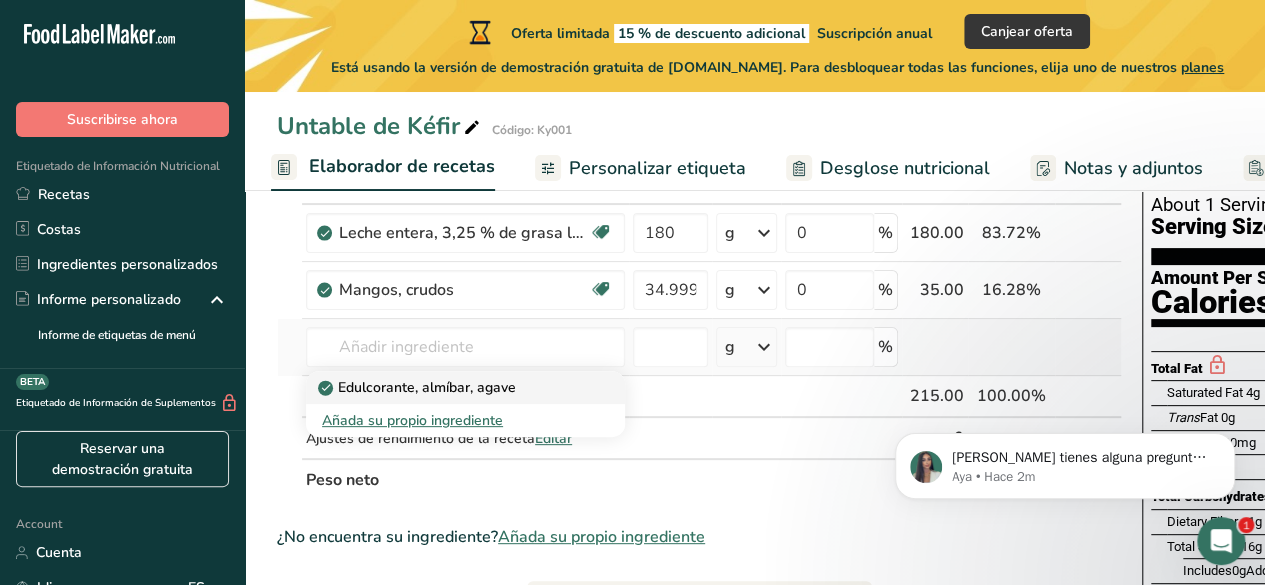 click on "Edulcorante, almíbar, agave" at bounding box center (449, 387) 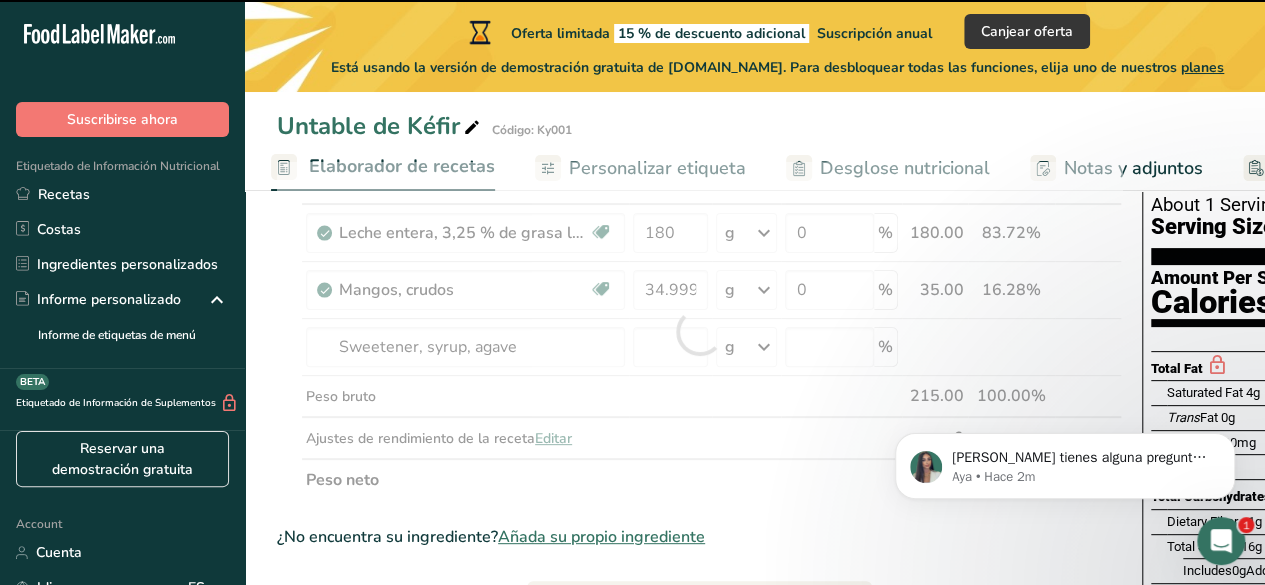 type on "0" 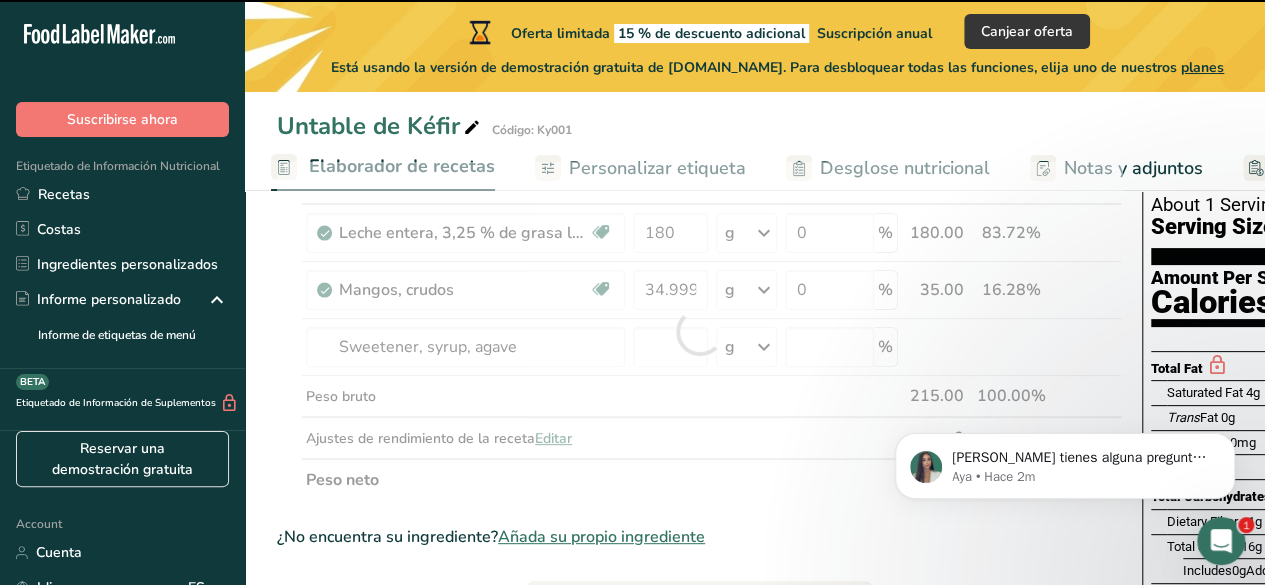 type on "0" 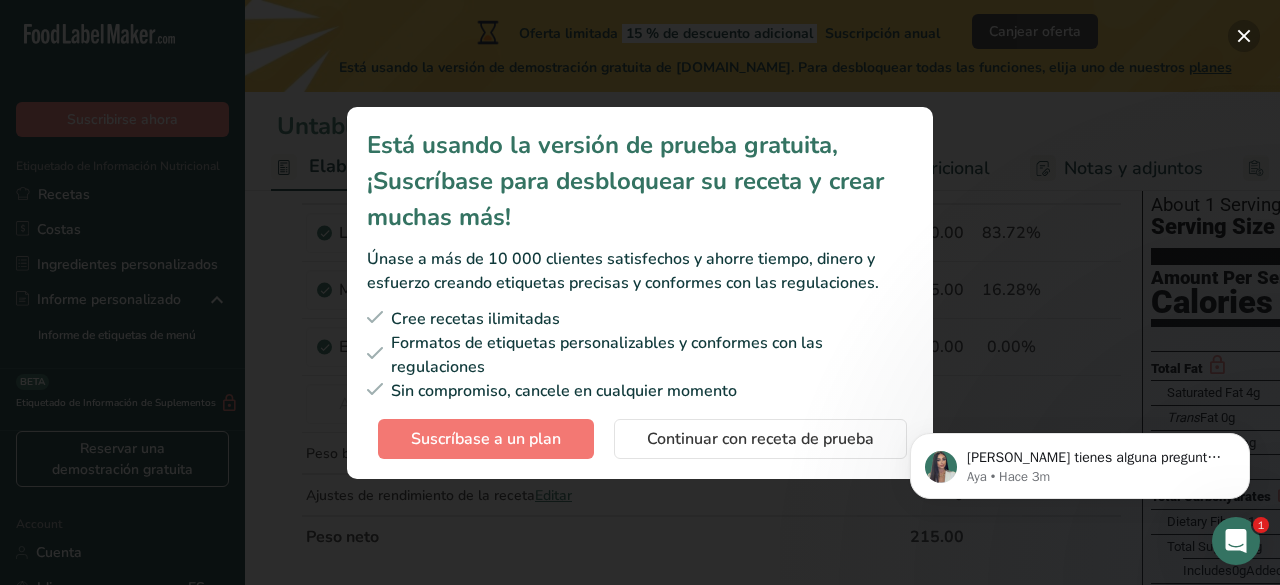 click at bounding box center (1244, 36) 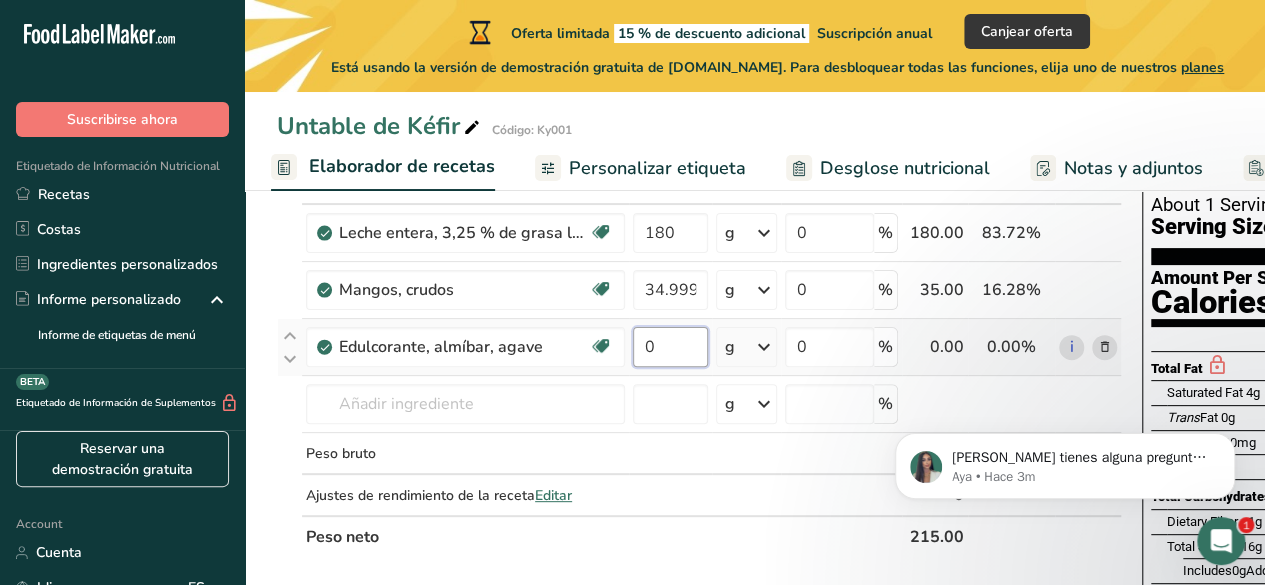 click on "0" at bounding box center [670, 347] 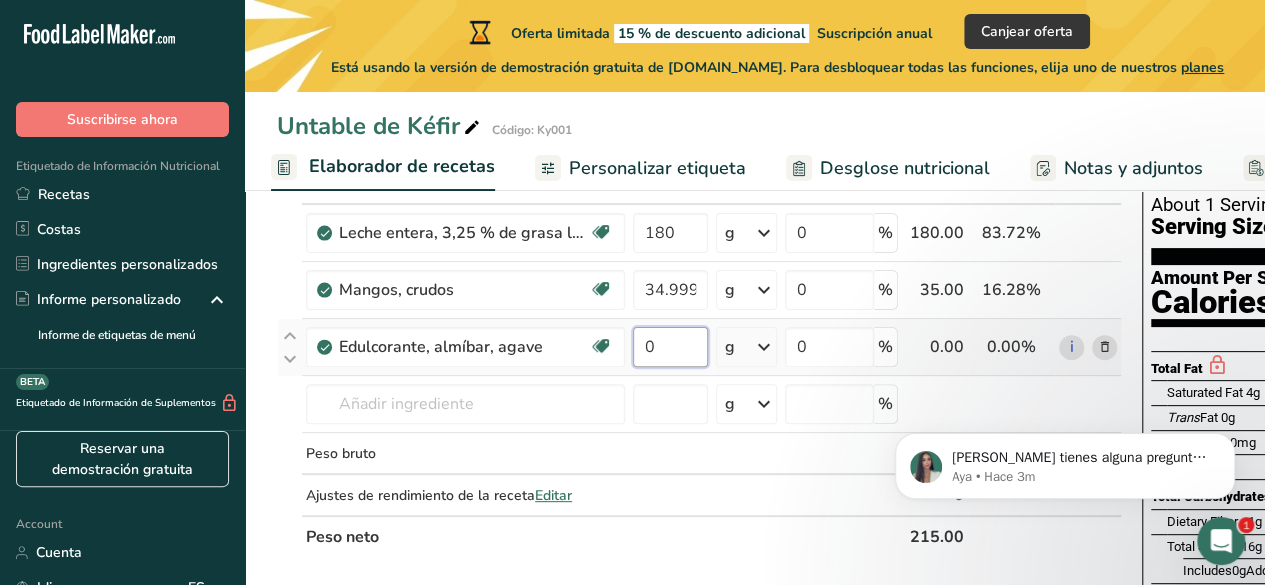 click on "0" at bounding box center [670, 347] 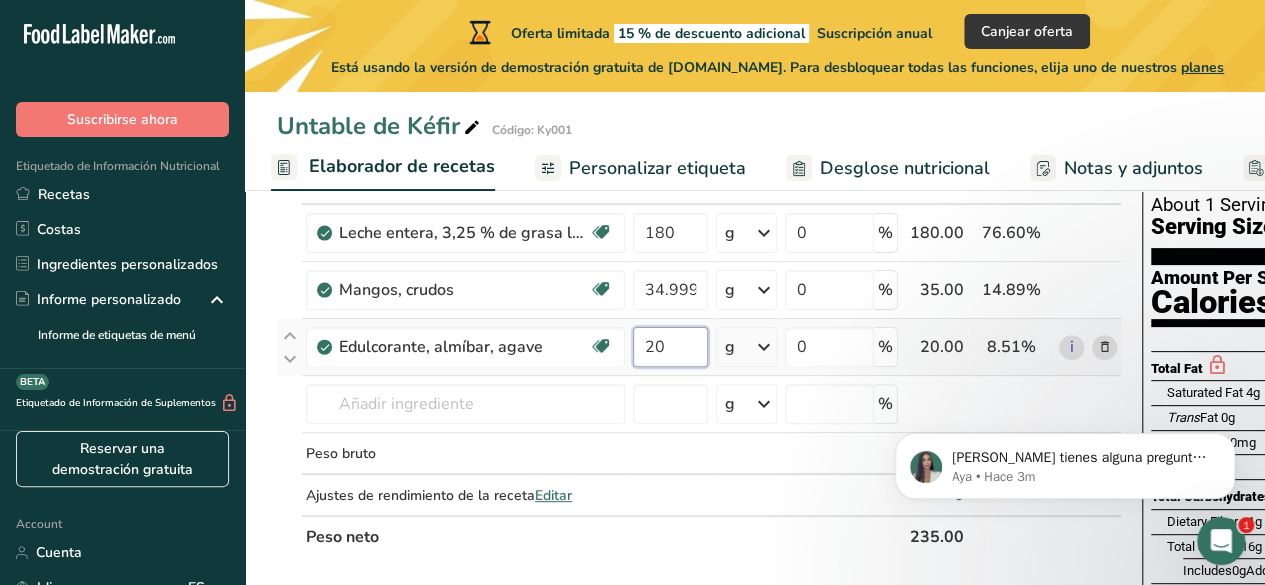 type on "20" 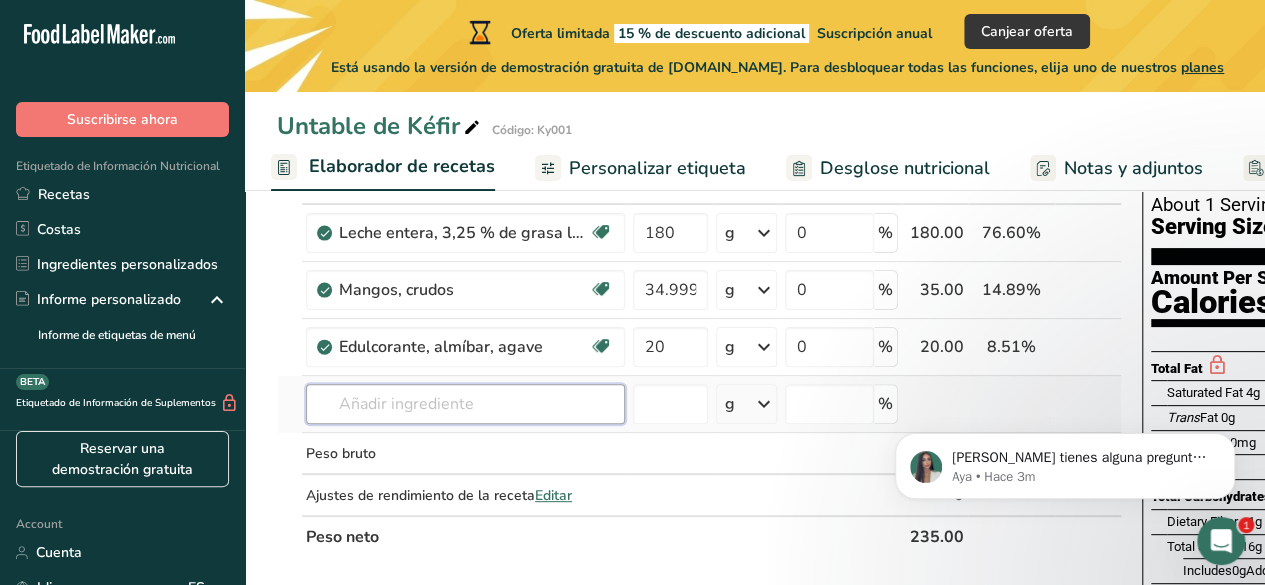 click on "Ingrediente *
Cantidad *
Unidad *
Desperdicio *   .a-a{fill:#347362;}.b-a{fill:#fff;}          Gramos
Porcentaje
Leche entera, 3,25 % de grasa láctea, sin vitamina A ni vitamina D añadidas
Libre de gluten
Vegetariano
Libre de soja
180
g
Porciones
1 cup
1 tbsp
1 fl oz
Ver más
Unidades de peso
g
kg
mg
Ver más
Unidades de volumen
[GEOGRAPHIC_DATA]
Las unidades de volumen requieren una conversión de densidad. Si conoce la densidad de su ingrediente, introdúzcala a continuación. De lo contrario, haga clic en "RIA", nuestra asistente regulatoria de IA, quien podrá ayudarle.
lb/pie³
mL" at bounding box center [699, 360] 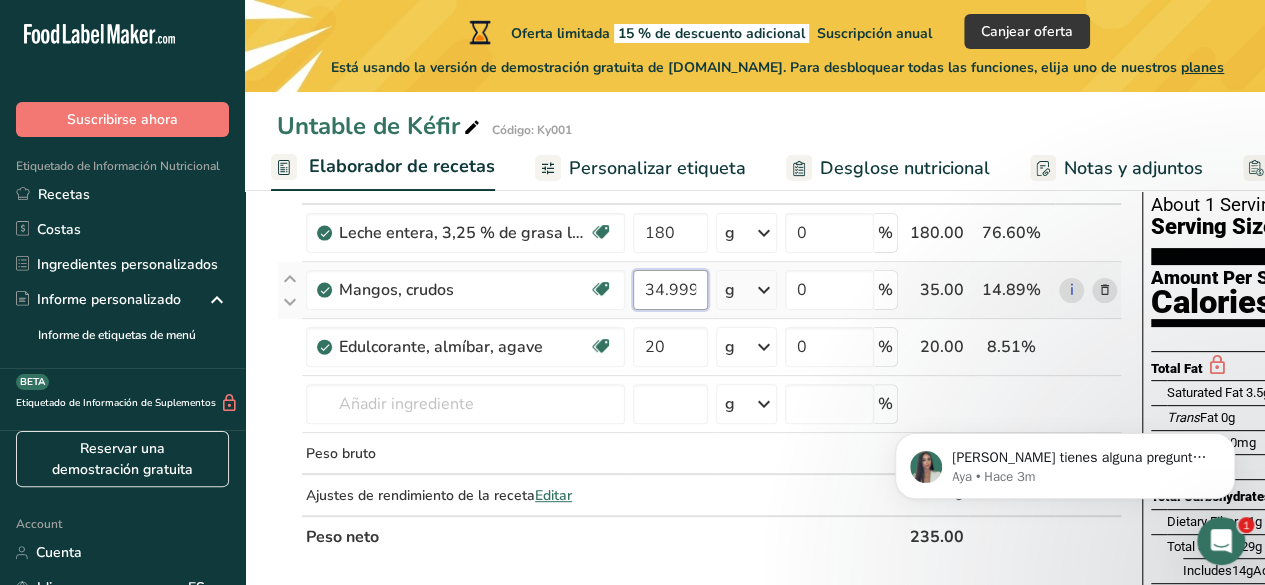 click on "34.999966" at bounding box center [670, 290] 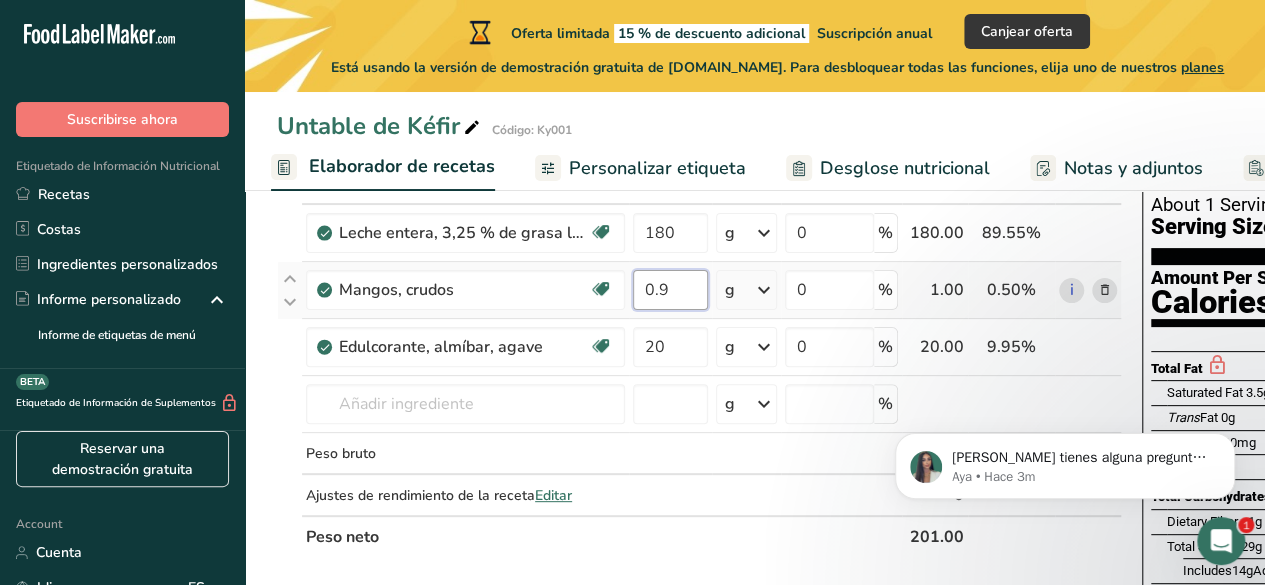 scroll, scrollTop: 0, scrollLeft: 0, axis: both 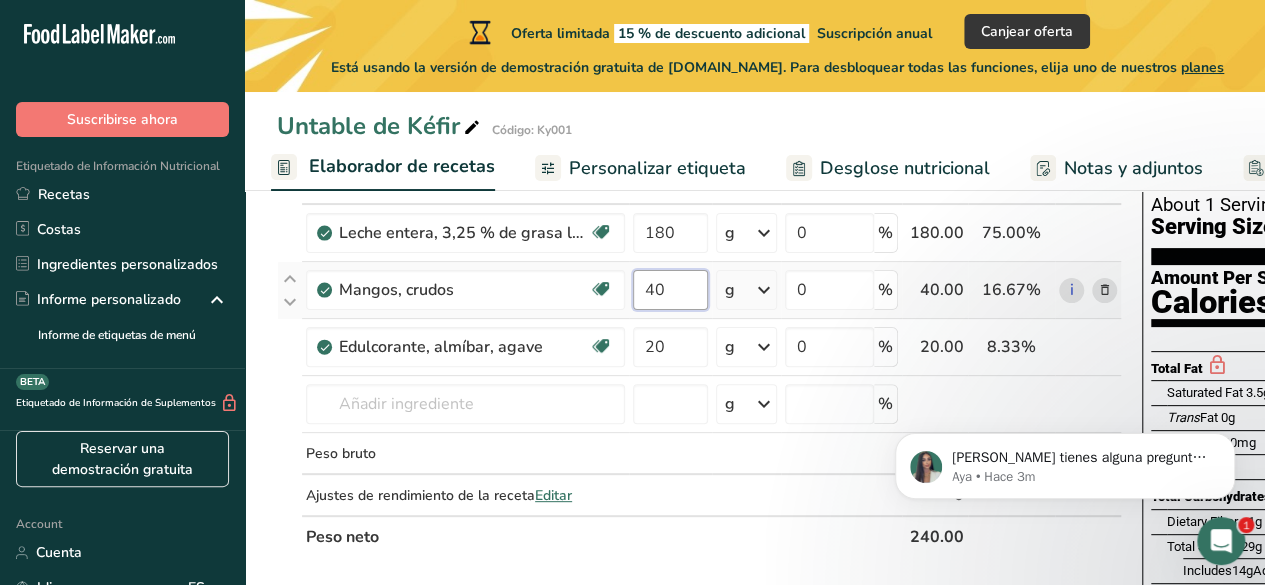 type on "40" 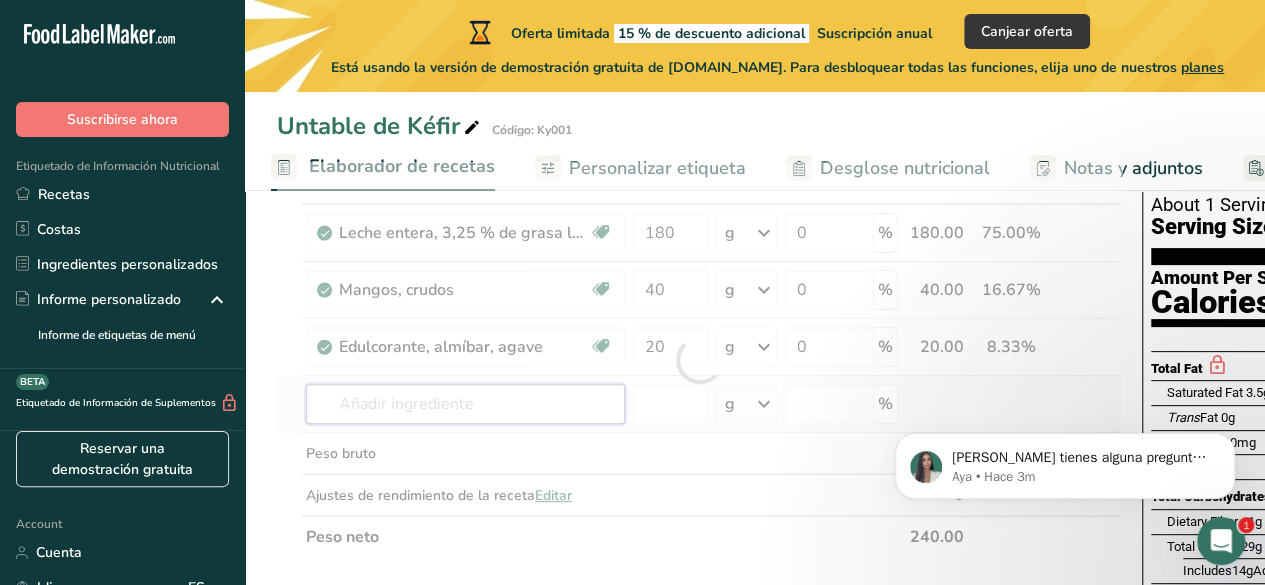 click on "Ingrediente *
Cantidad *
Unidad *
Desperdicio *   .a-a{fill:#347362;}.b-a{fill:#fff;}          Gramos
Porcentaje
Leche entera, 3,25 % de grasa láctea, sin vitamina A ni vitamina D añadidas
Libre de gluten
Vegetariano
Libre de soja
180
g
Porciones
1 cup
1 tbsp
1 fl oz
Ver más
Unidades de peso
g
kg
mg
Ver más
Unidades de volumen
[GEOGRAPHIC_DATA]
Las unidades de volumen requieren una conversión de densidad. Si conoce la densidad de su ingrediente, introdúzcala a continuación. De lo contrario, haga clic en "RIA", nuestra asistente regulatoria de IA, quien podrá ayudarle.
lb/pie³
mL" at bounding box center (699, 360) 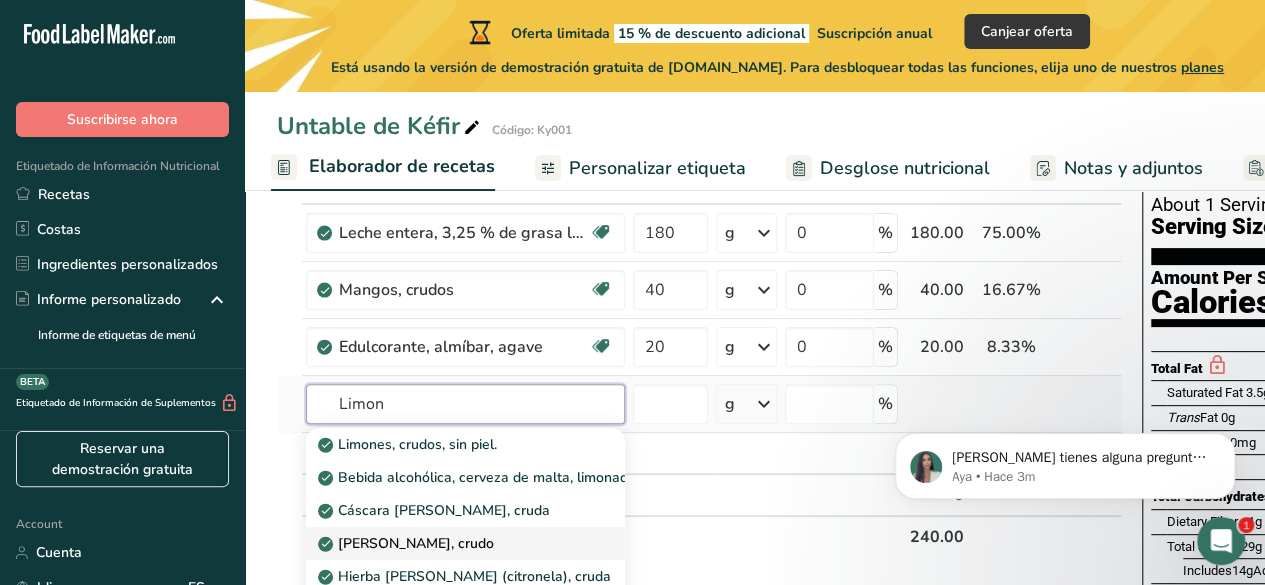 type on "Limon" 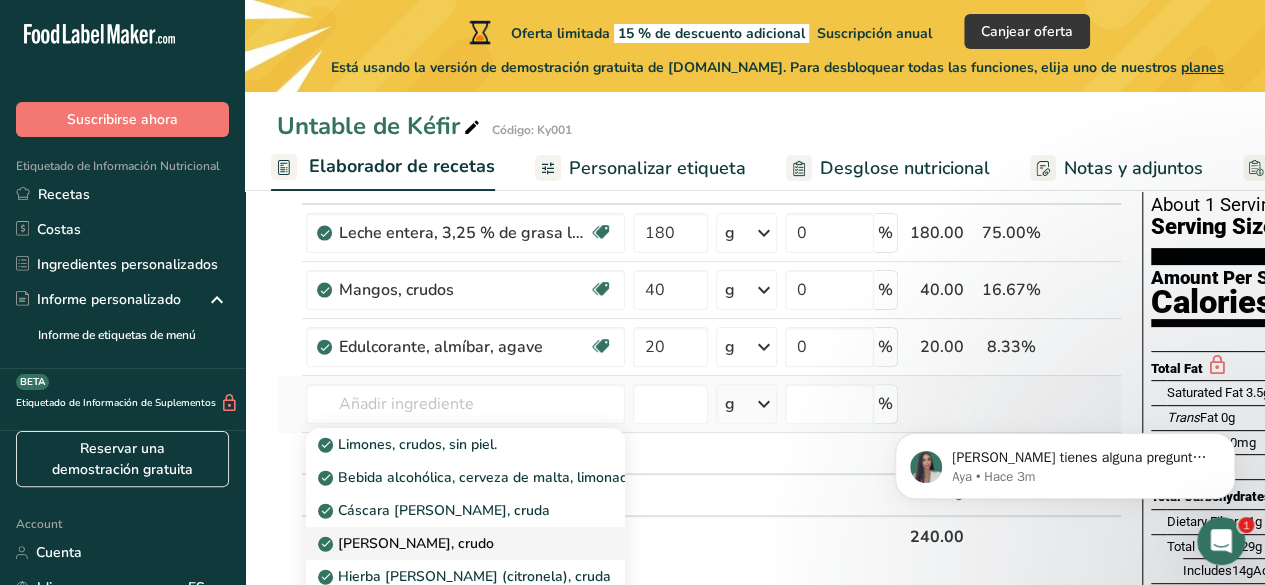 click on "[PERSON_NAME], crudo" at bounding box center (408, 543) 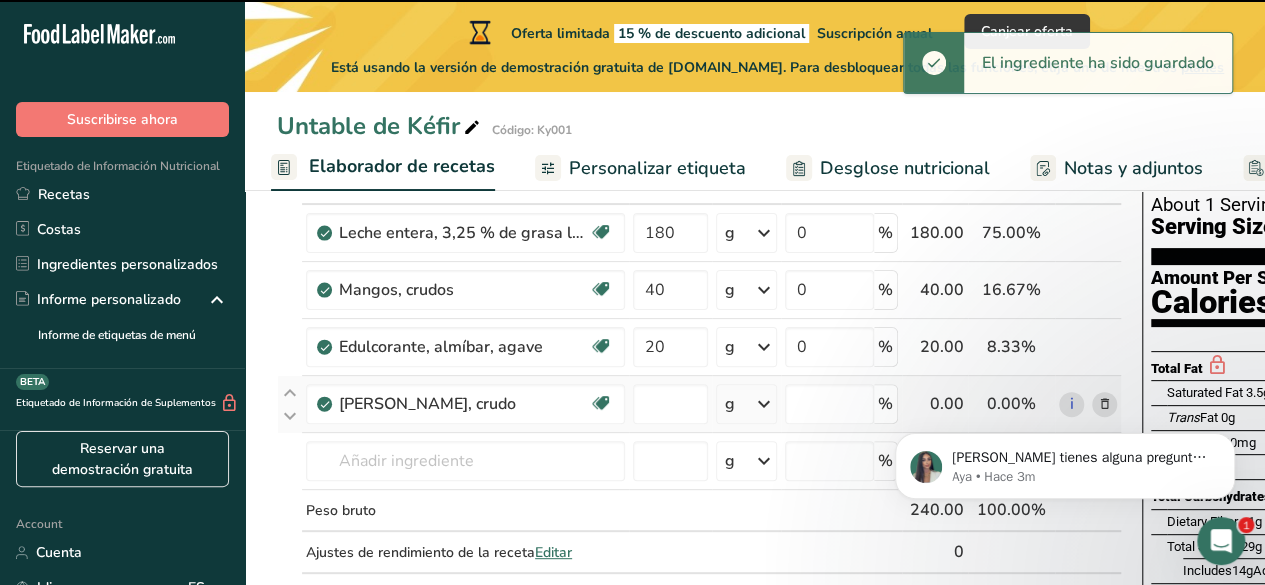 type on "0" 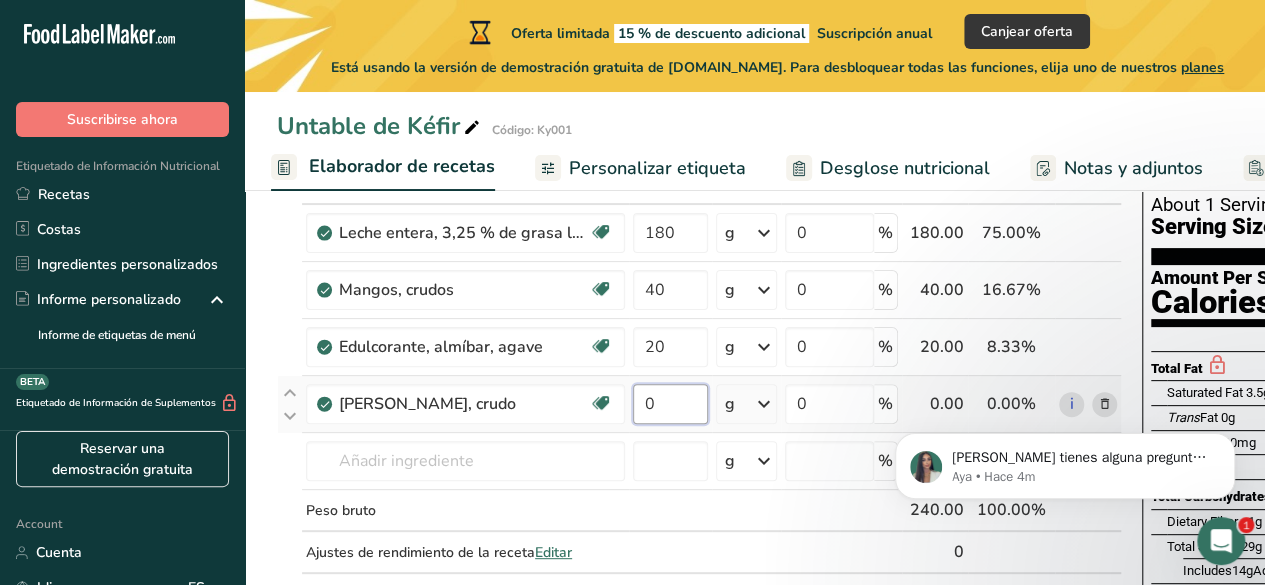 click on "0" at bounding box center (670, 404) 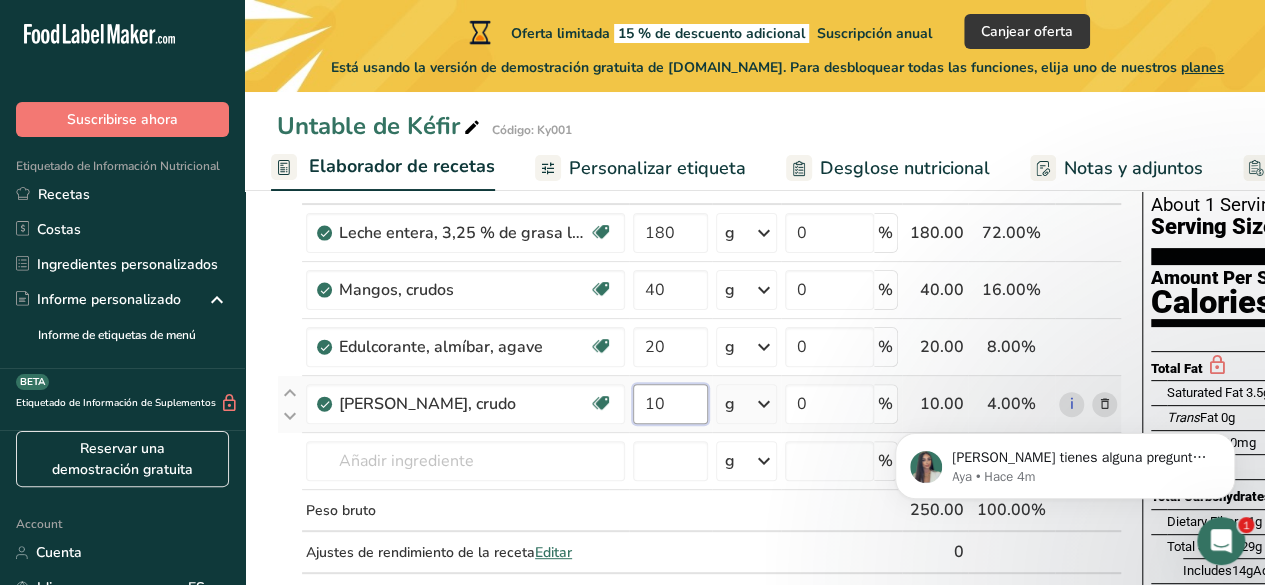 type on "10" 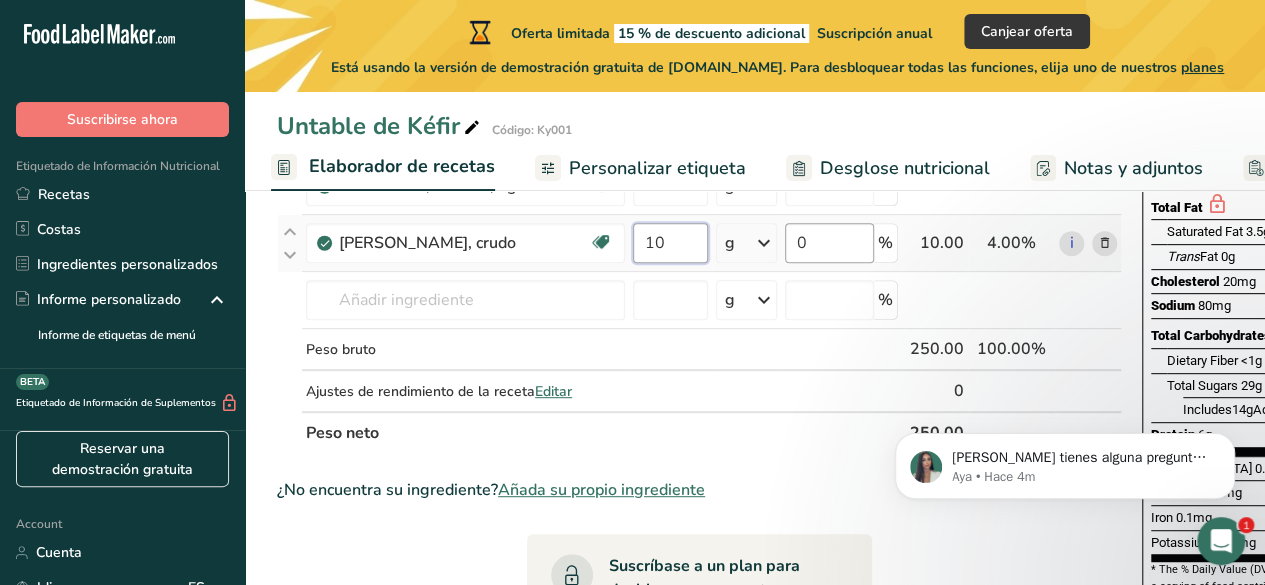scroll, scrollTop: 305, scrollLeft: 0, axis: vertical 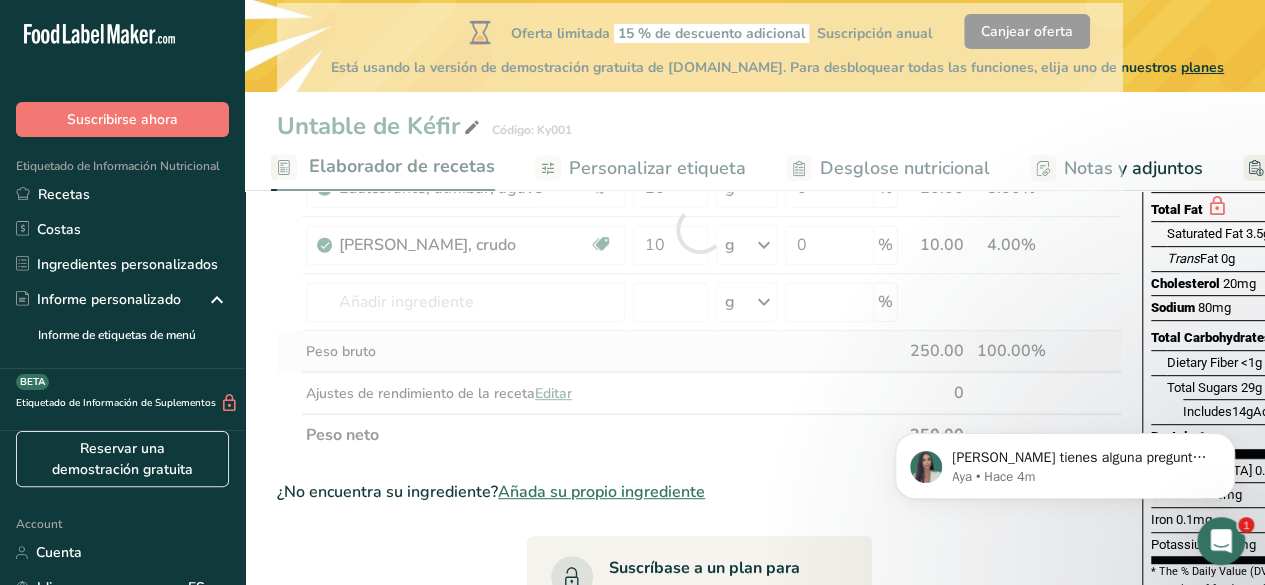 click on "Ingrediente *
Cantidad *
Unidad *
Desperdicio *   .a-a{fill:#347362;}.b-a{fill:#fff;}          Gramos
Porcentaje
Leche entera, 3,25 % de grasa láctea, sin vitamina A ni vitamina D añadidas
Libre de gluten
Vegetariano
Libre de soja
180
g
Porciones
1 cup
1 tbsp
1 fl oz
Ver más
Unidades de peso
g
kg
mg
Ver más
Unidades de volumen
[GEOGRAPHIC_DATA]
Las unidades de volumen requieren una conversión de densidad. Si conoce la densidad de su ingrediente, introdúzcala a continuación. De lo contrario, haga clic en "RIA", nuestra asistente regulatoria de IA, quien podrá ayudarle.
lb/pie³
mL" at bounding box center (699, 229) 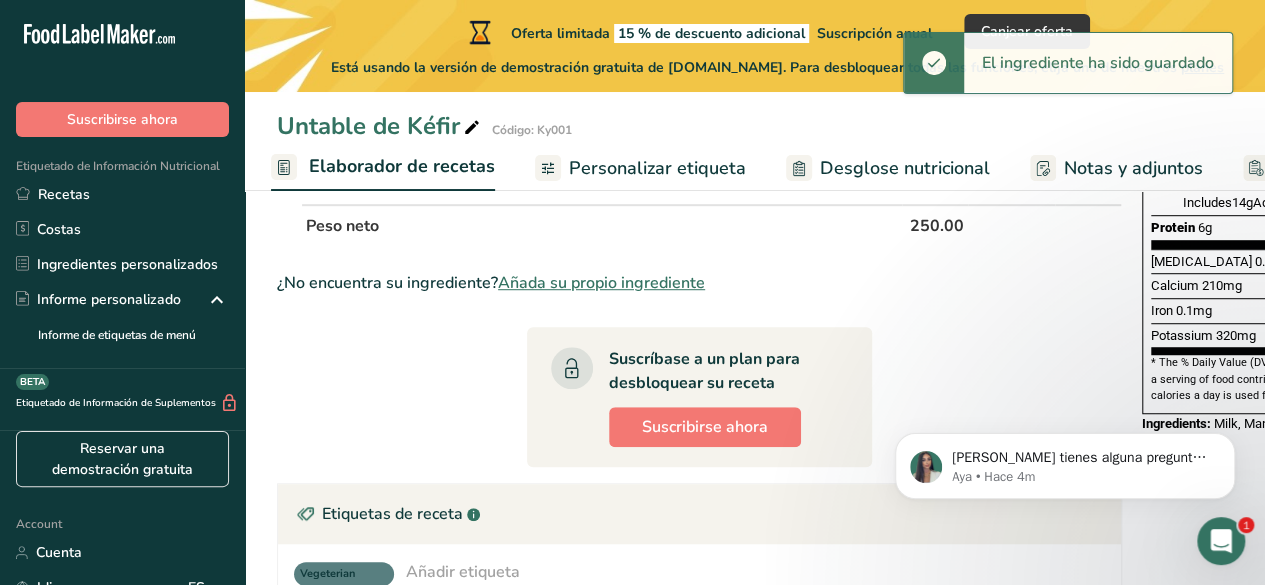 scroll, scrollTop: 509, scrollLeft: 0, axis: vertical 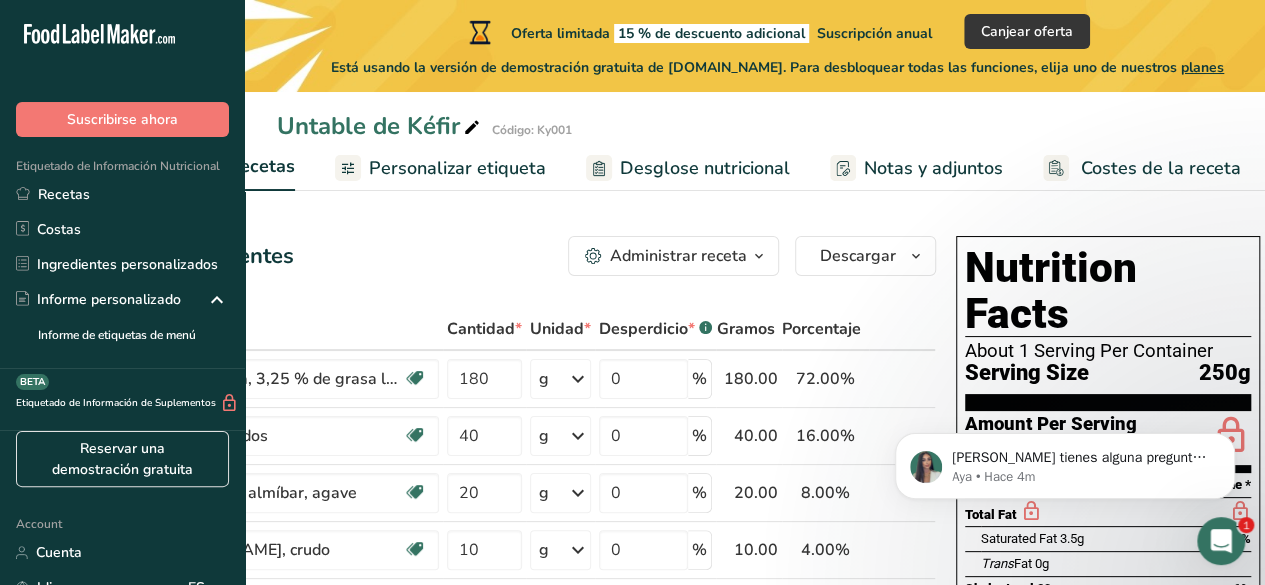 click on "Desglose nutricional" at bounding box center [705, 168] 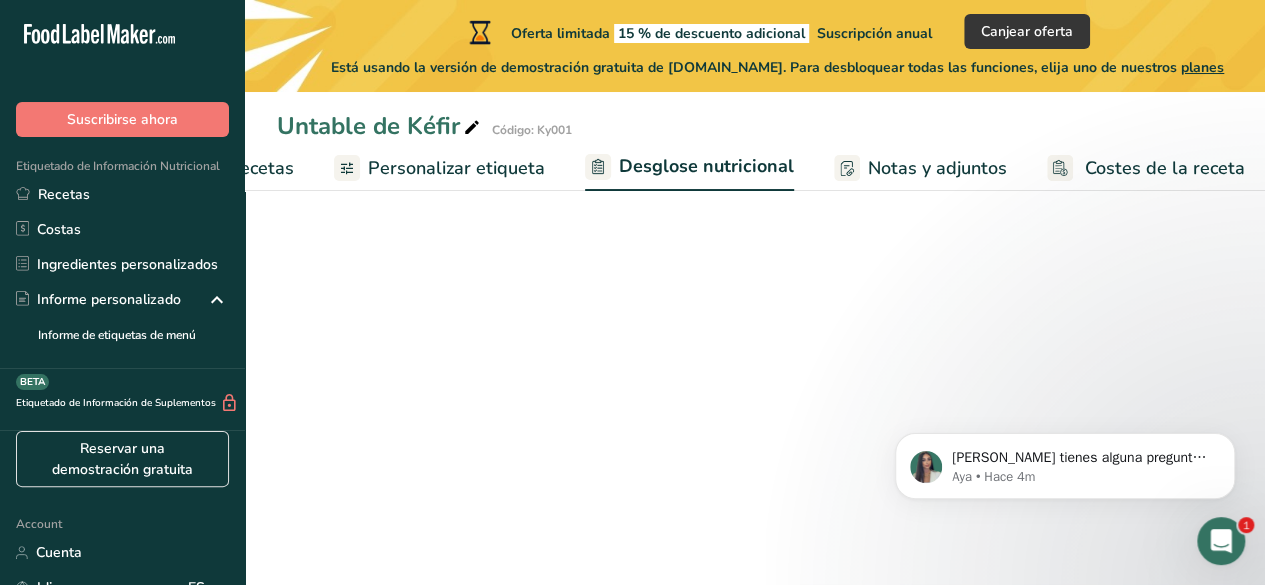select on "Calories" 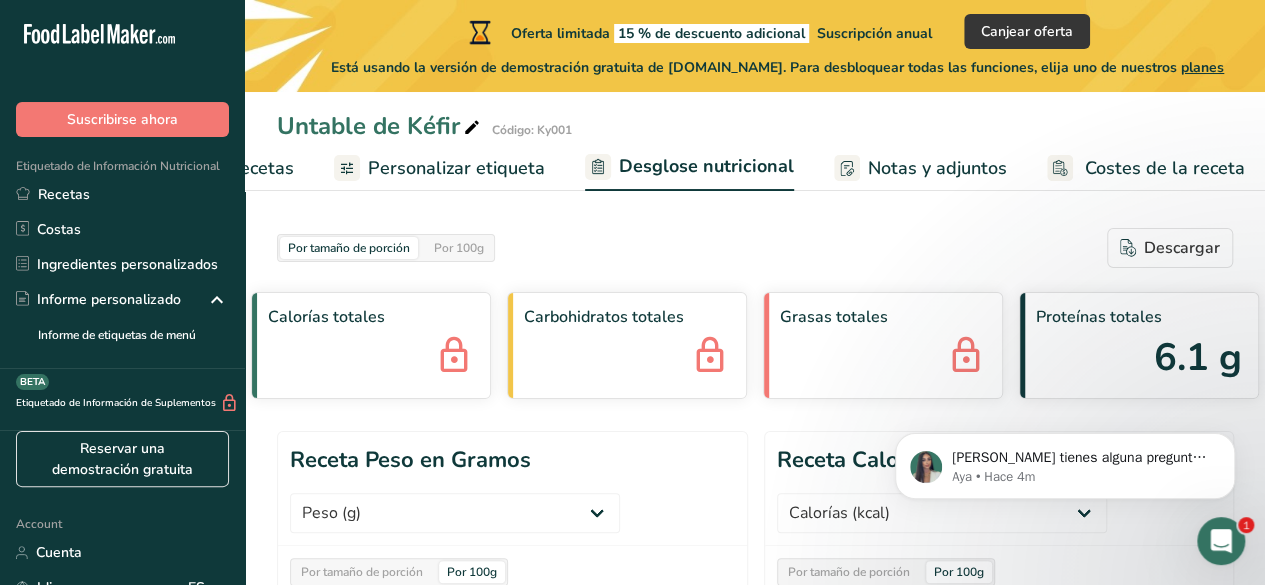 scroll, scrollTop: 0, scrollLeft: 0, axis: both 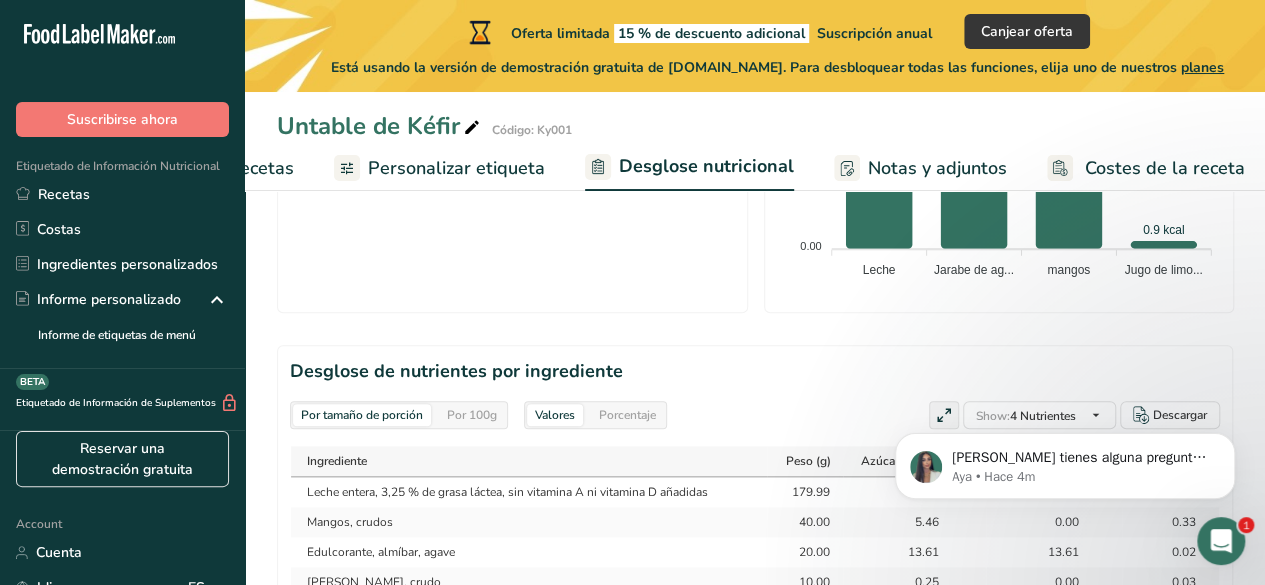 click on "Personalizar etiqueta" at bounding box center [439, 168] 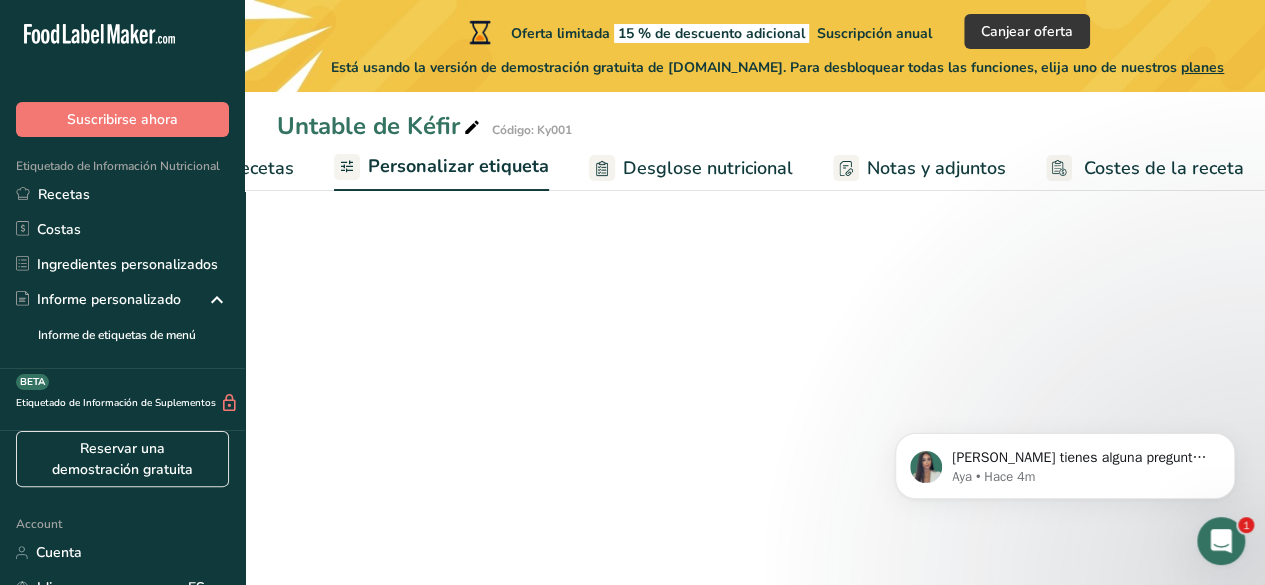 scroll, scrollTop: 754, scrollLeft: 0, axis: vertical 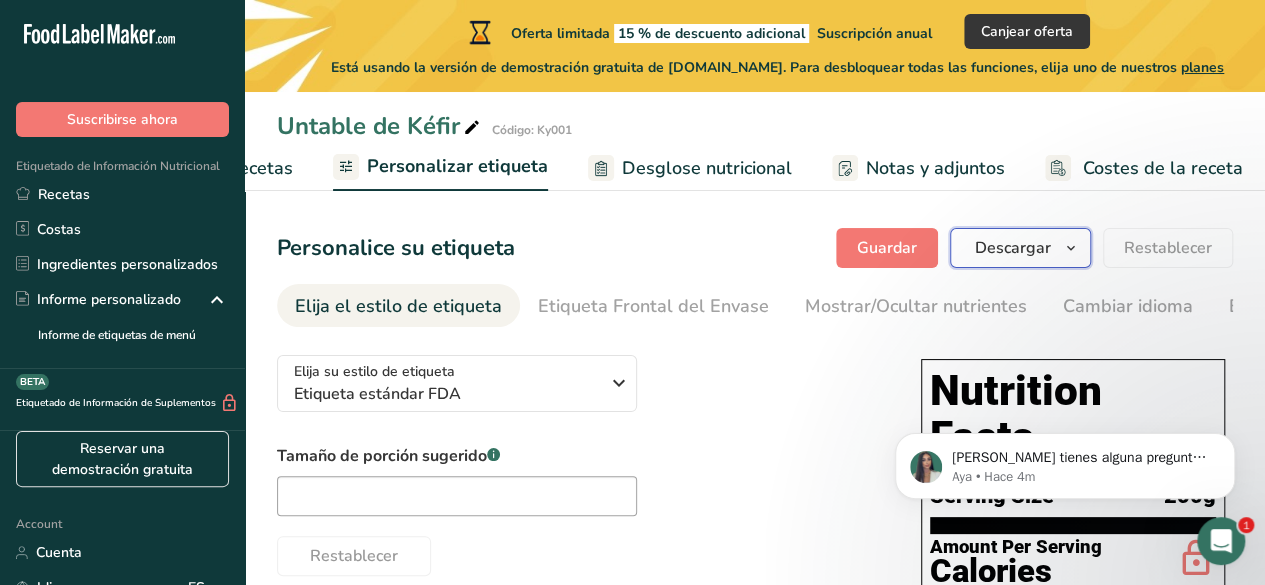 click on "Descargar" at bounding box center [1020, 248] 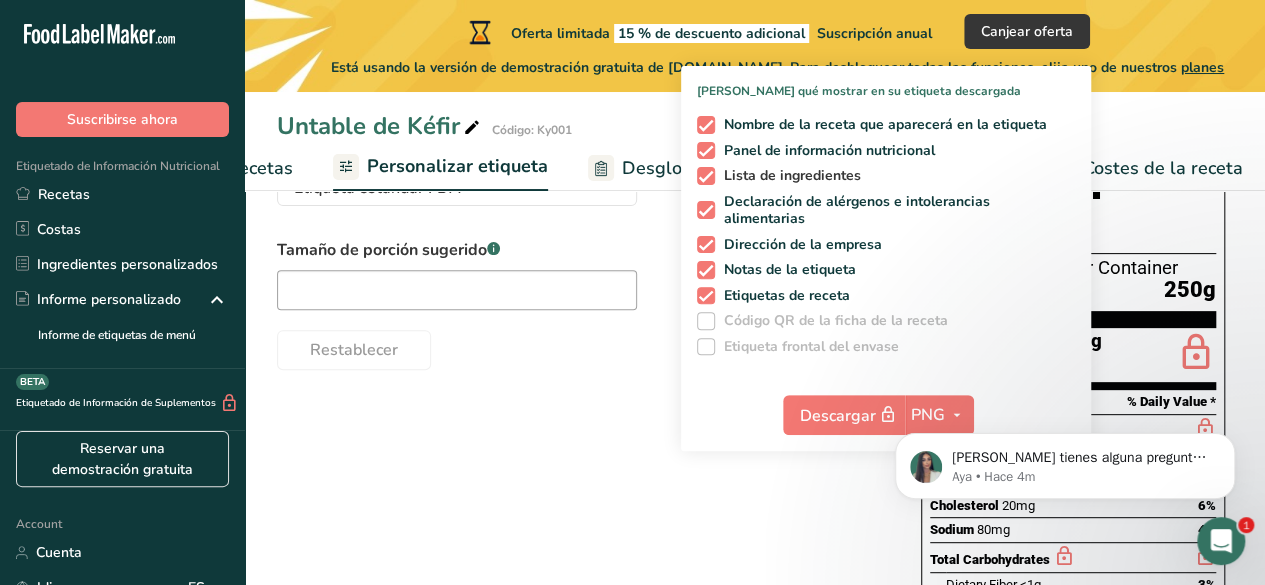 scroll, scrollTop: 205, scrollLeft: 0, axis: vertical 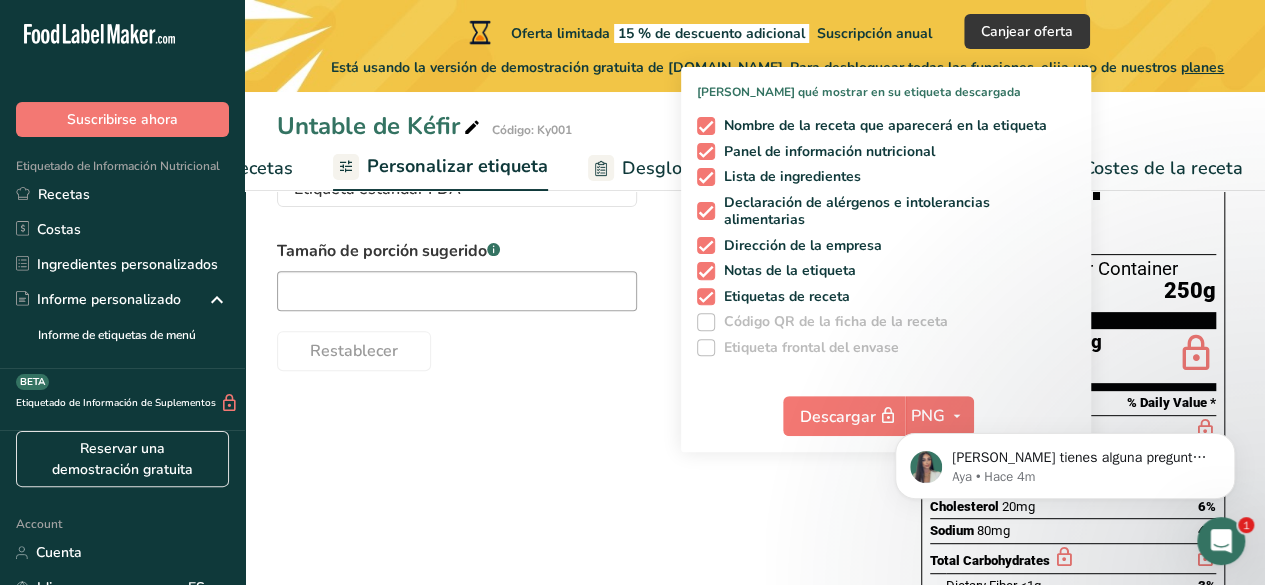 click on "[PERSON_NAME] tienes alguna pregunta no dudes en consultarnos. ¡Estamos aquí para ayudarte! 😊 Aya • Hace 4m" at bounding box center [1065, 374] 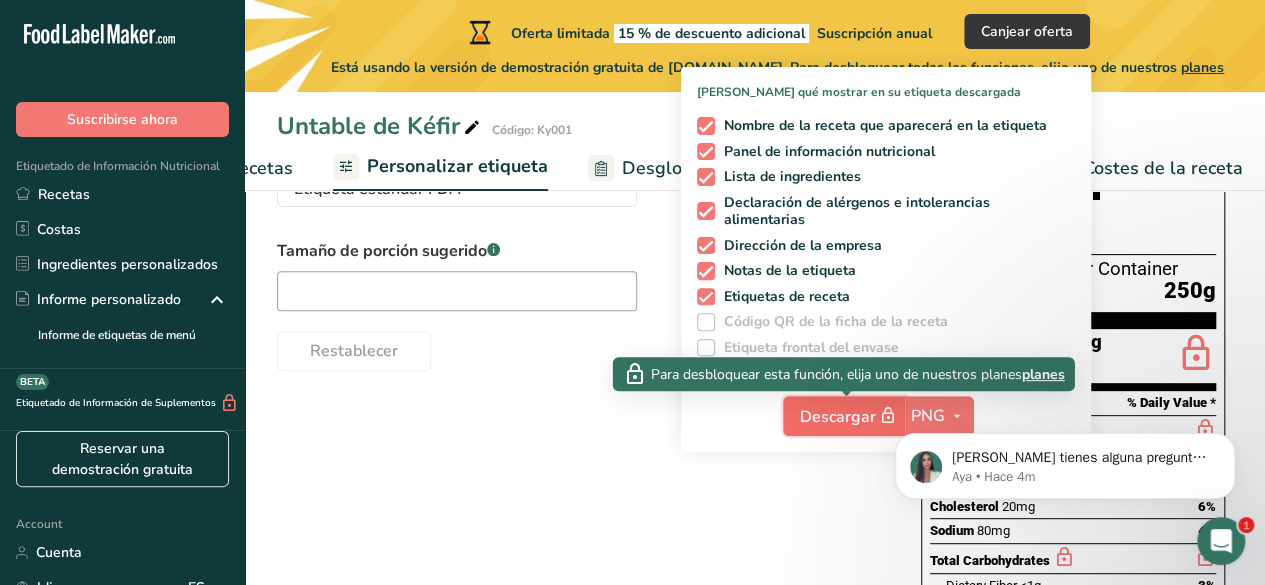 click on "Descargar" at bounding box center (850, 416) 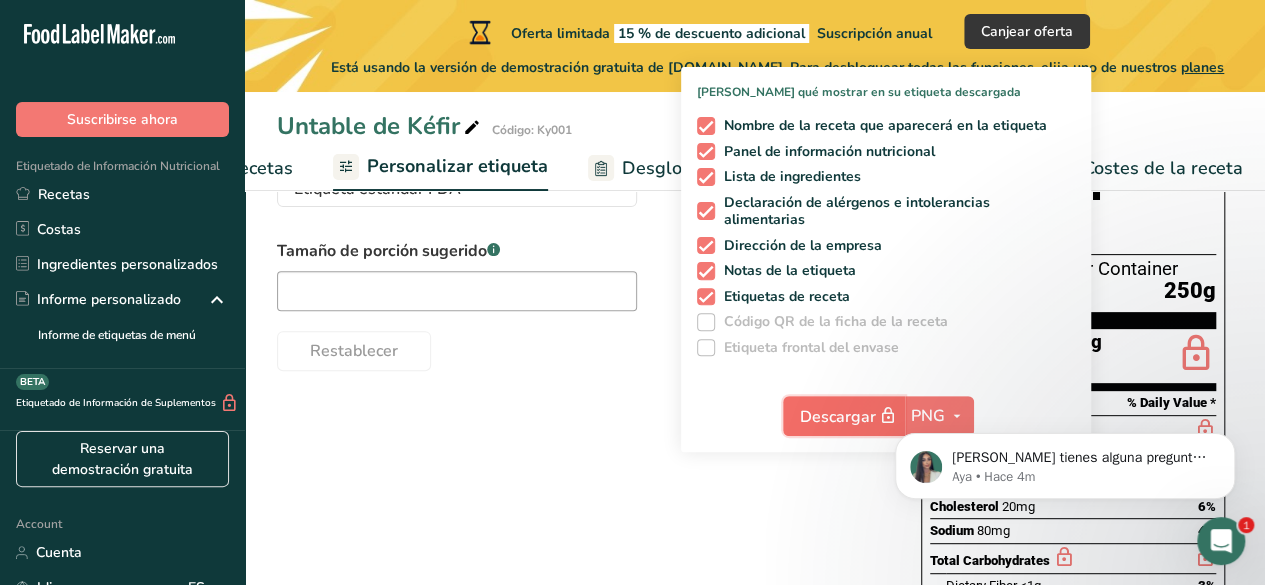 click on "Descargar" at bounding box center (850, 416) 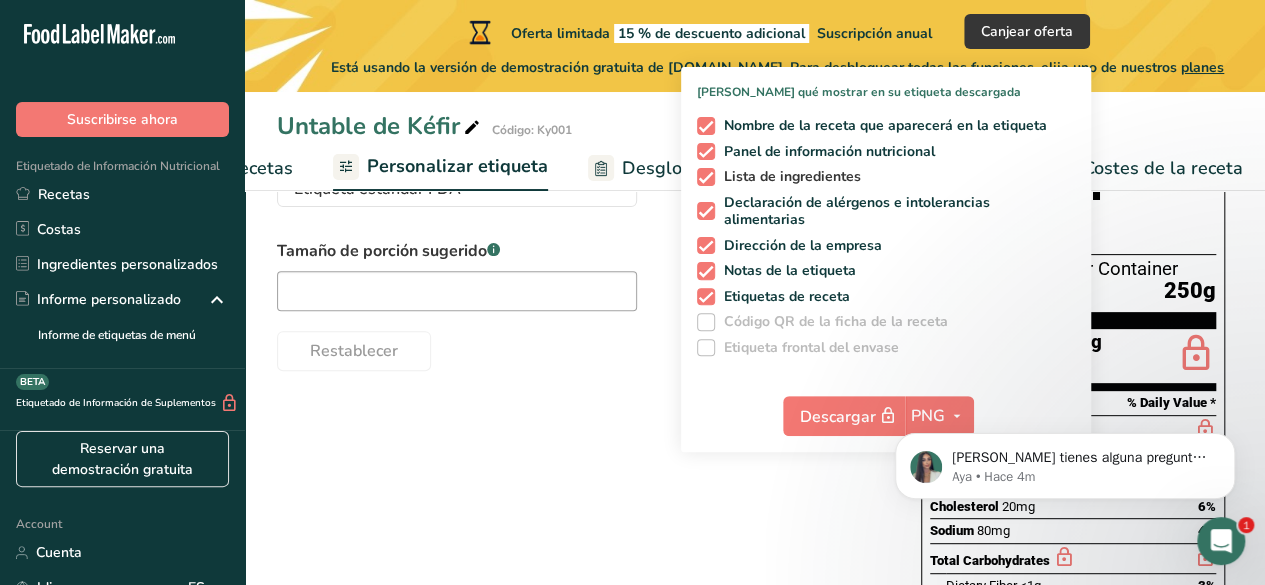 click on "Lista de ingredientes" at bounding box center (882, 177) 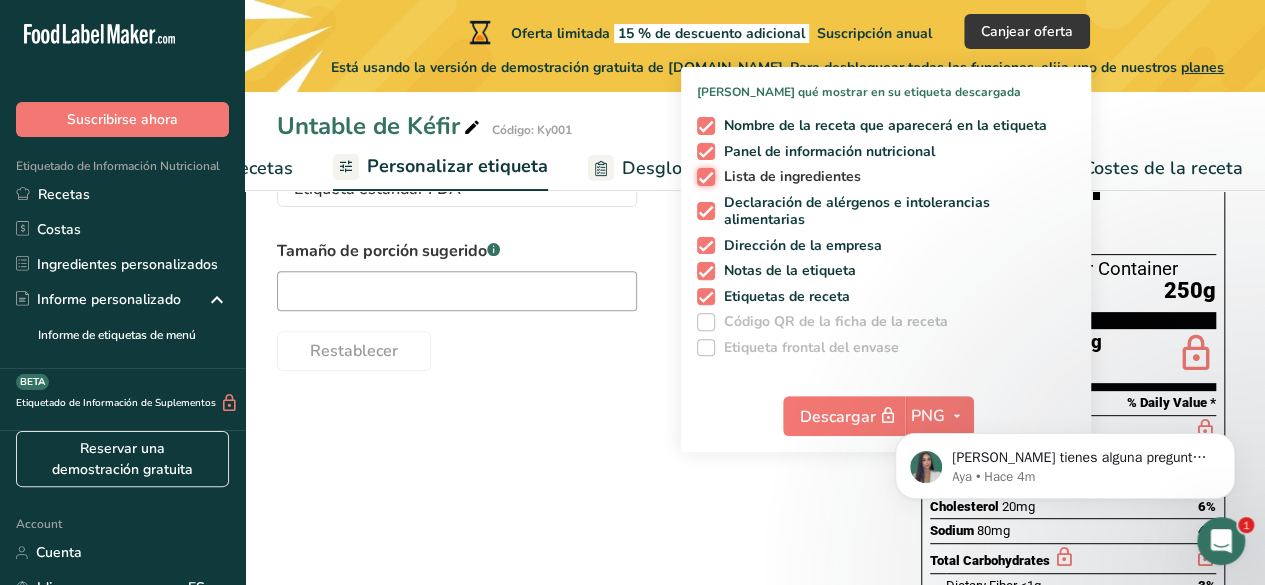 click on "Lista de ingredientes" at bounding box center [703, 176] 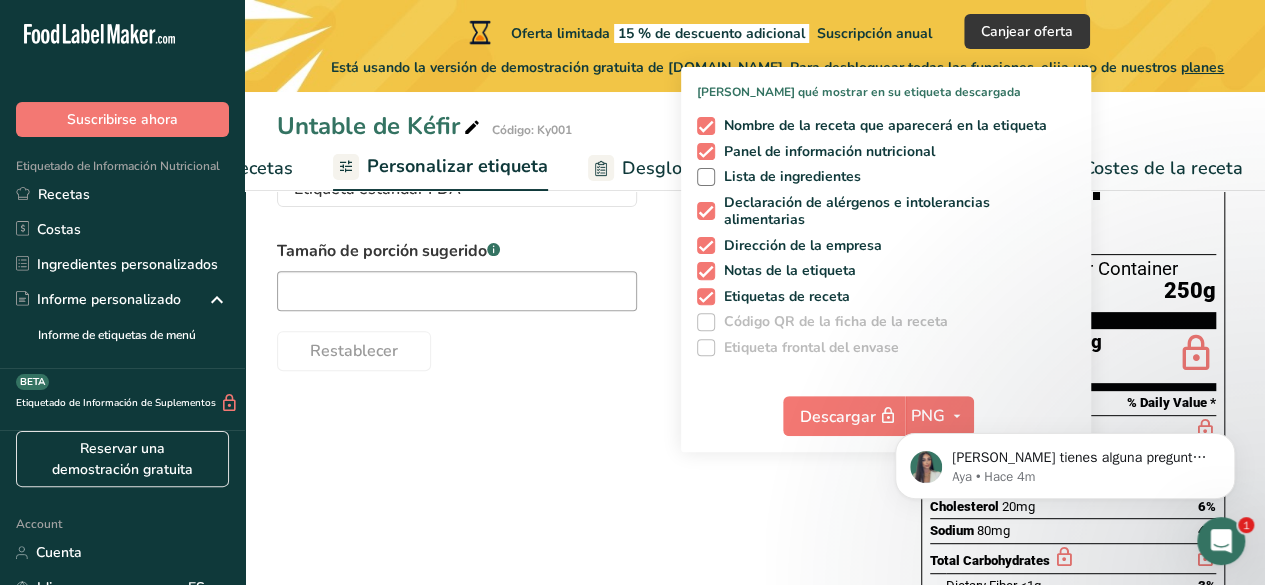 click on "Nombre de la receta que aparecerá en la etiqueta
Panel de información nutricional
Lista de ingredientes
Declaración de alérgenos e intolerancias alimentarias
Dirección de la empresa
Notas de la etiqueta
Etiquetas de receta
Código QR de la ficha de la receta
Etiqueta [MEDICAL_DATA] del envase" at bounding box center (886, 232) 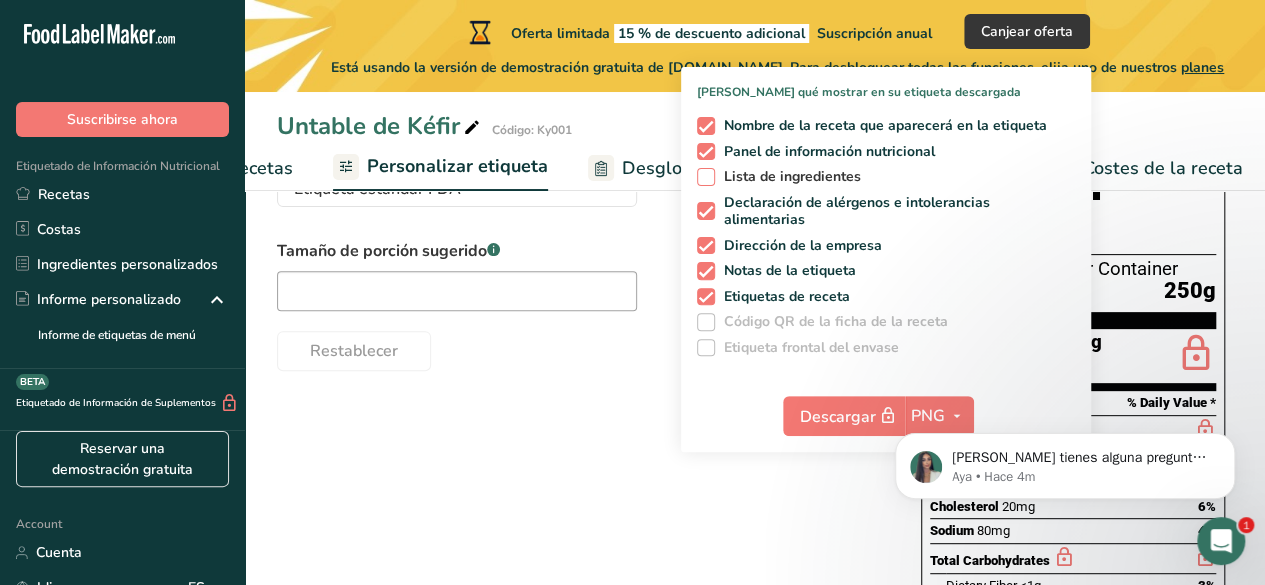 click at bounding box center [706, 177] 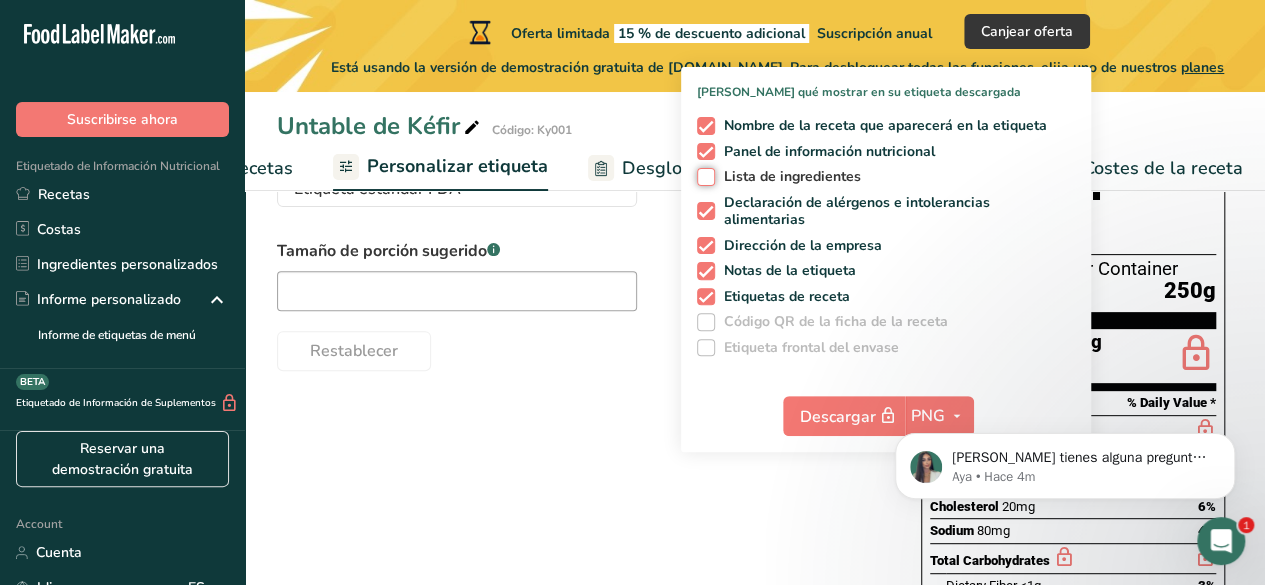 click on "Lista de ingredientes" at bounding box center (703, 176) 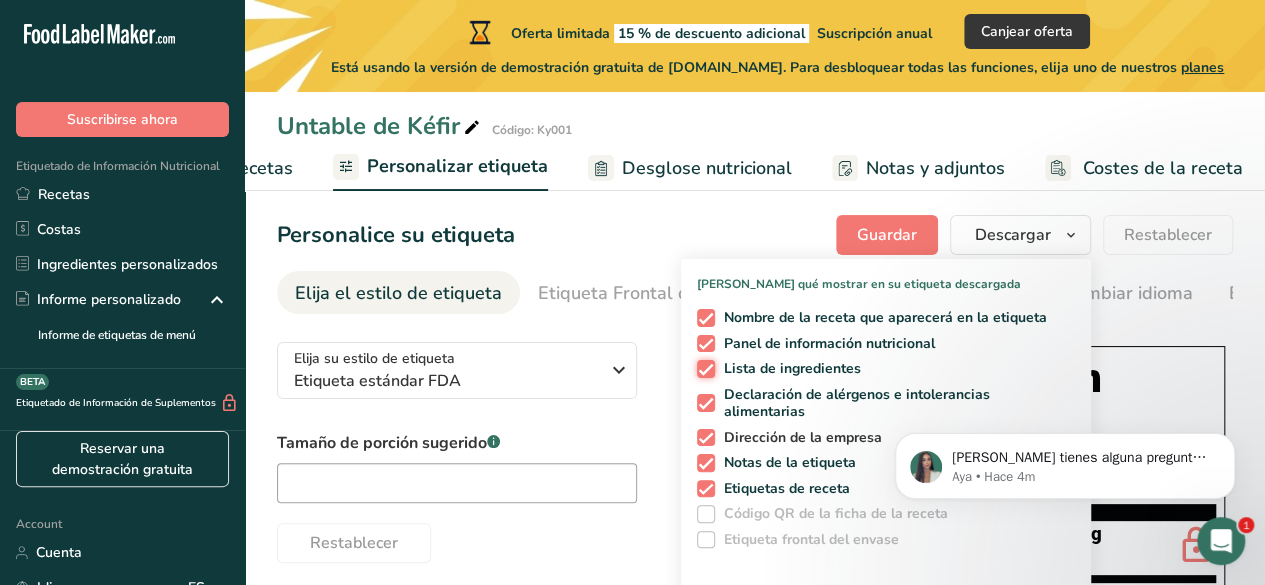 scroll, scrollTop: 11, scrollLeft: 0, axis: vertical 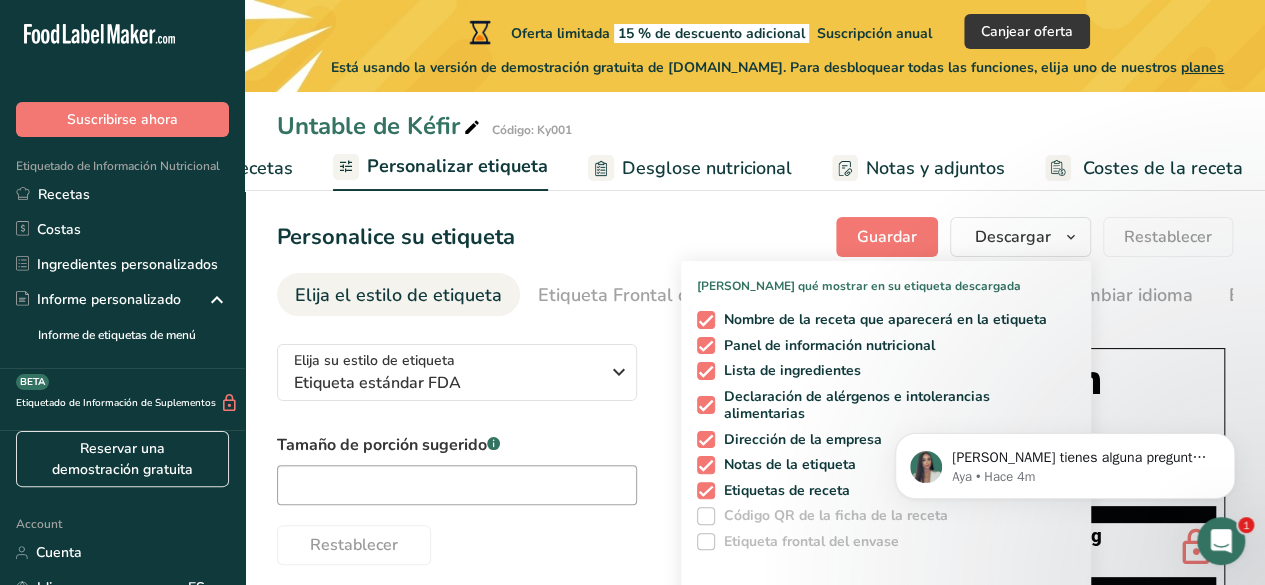 click on "[PERSON_NAME] qué mostrar en su etiqueta descargada
Nombre de la receta que aparecerá en la etiqueta
Panel de información nutricional
Lista de ingredientes
Declaración de alérgenos e intolerancias alimentarias
Dirección de la empresa
Notas de la etiqueta
Etiquetas de receta
Código QR de la ficha de la receta
Etiqueta [MEDICAL_DATA] del envase
Descargar
PNG
PNG
BMP
SVG
PDF
TXT" at bounding box center [886, 451] 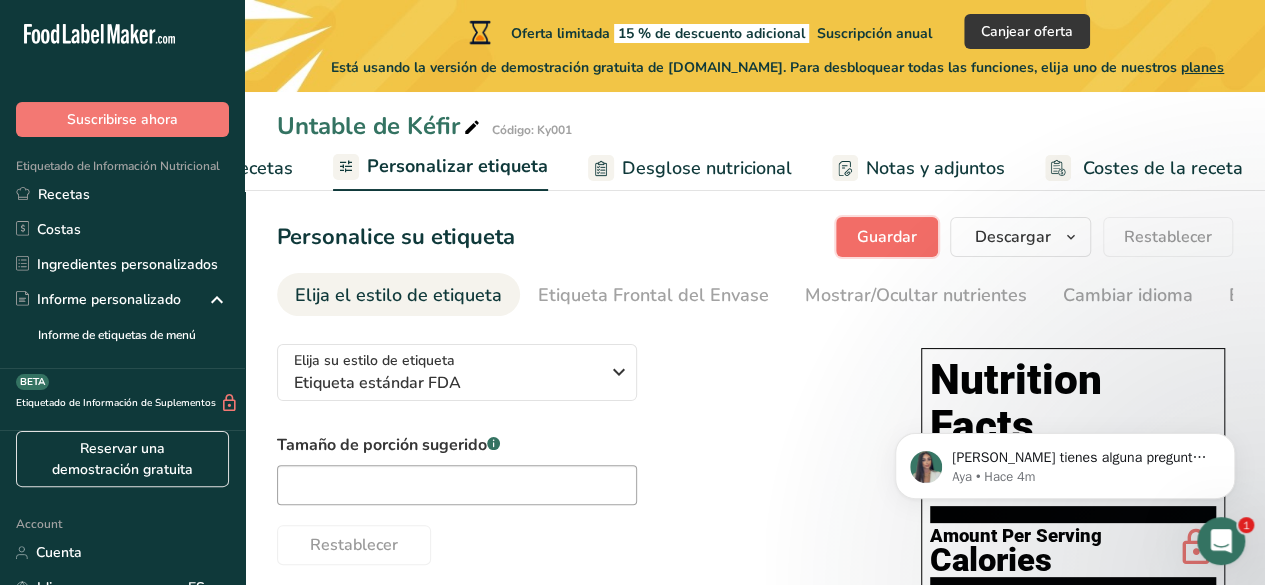 click on "Guardar" at bounding box center (887, 237) 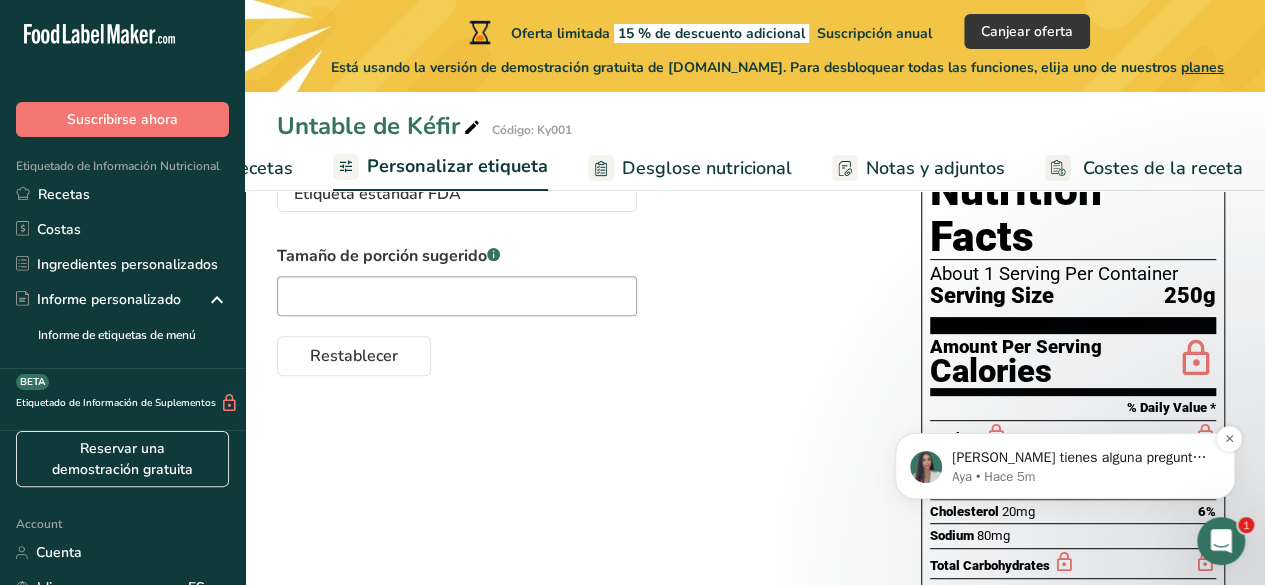 scroll, scrollTop: 0, scrollLeft: 0, axis: both 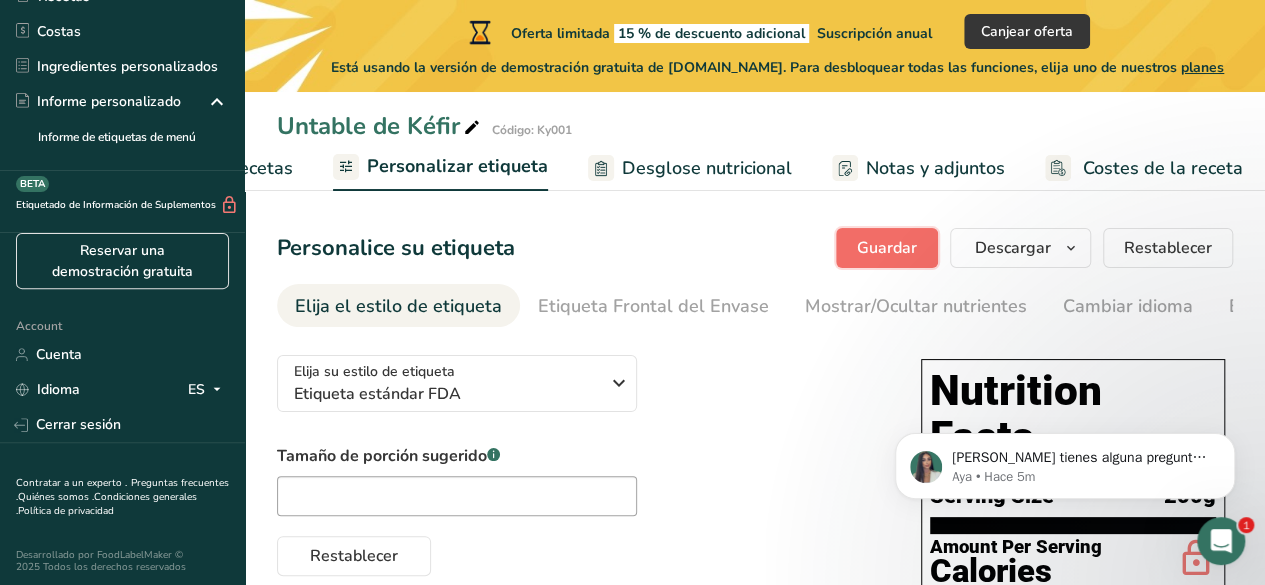 click on "Guardar" at bounding box center (887, 248) 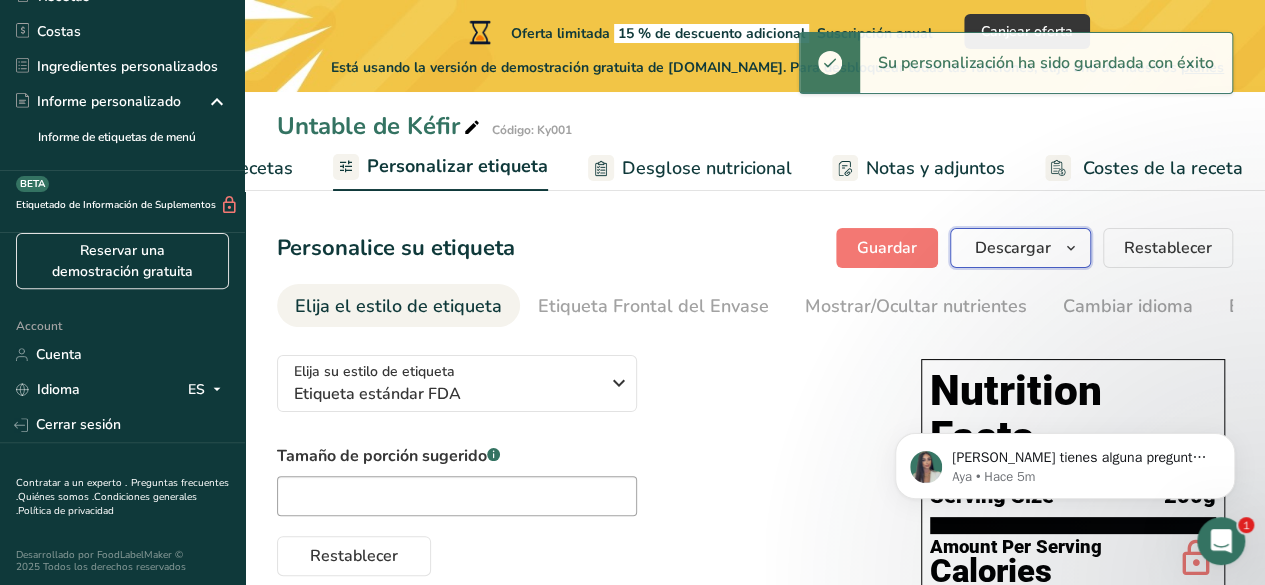 click on "Descargar" at bounding box center [1020, 248] 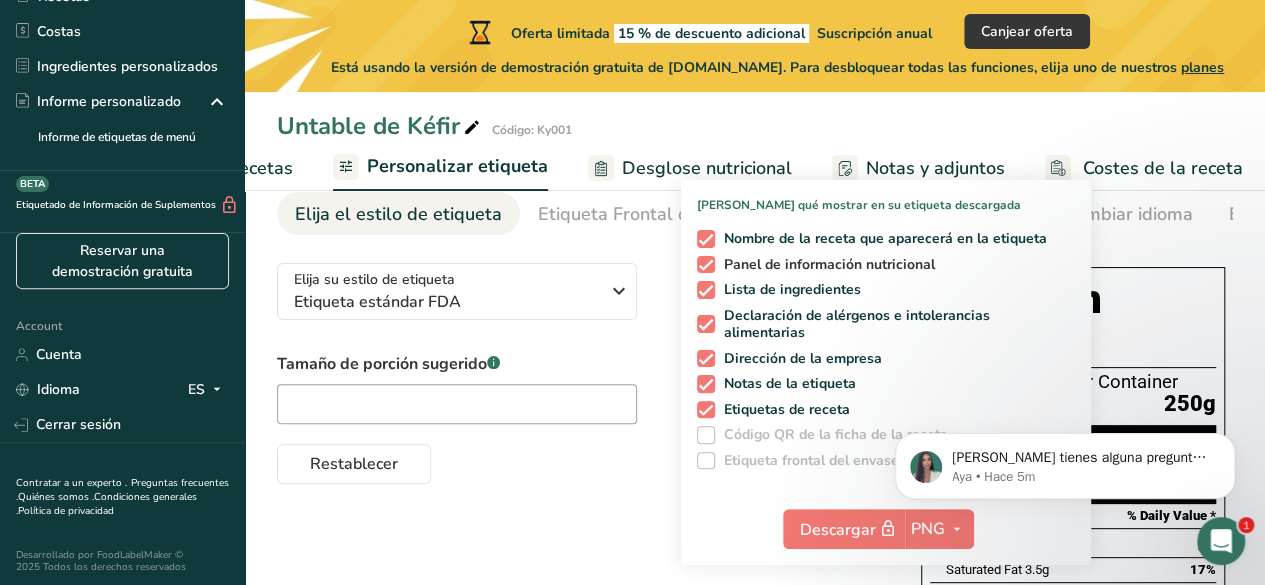 scroll, scrollTop: 93, scrollLeft: 0, axis: vertical 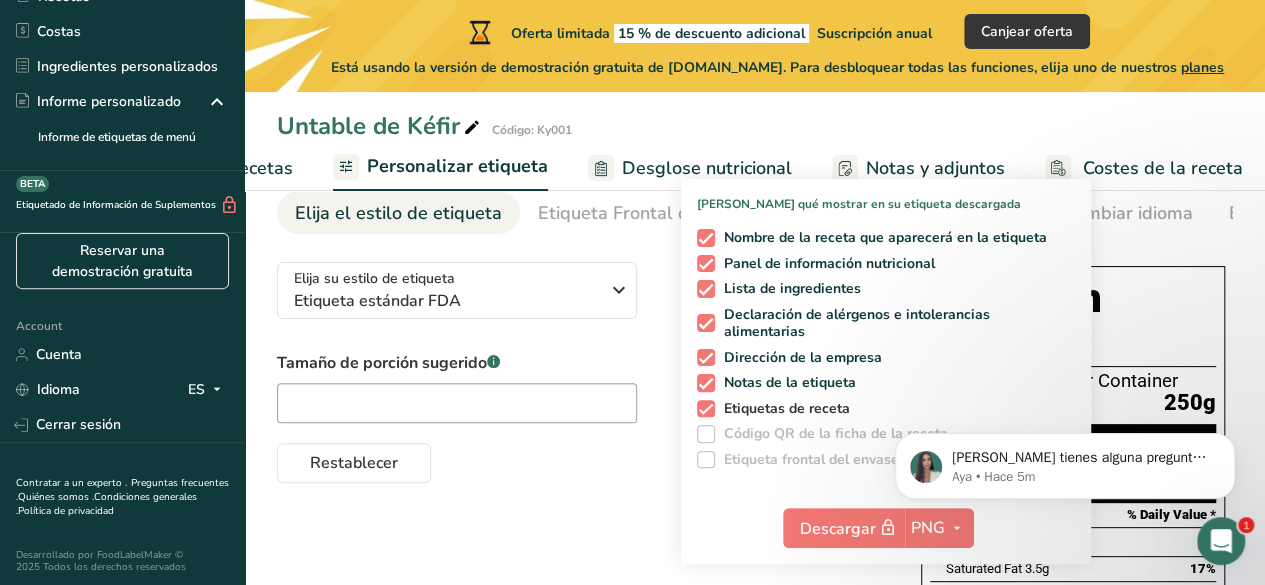 click on "Etiquetas de receta" at bounding box center (783, 409) 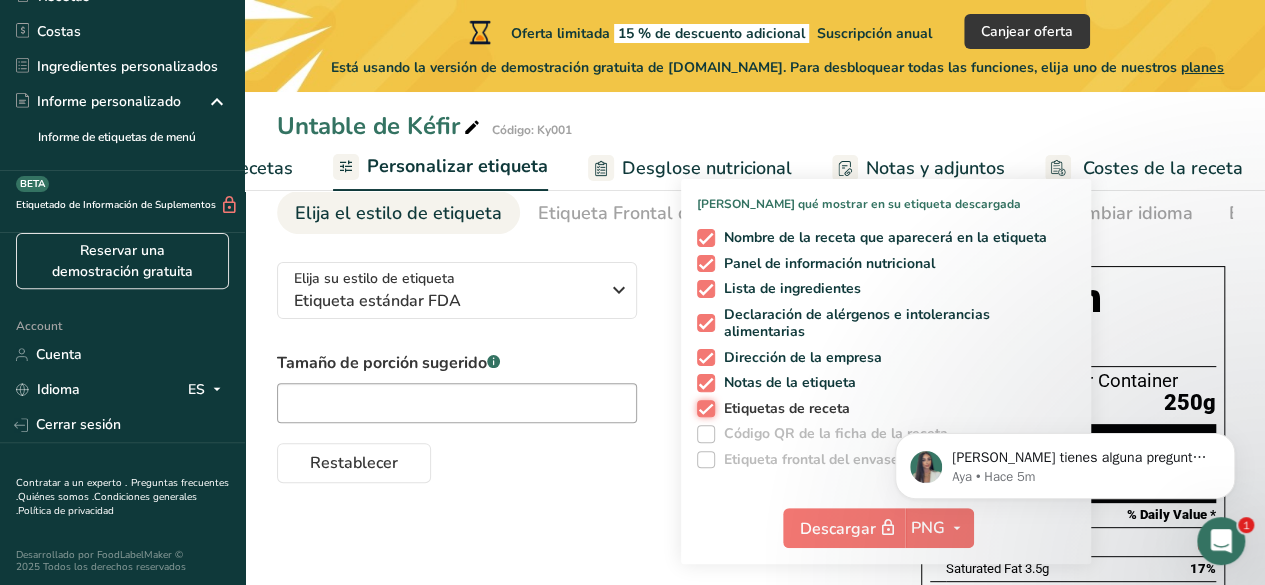 click on "Etiquetas de receta" at bounding box center (703, 408) 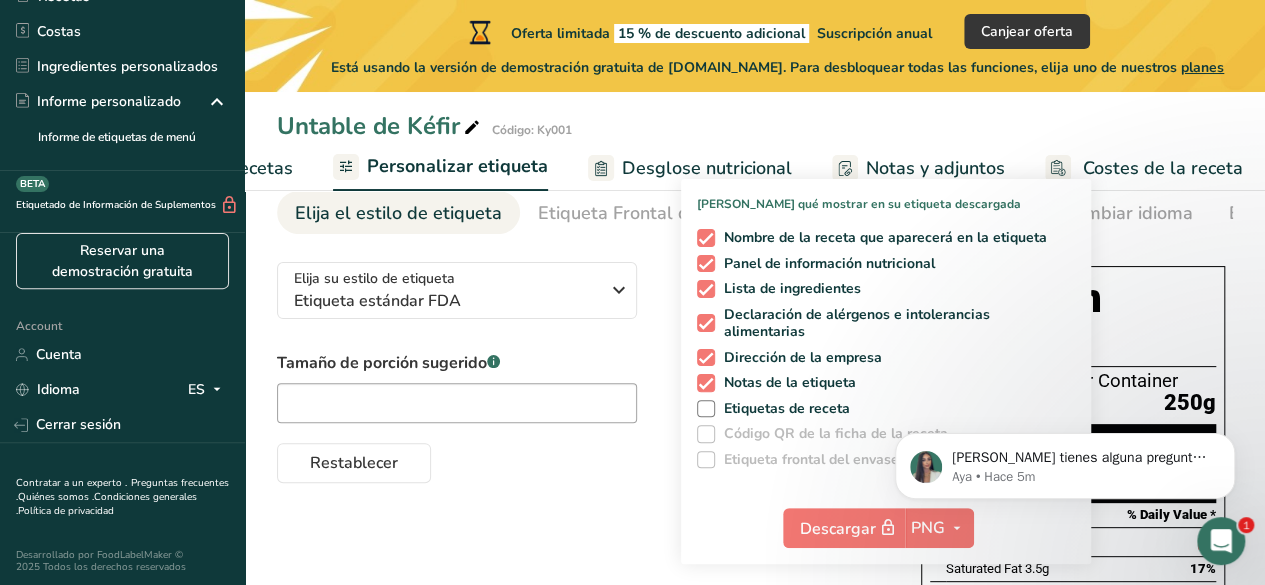 drag, startPoint x: 727, startPoint y: 409, endPoint x: 708, endPoint y: 441, distance: 37.215588 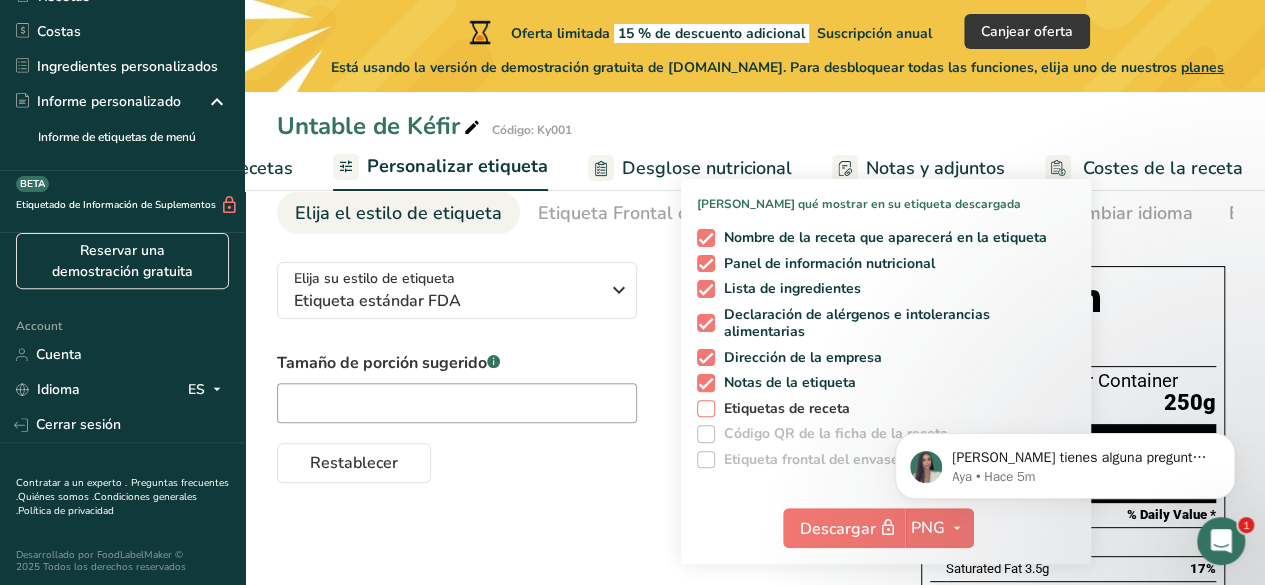 click at bounding box center (706, 409) 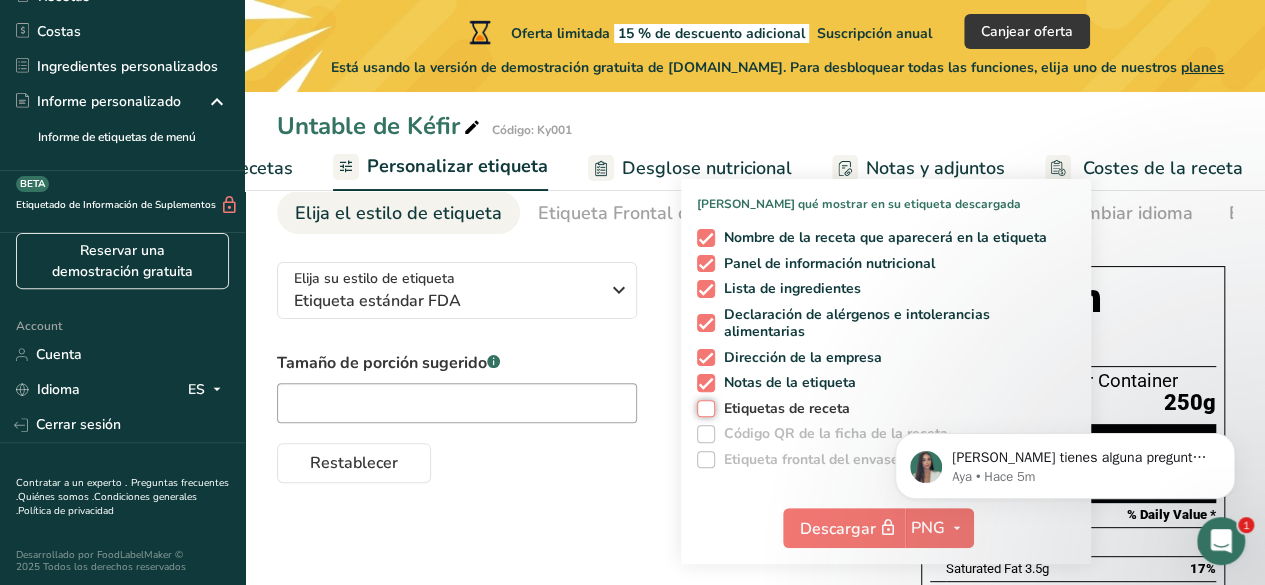 click on "Etiquetas de receta" at bounding box center [703, 408] 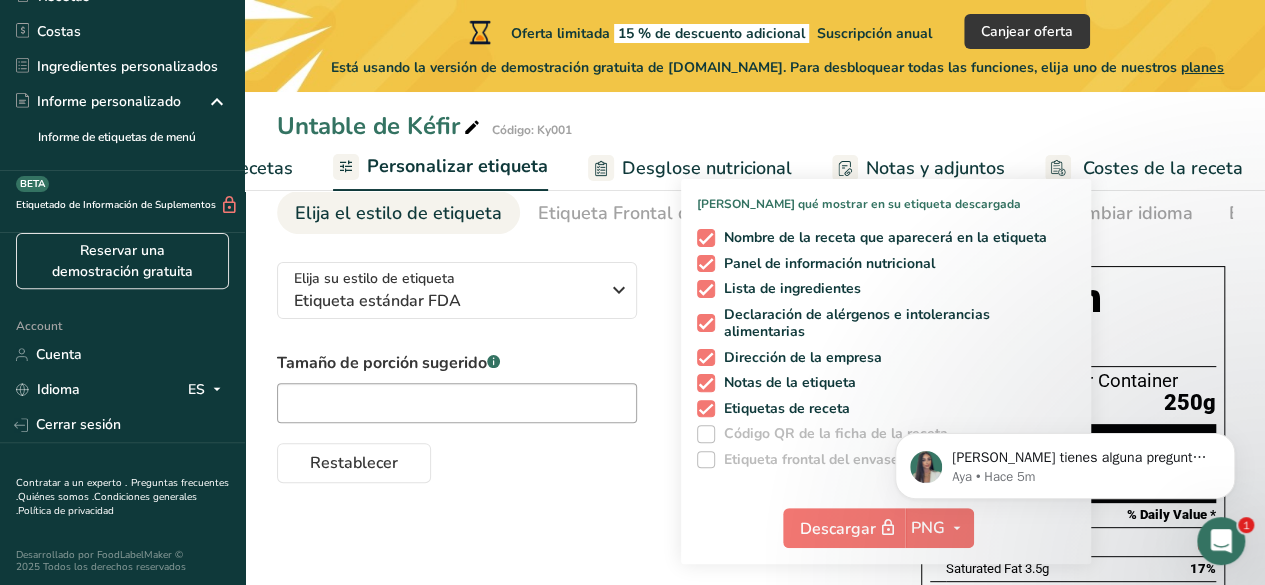 click on "[PERSON_NAME] tienes alguna pregunta no dudes en consultarnos. ¡Estamos aquí para ayudarte! 😊 Aya • Hace 5m" at bounding box center (1065, 461) 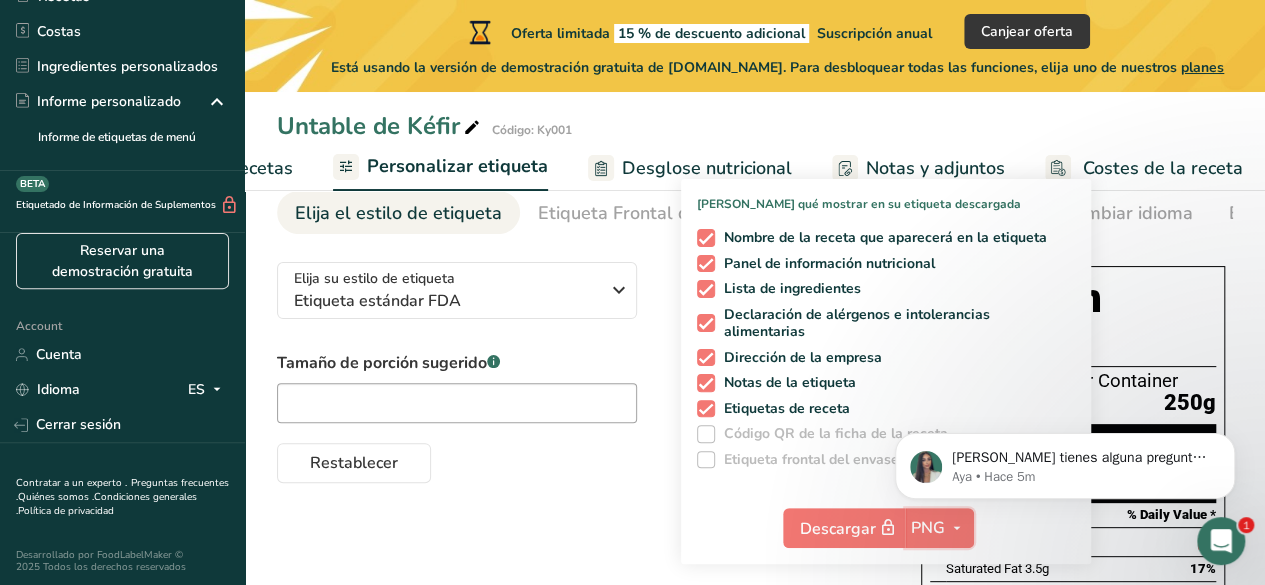 click at bounding box center [957, 528] 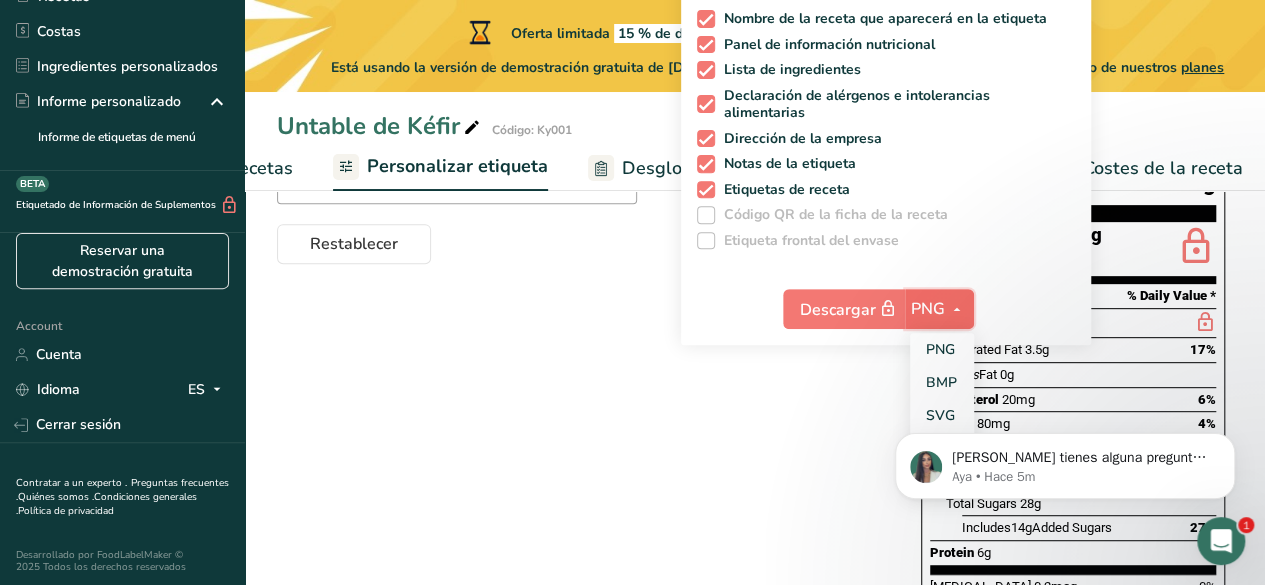 scroll, scrollTop: 327, scrollLeft: 0, axis: vertical 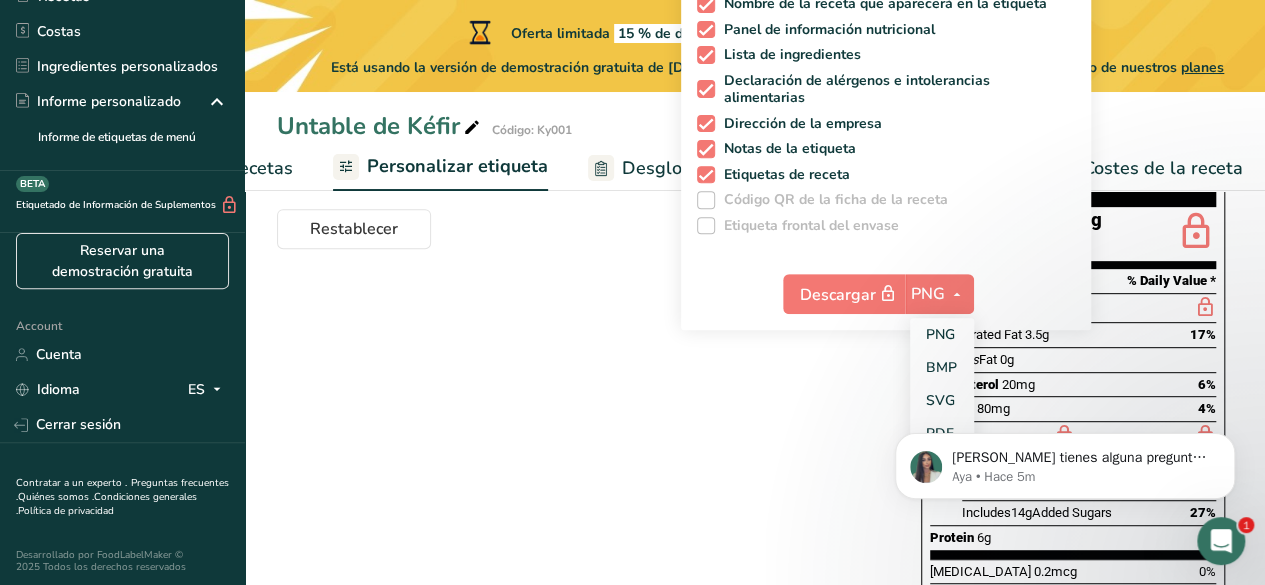 click on "[PERSON_NAME] tienes alguna pregunta no dudes en consultarnos. ¡Estamos aquí para ayudarte! 😊 Aya • Hace 5m" at bounding box center [1065, 374] 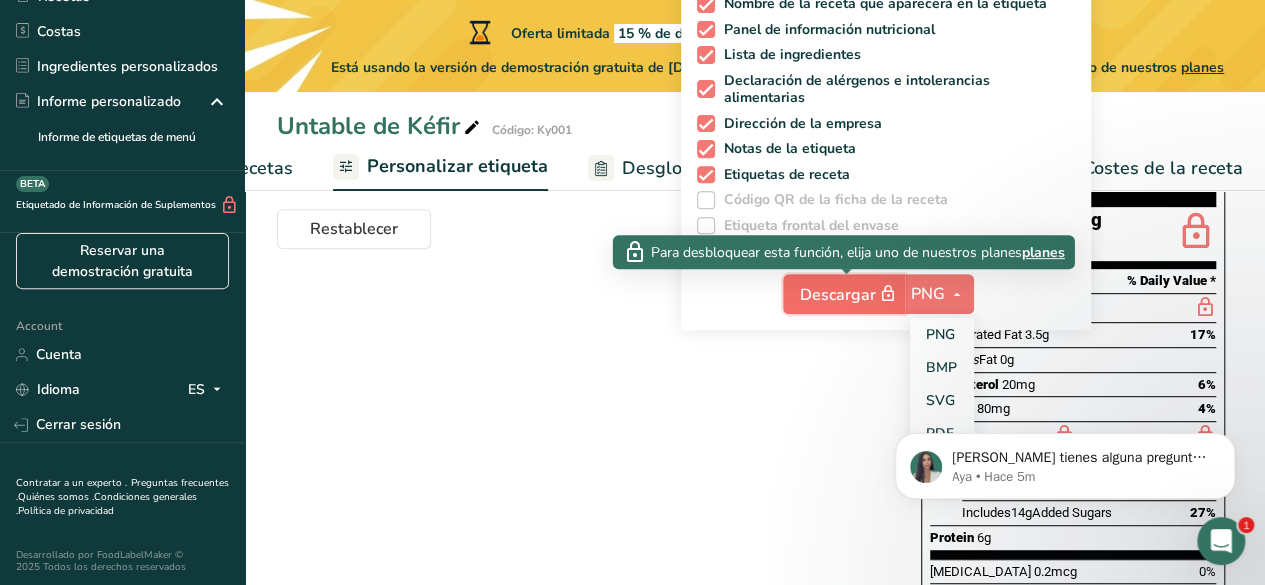 click at bounding box center [888, 294] 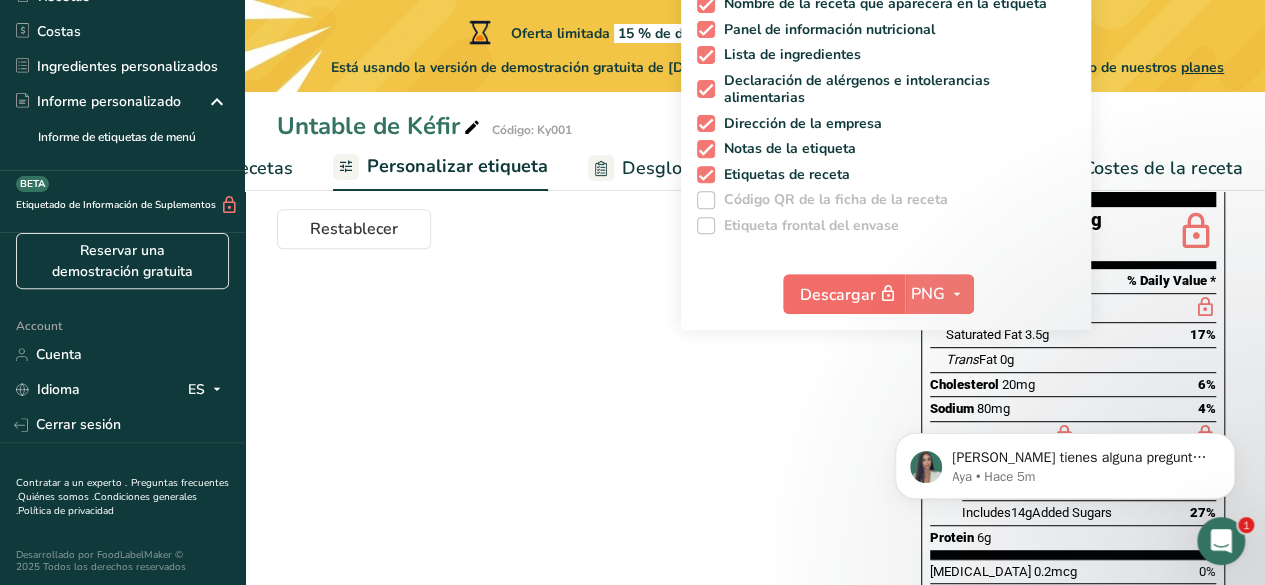 scroll, scrollTop: 0, scrollLeft: 479, axis: horizontal 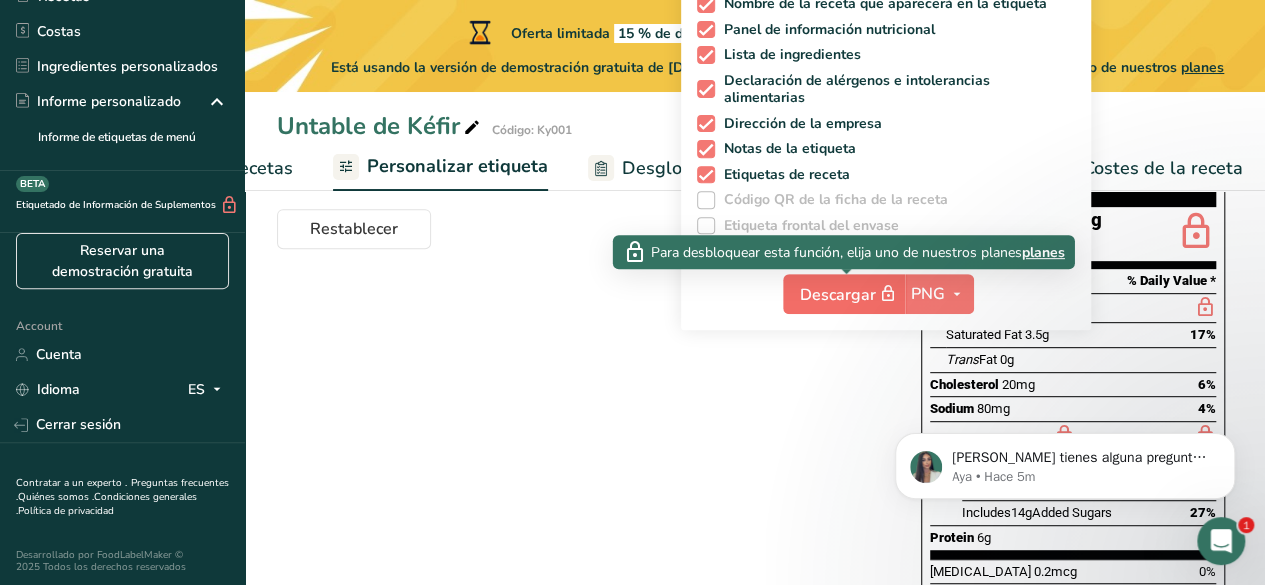 click on "Descargar
PNG
PNG
BMP
SVG
PDF
TXT" at bounding box center [886, 298] 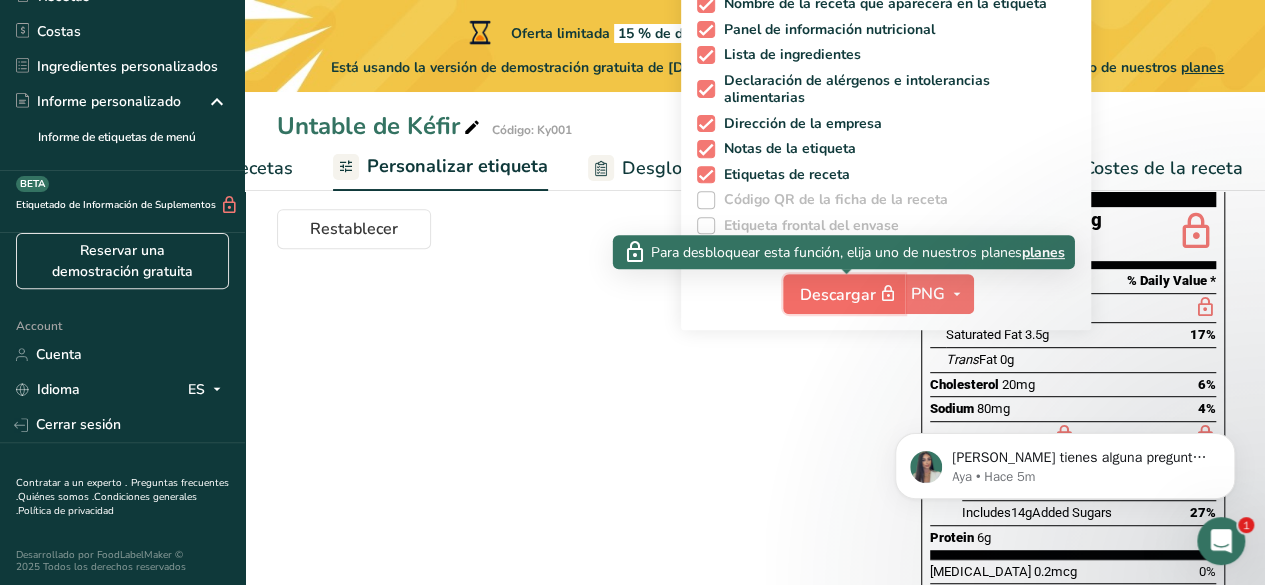 click at bounding box center (888, 294) 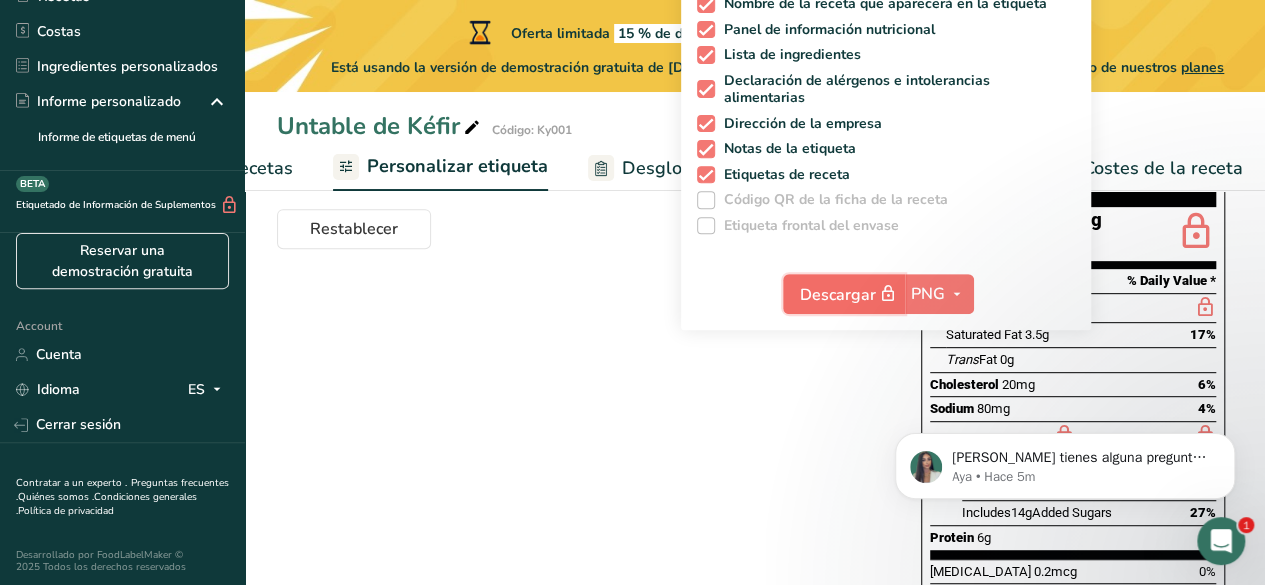 click at bounding box center (888, 294) 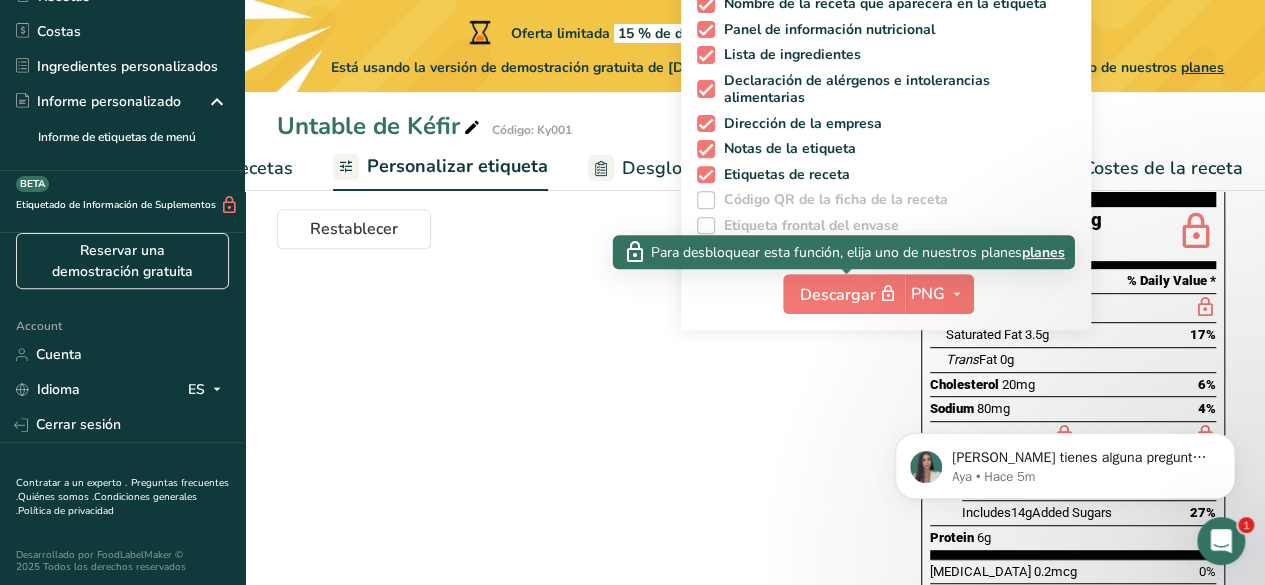 click on "planes" at bounding box center (1043, 252) 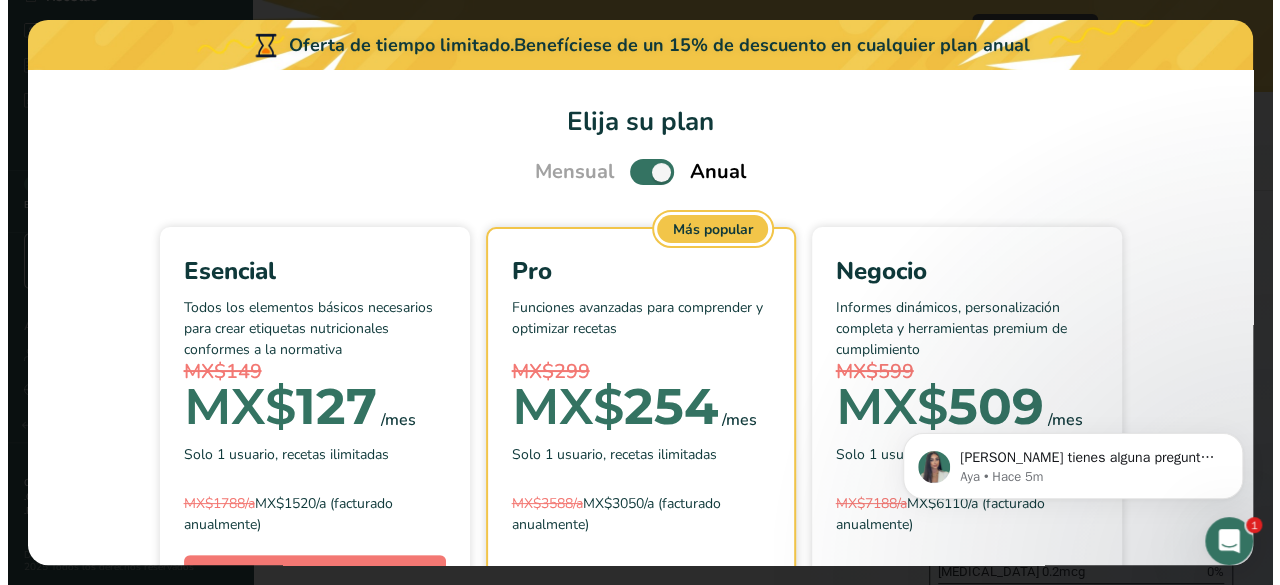 scroll, scrollTop: 0, scrollLeft: 464, axis: horizontal 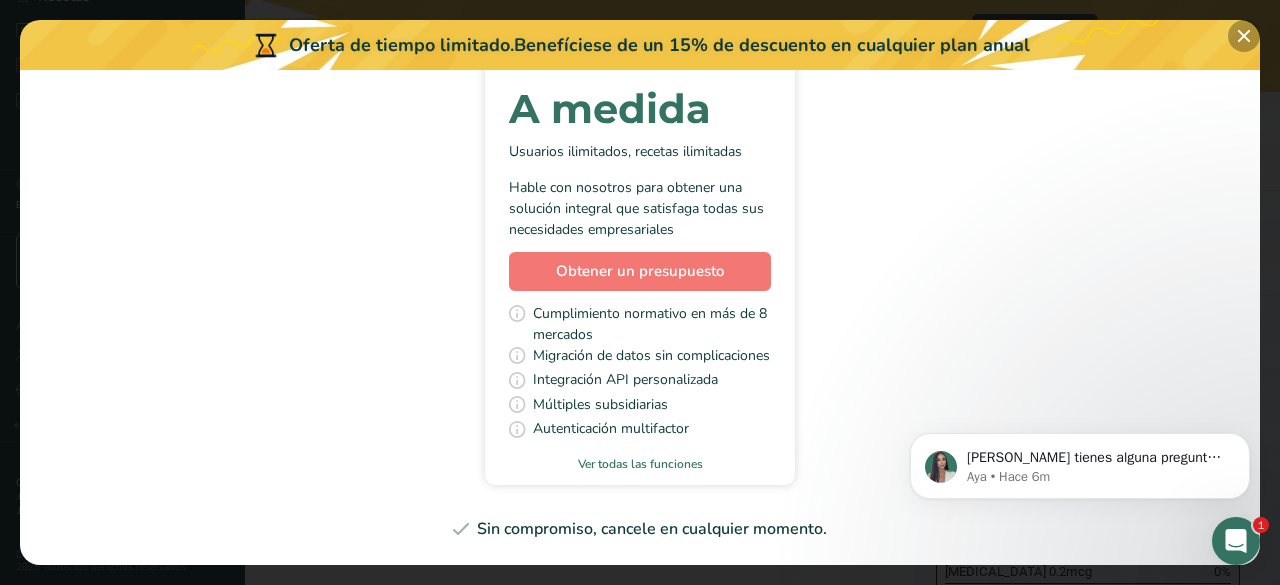 click at bounding box center (1244, 36) 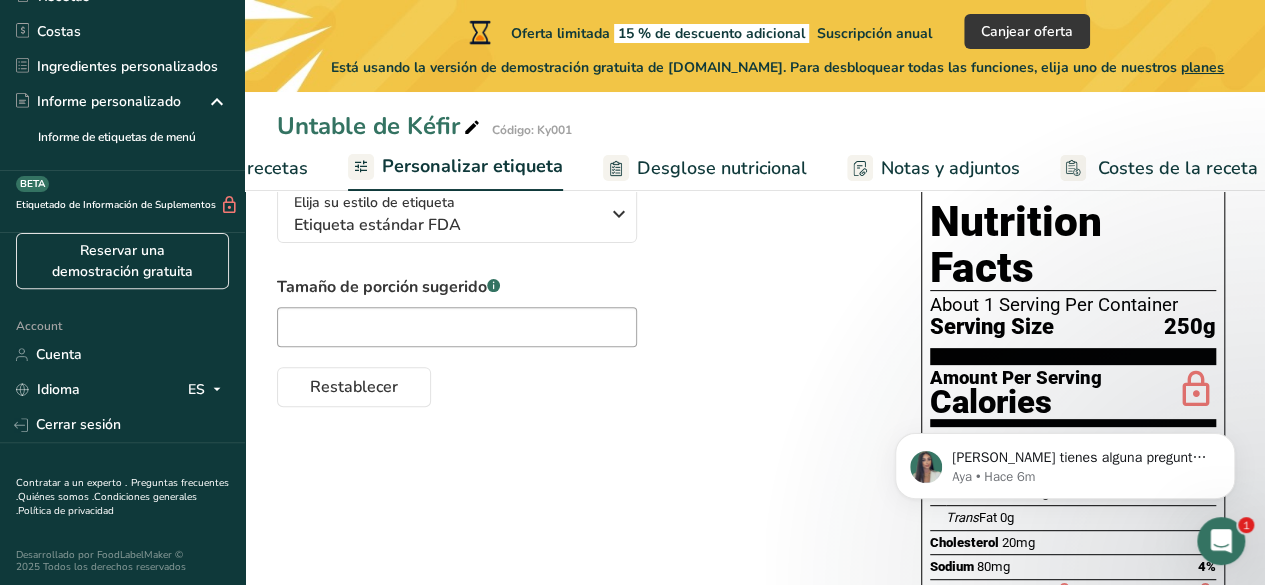 scroll, scrollTop: 176, scrollLeft: 0, axis: vertical 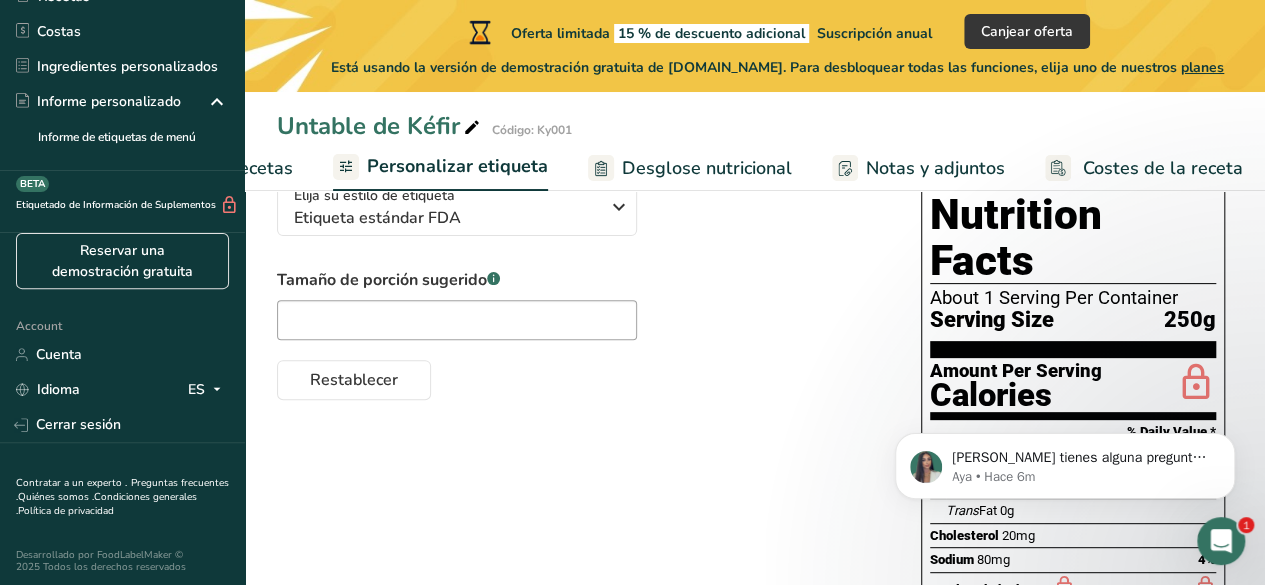 click on "Notas y adjuntos" at bounding box center [935, 168] 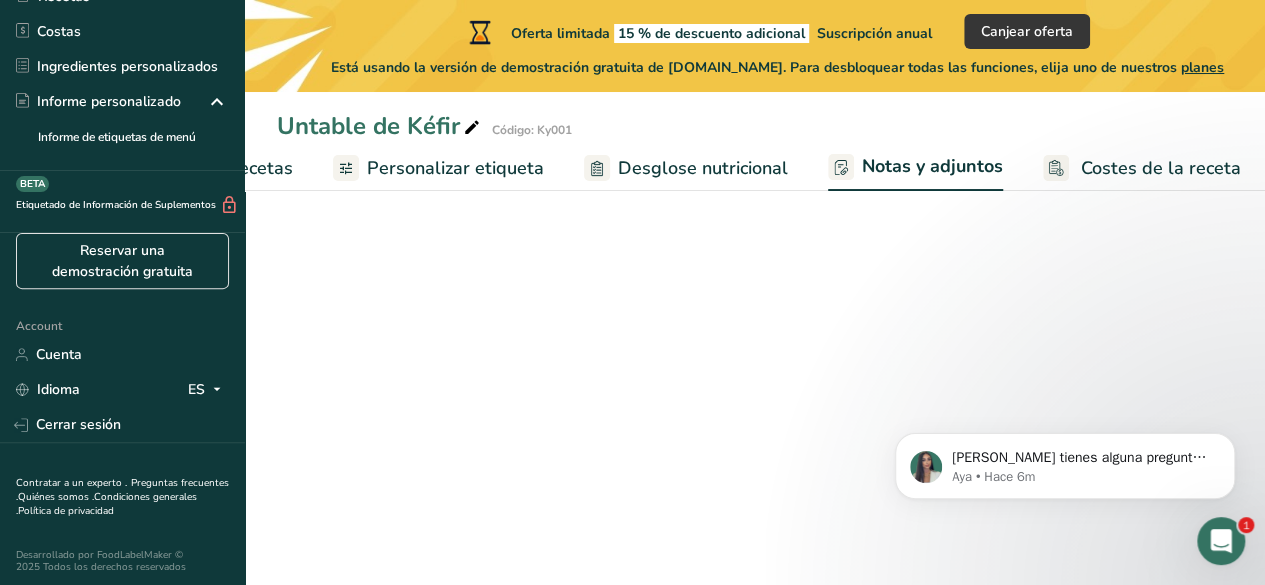 scroll, scrollTop: 0, scrollLeft: 478, axis: horizontal 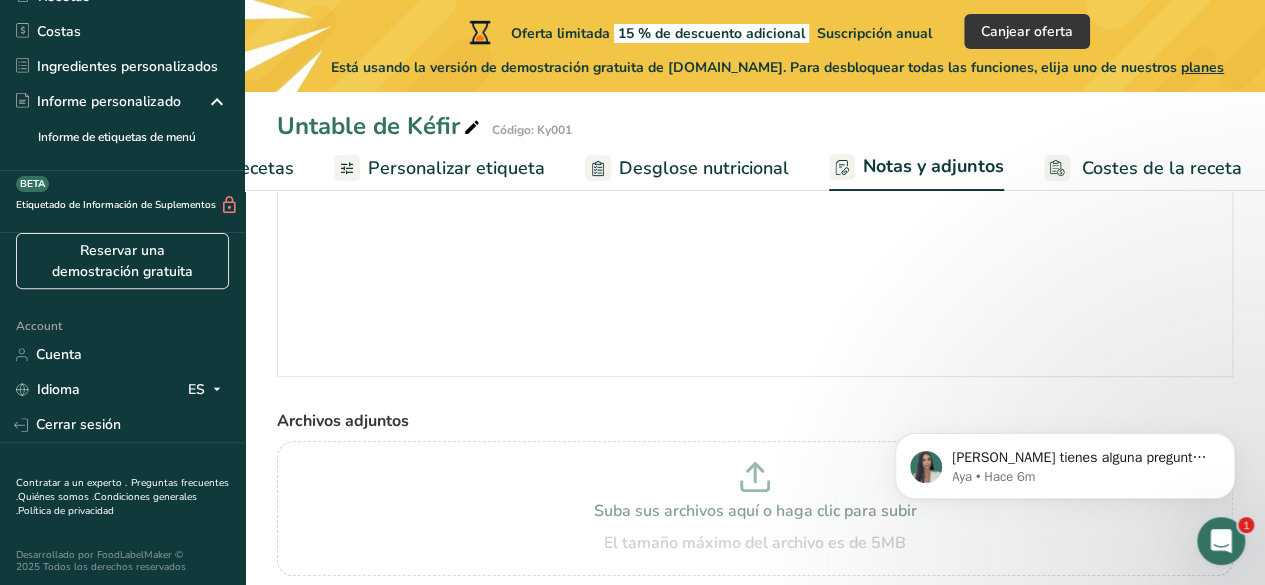 click 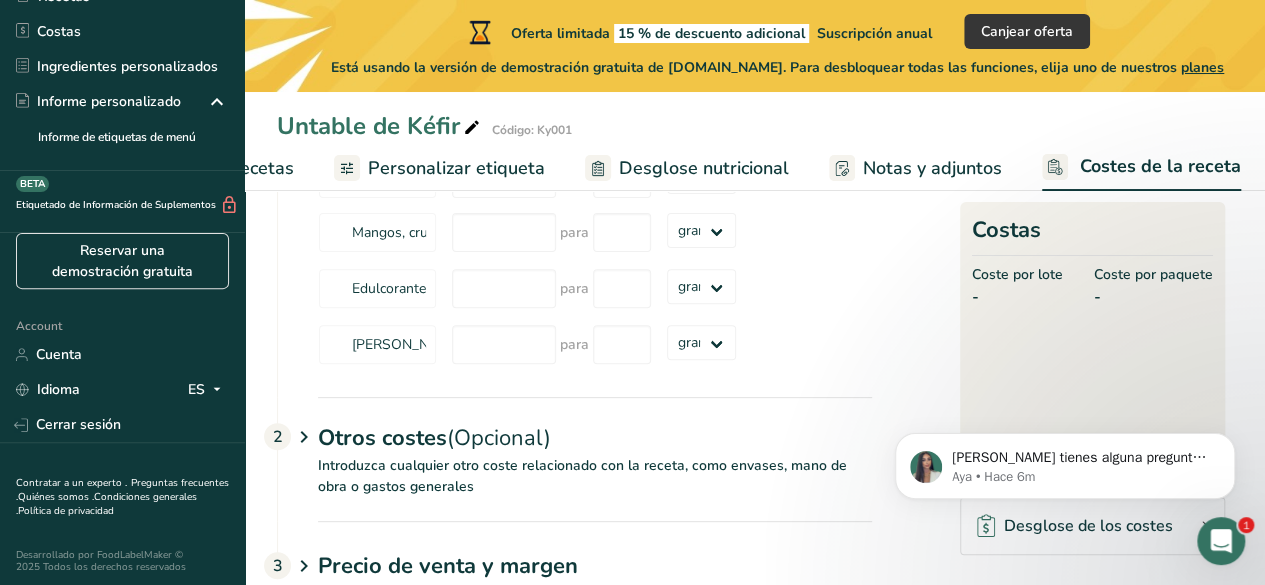 click on "Desglose nutricional" at bounding box center [687, 168] 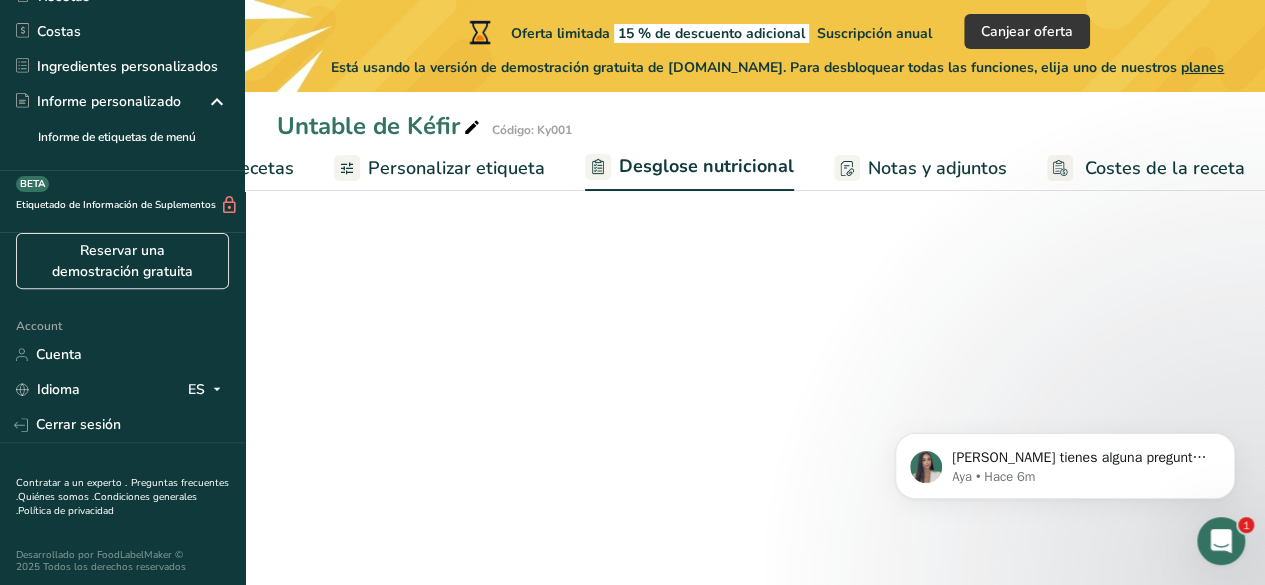 select on "Calories" 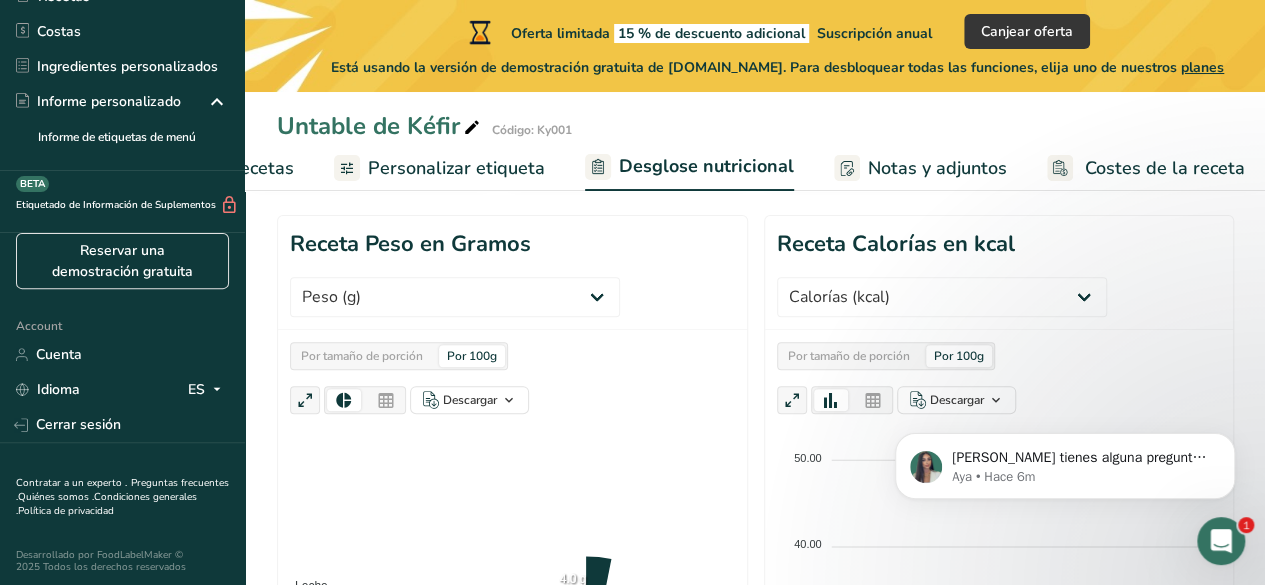 scroll, scrollTop: 0, scrollLeft: 0, axis: both 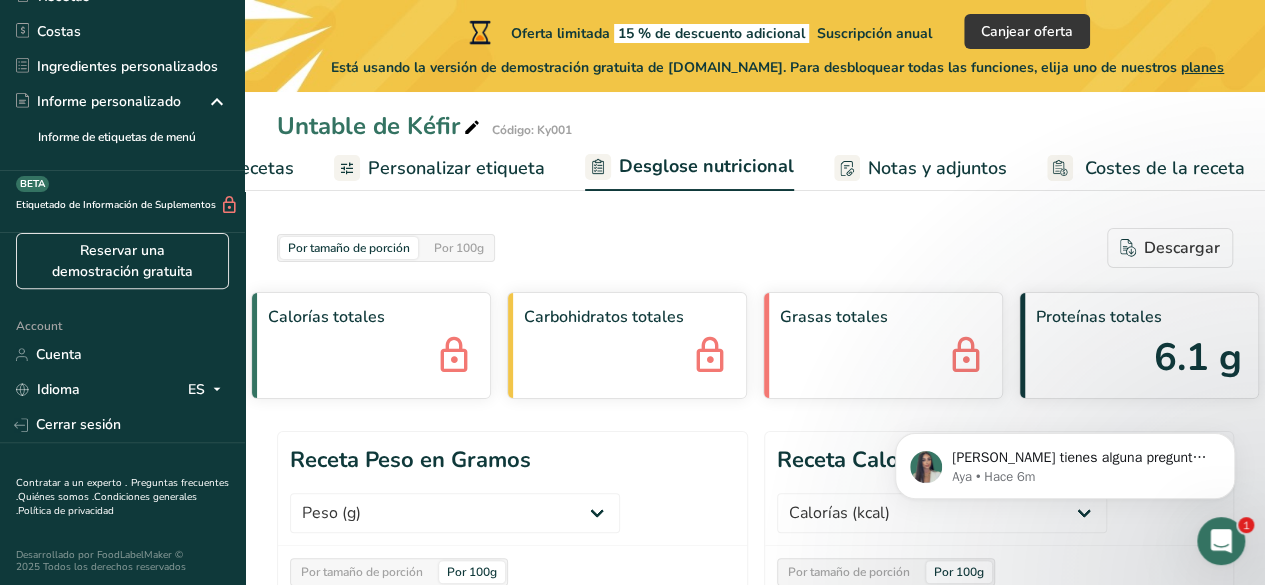 click on "Personalizar etiqueta" at bounding box center [456, 168] 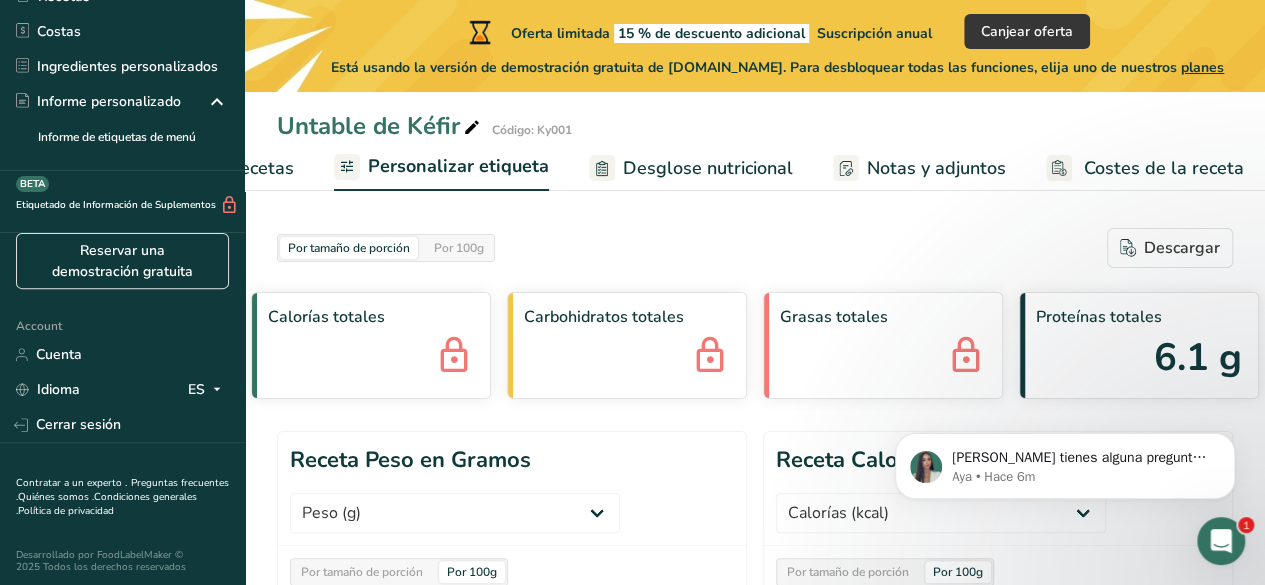 scroll, scrollTop: 0, scrollLeft: 479, axis: horizontal 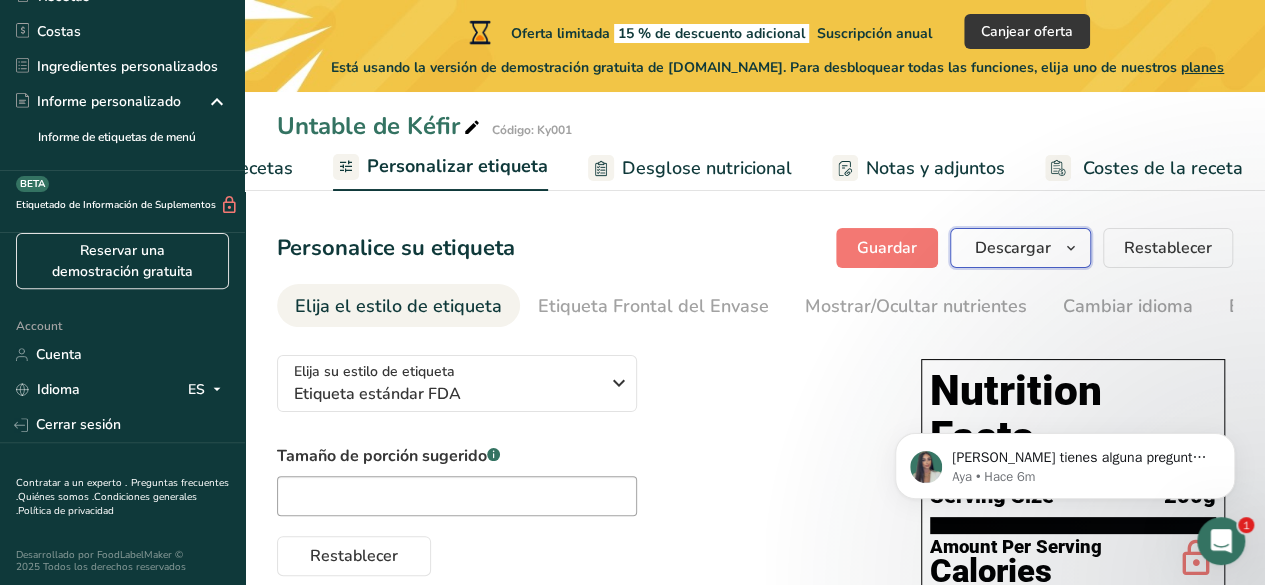 click on "Descargar" at bounding box center (1013, 248) 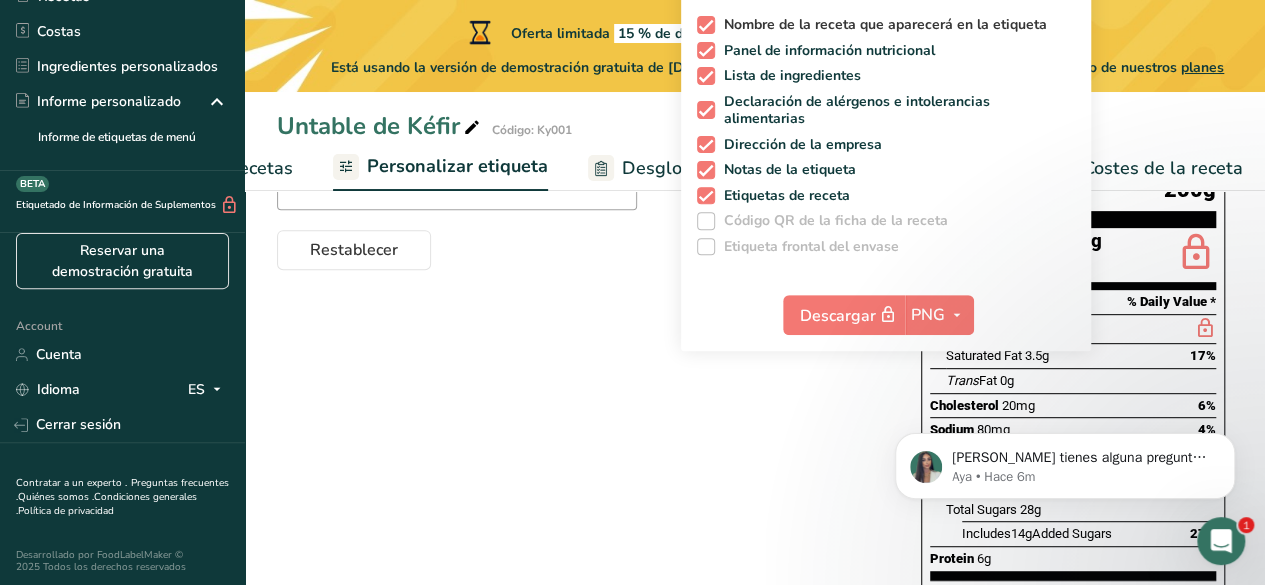 scroll, scrollTop: 0, scrollLeft: 0, axis: both 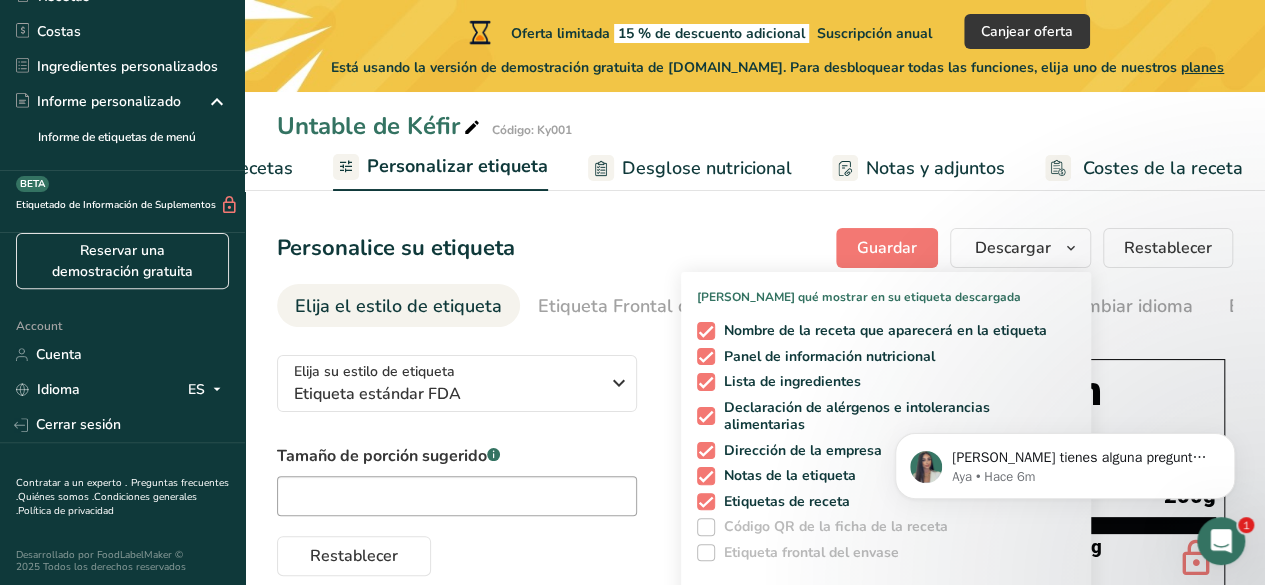 click on "Personalice su etiqueta
[GEOGRAPHIC_DATA]
[GEOGRAPHIC_DATA]
[PERSON_NAME] qué mostrar en su etiqueta descargada
Nombre de la receta que aparecerá en la etiqueta
Panel de información nutricional
Lista de ingredientes
Declaración de alérgenos e intolerancias alimentarias
Dirección de la empresa
Notas de la etiqueta
Etiquetas de receta
Código QR de la ficha de la receta
Etiqueta [MEDICAL_DATA] del envase
Descargar
PNG
PNG
BMP
SVG
PDF
TXT
Restablecer" at bounding box center [755, 248] 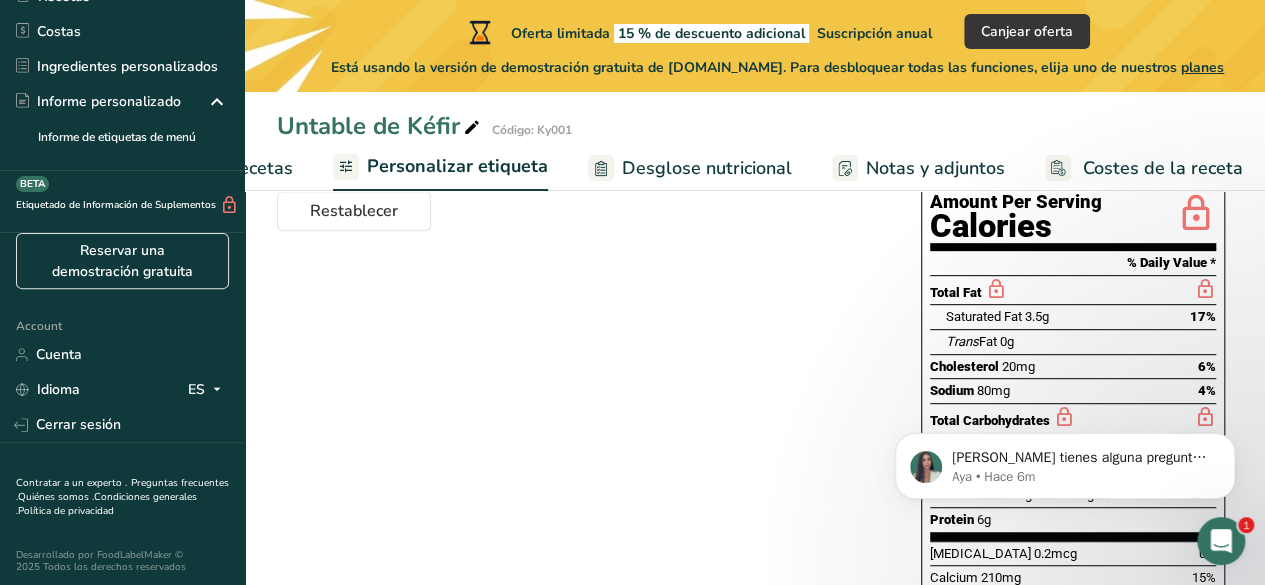 scroll, scrollTop: 346, scrollLeft: 0, axis: vertical 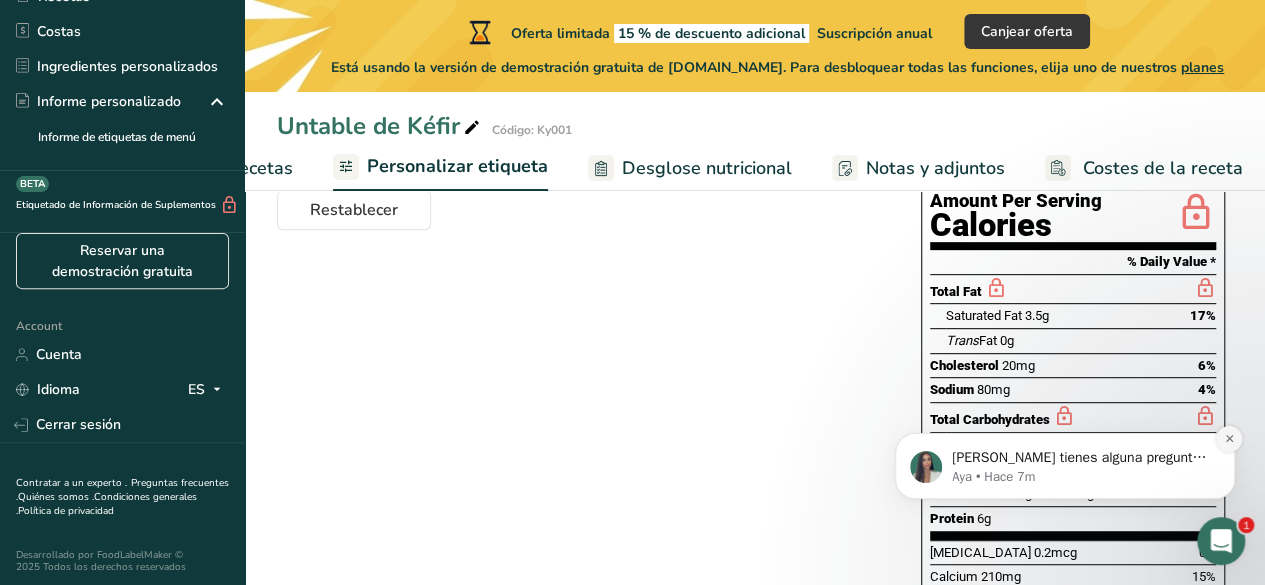 click at bounding box center [1229, 439] 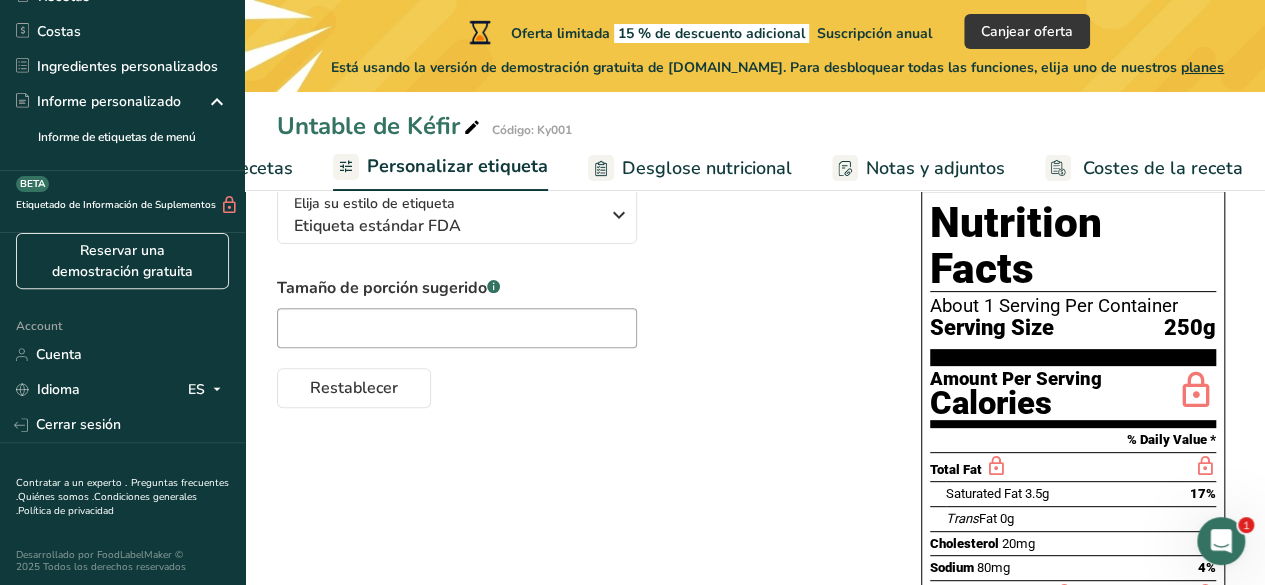 scroll, scrollTop: 166, scrollLeft: 0, axis: vertical 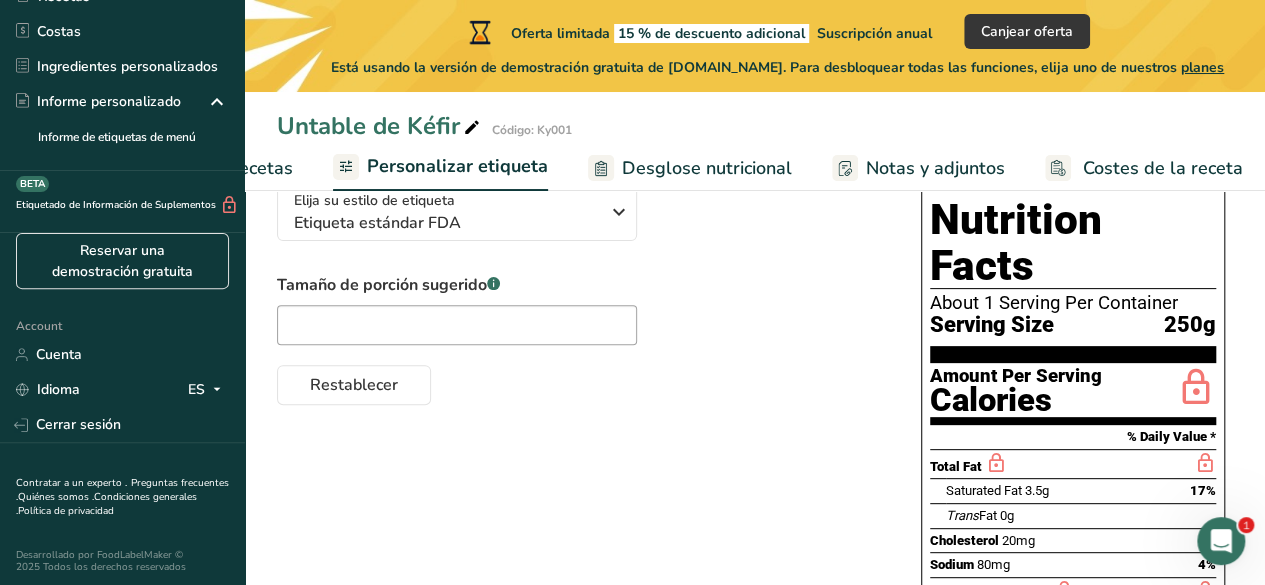 click at bounding box center (1221, 541) 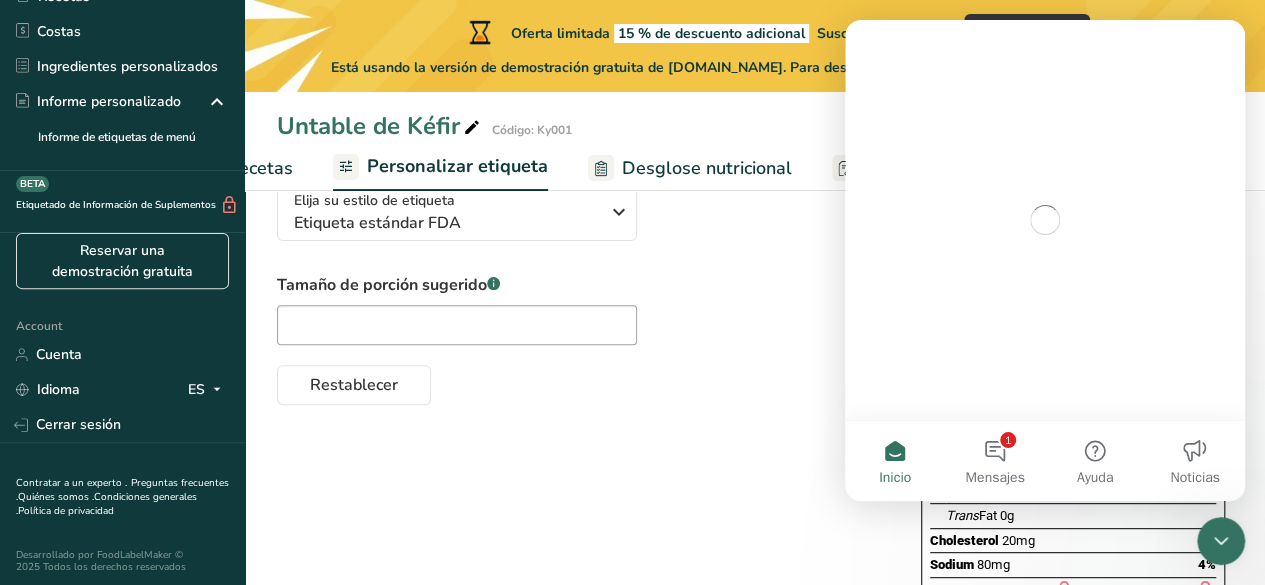 scroll, scrollTop: 0, scrollLeft: 0, axis: both 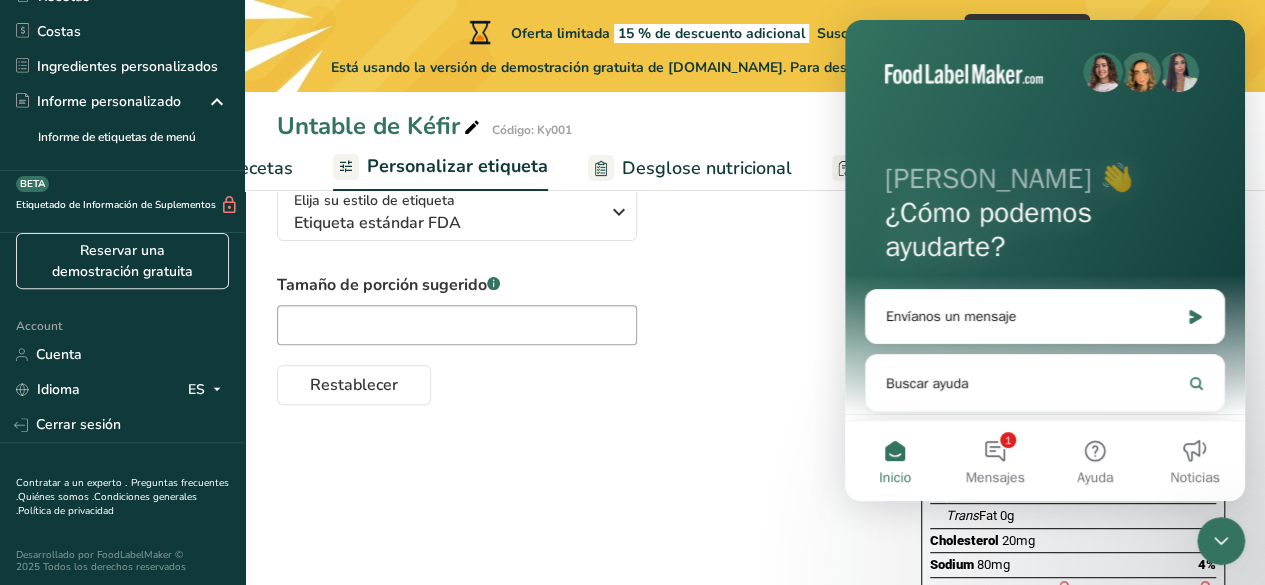 click on "Tamaño de porción sugerido
.a-a{fill:#347362;}.b-a{fill:#fff;}
Restablecer" at bounding box center [579, 339] 